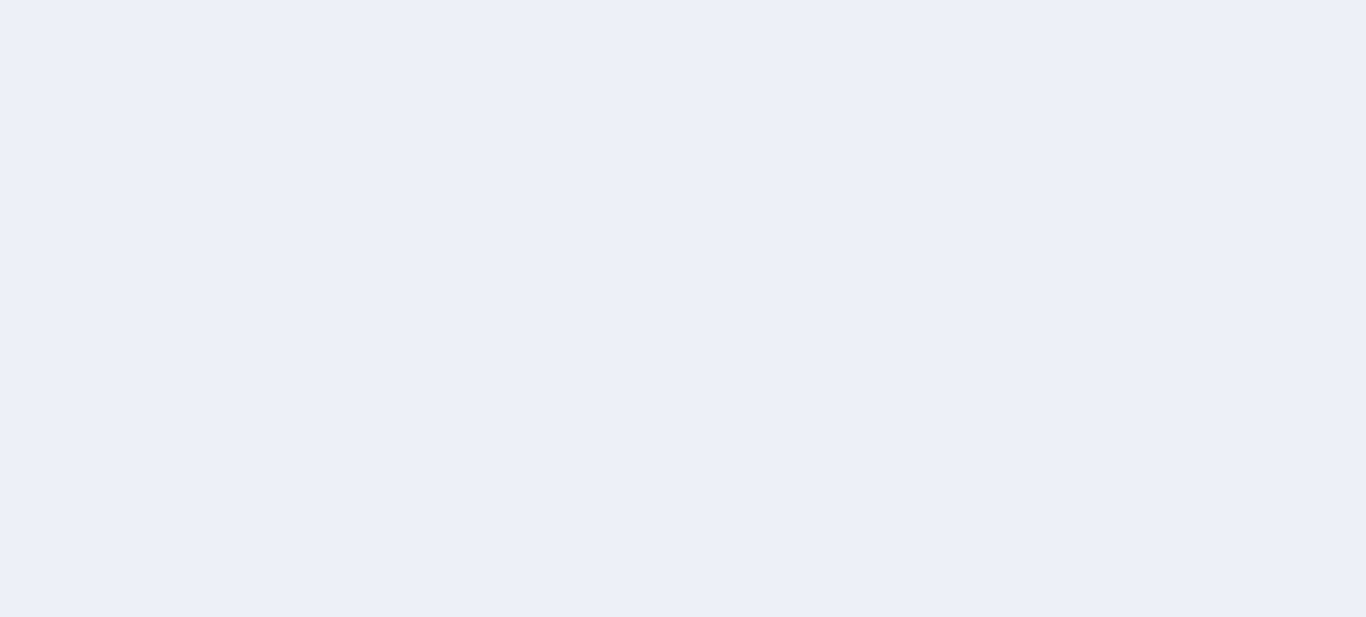 scroll, scrollTop: 0, scrollLeft: 0, axis: both 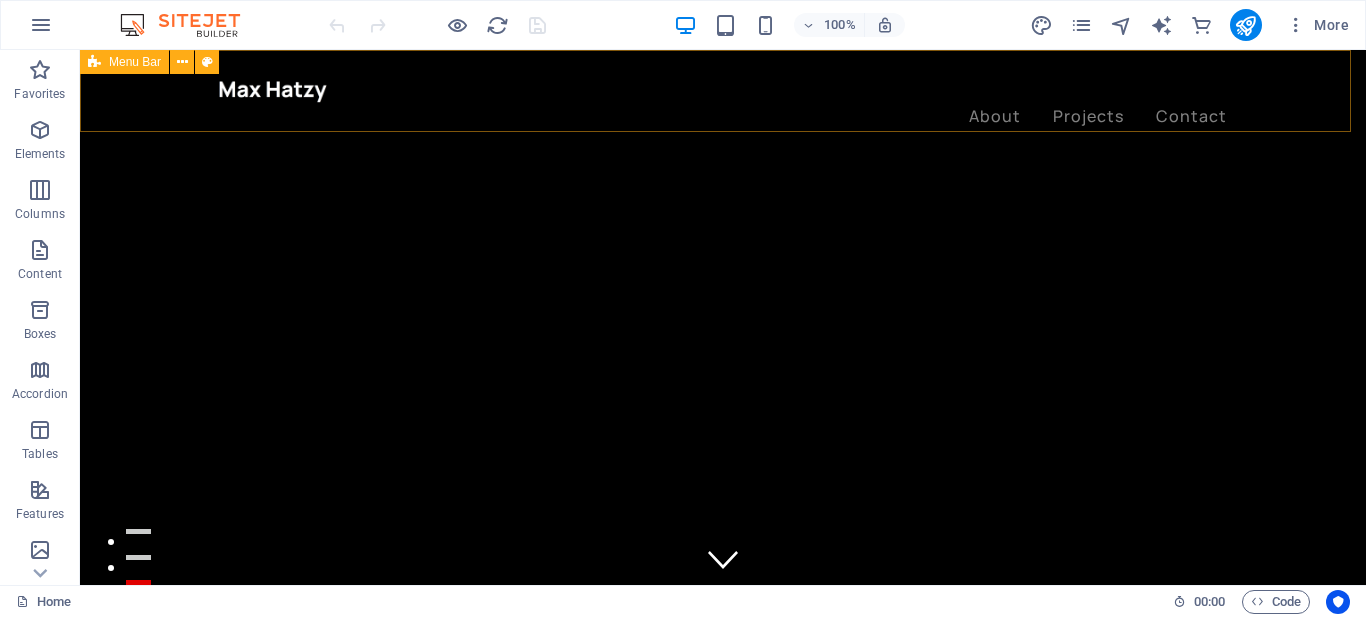 click on "About Projects Contact" at bounding box center [723, 103] 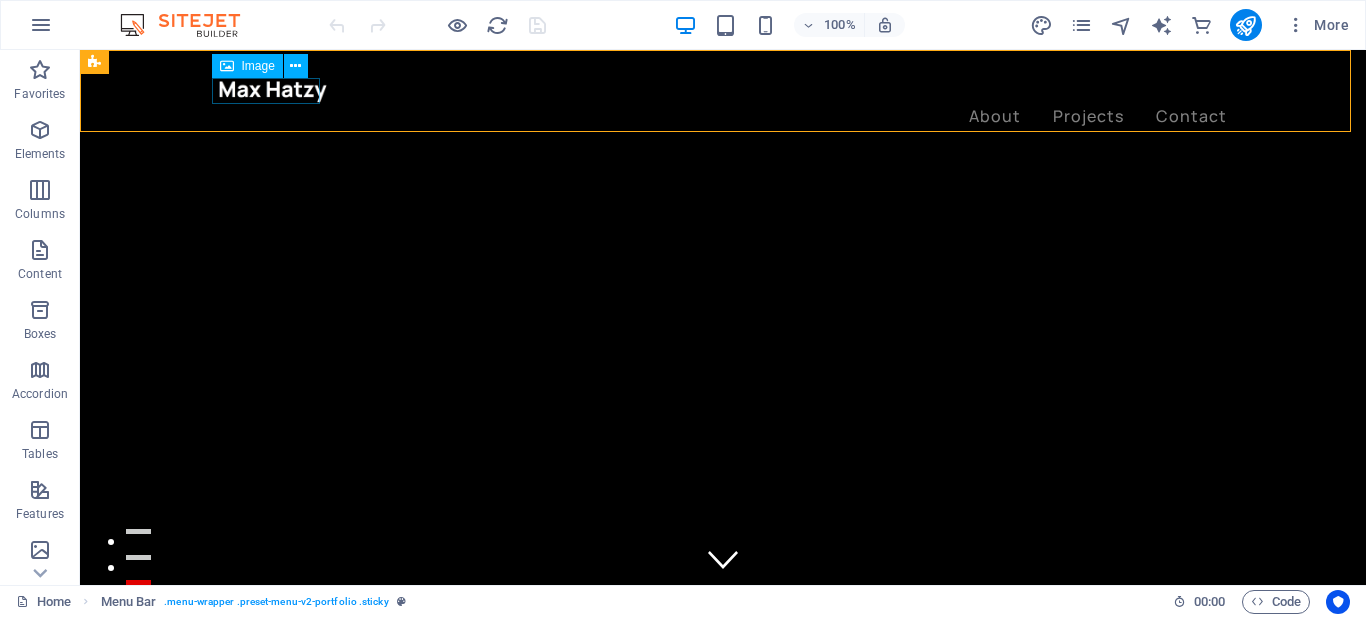 click at bounding box center (723, 91) 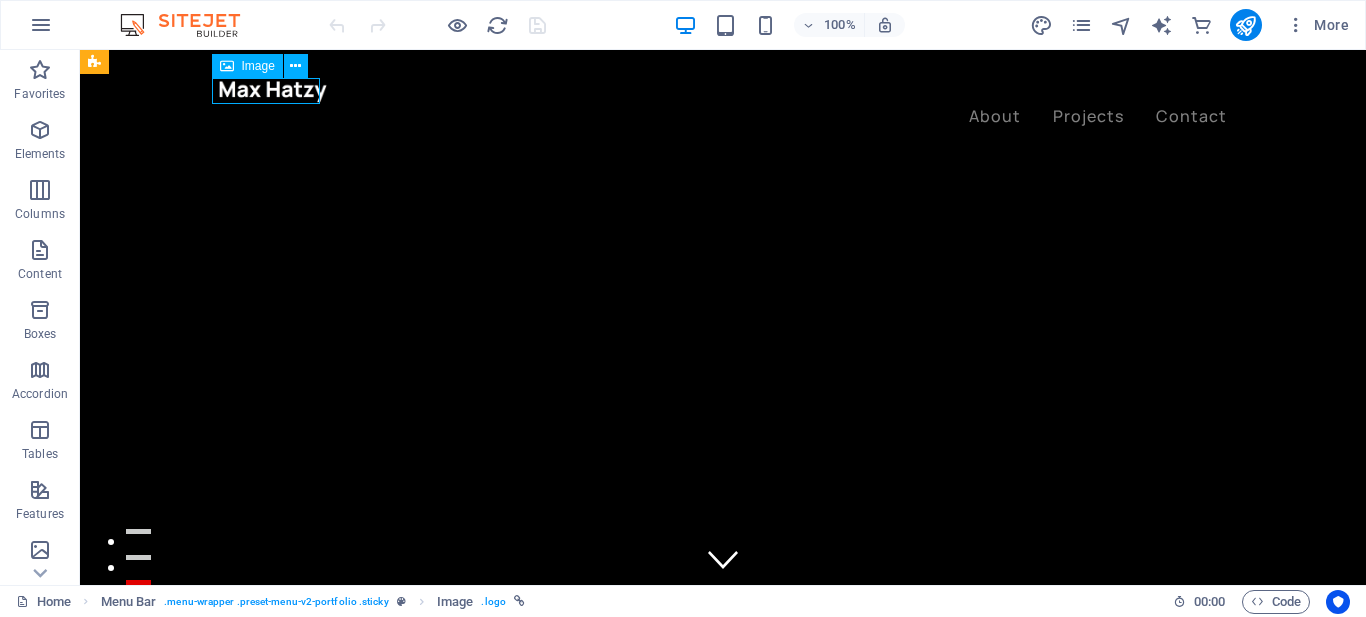 click at bounding box center (723, 91) 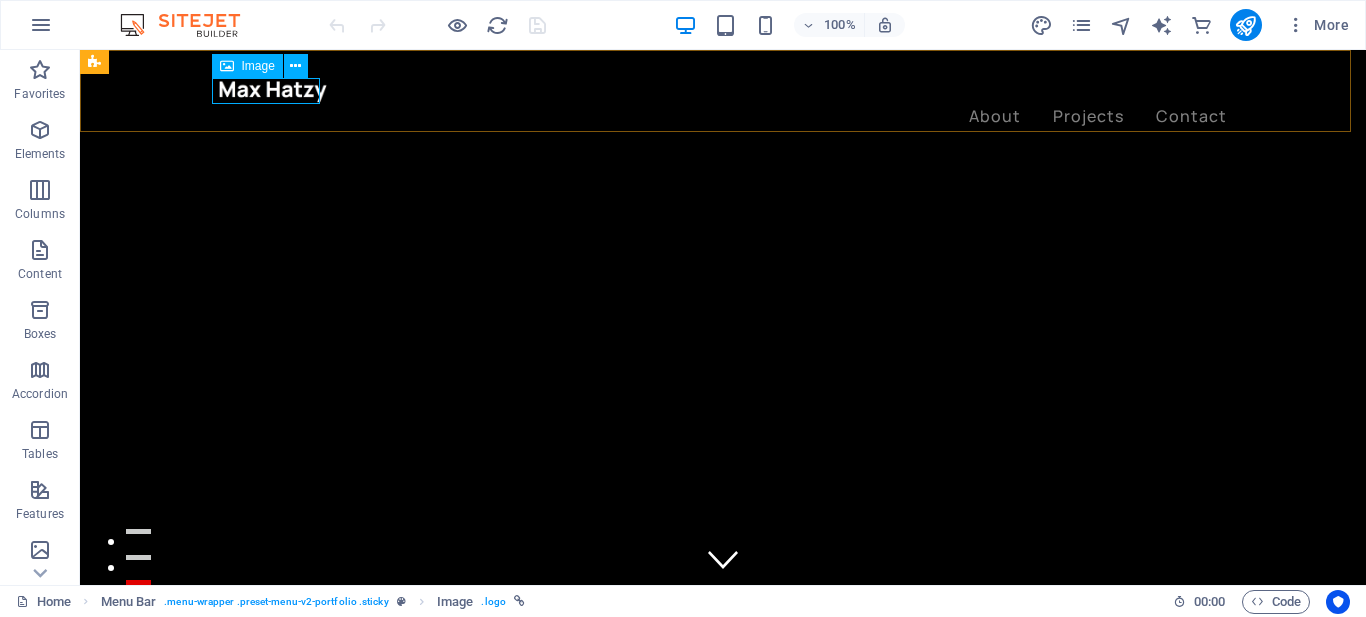 click at bounding box center (723, 91) 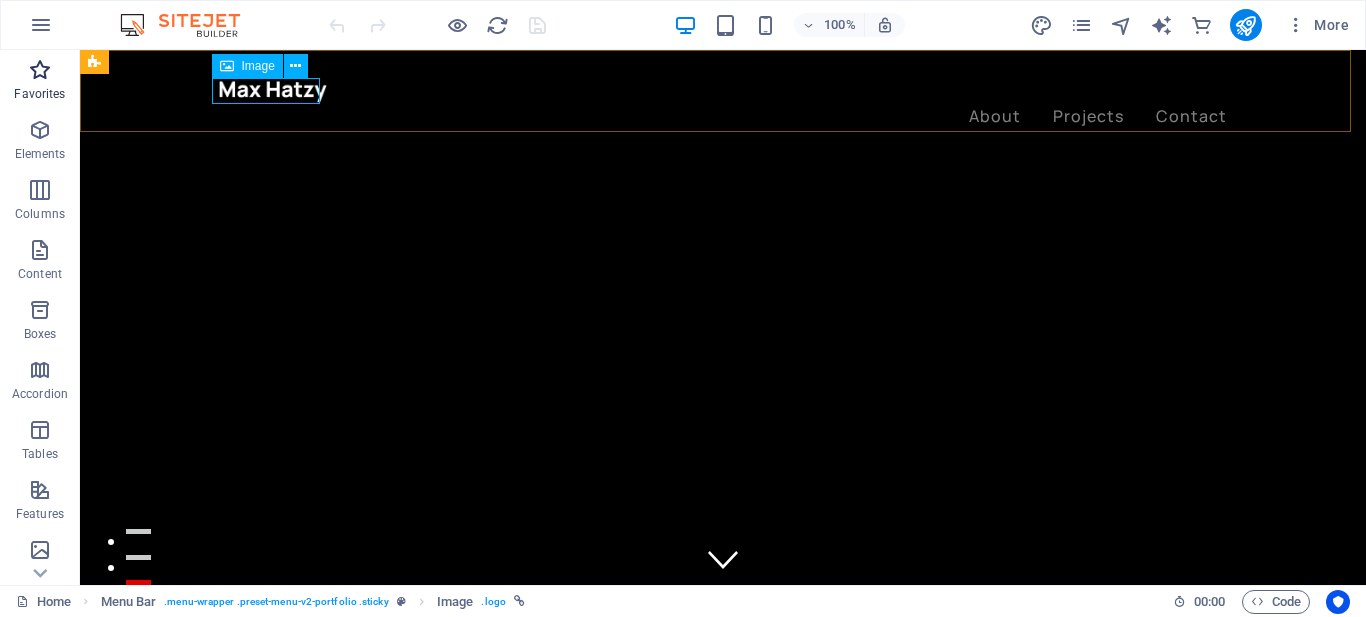 select on "px" 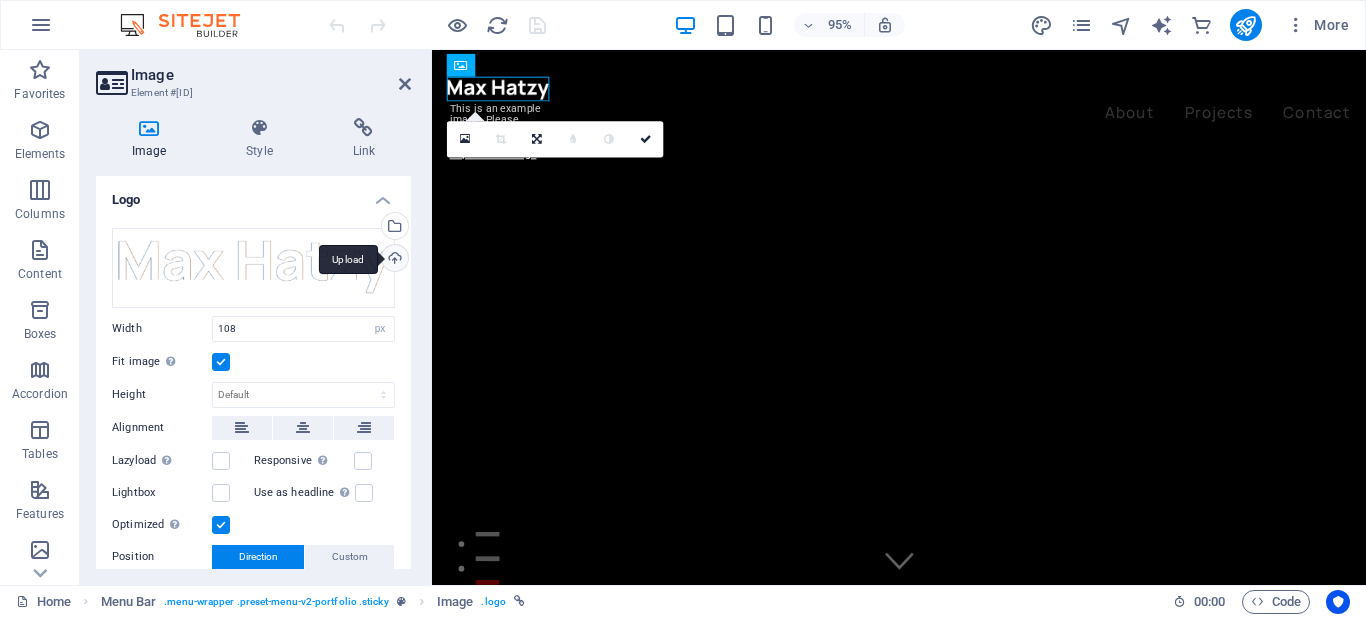 click on "Upload" at bounding box center [393, 260] 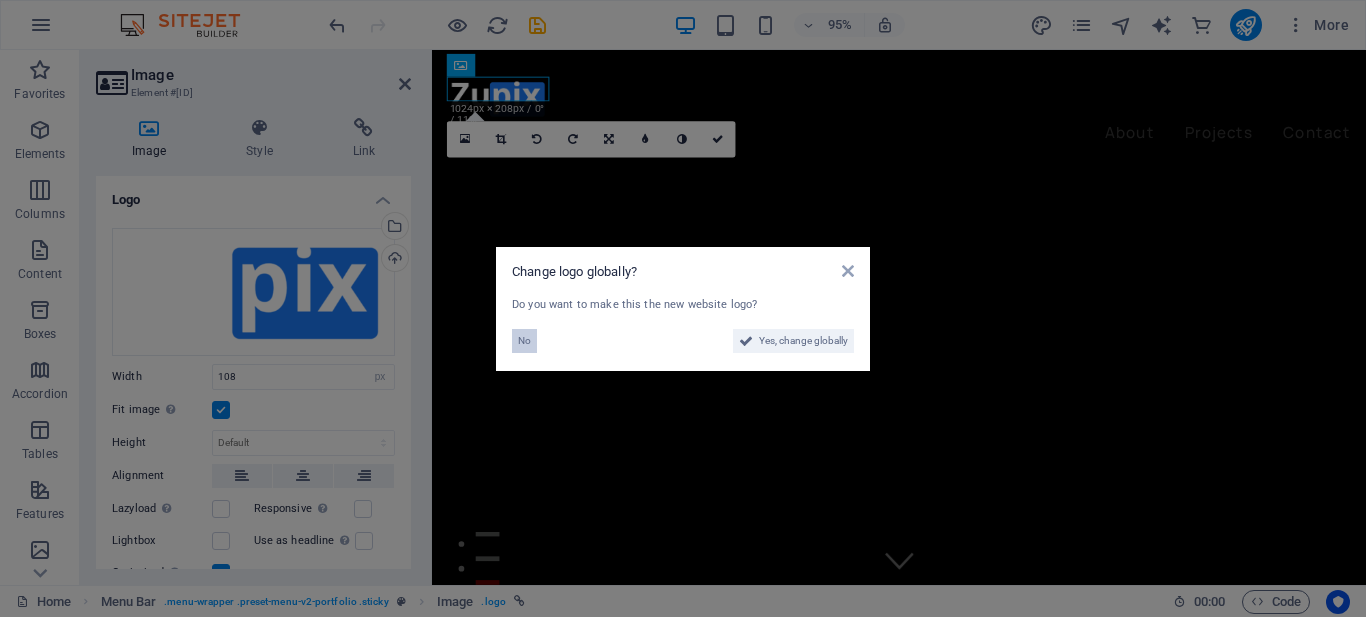 click on "No" at bounding box center [524, 341] 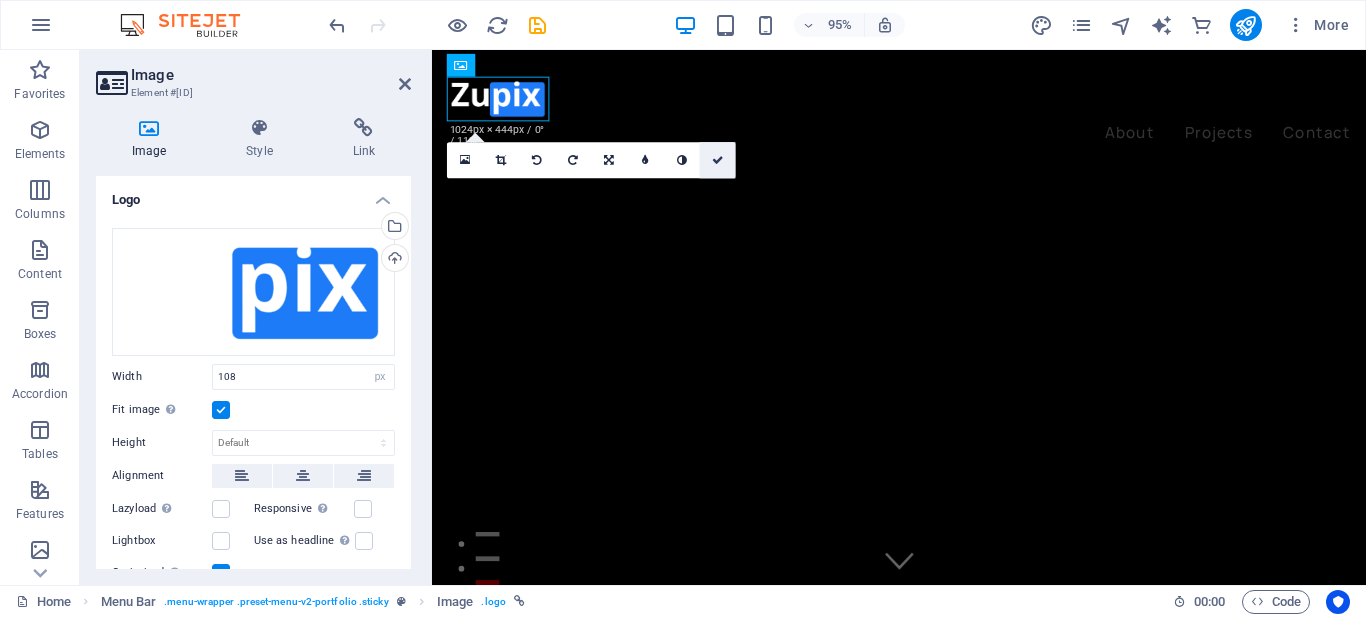 drag, startPoint x: 716, startPoint y: 160, endPoint x: 636, endPoint y: 110, distance: 94.33981 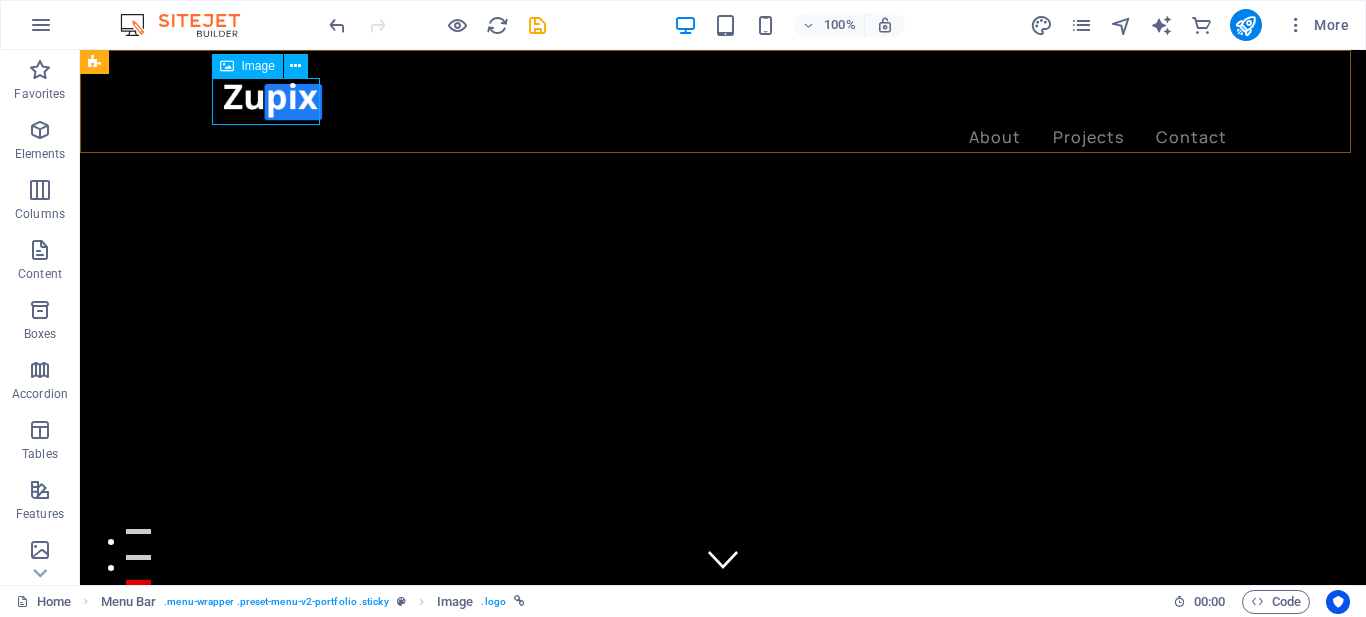 click at bounding box center (723, 101) 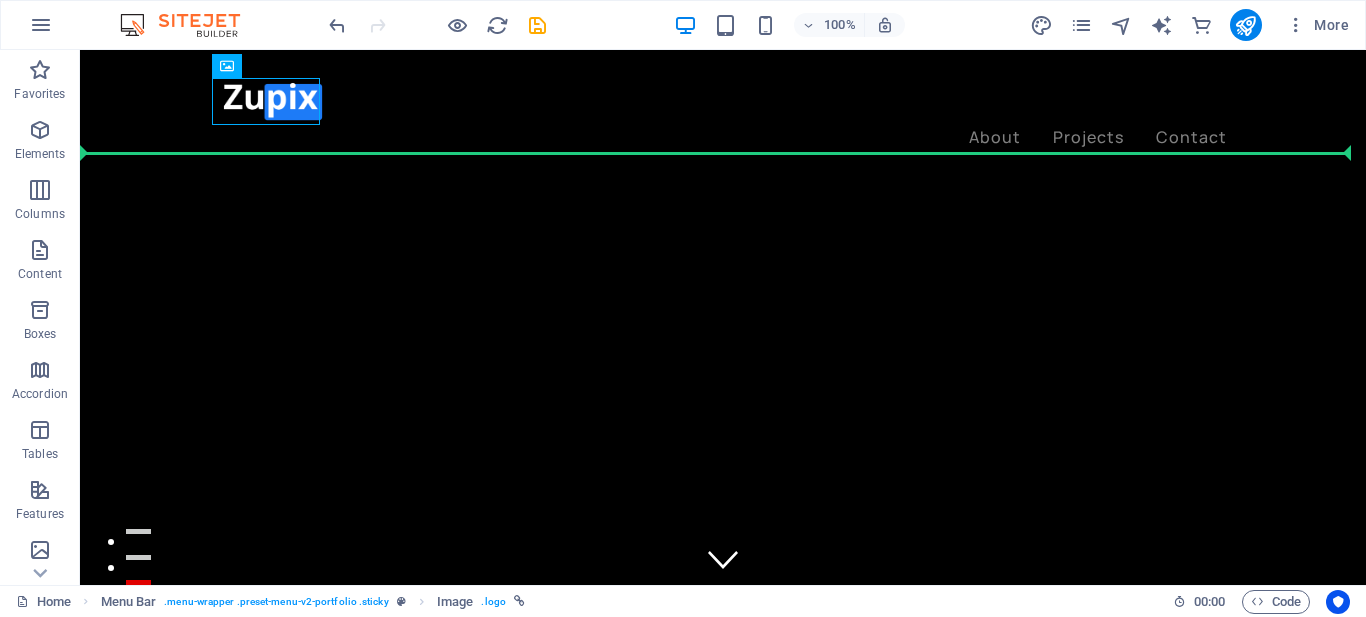 drag, startPoint x: 269, startPoint y: 100, endPoint x: 236, endPoint y: 107, distance: 33.734257 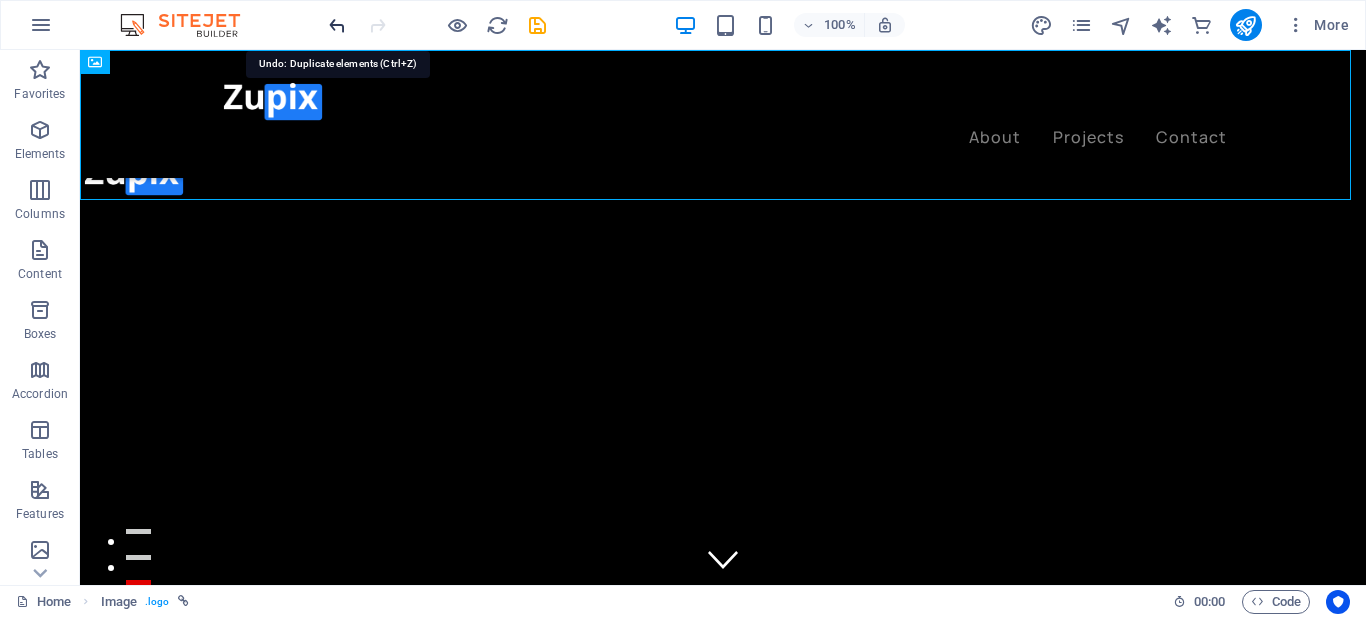click at bounding box center (337, 25) 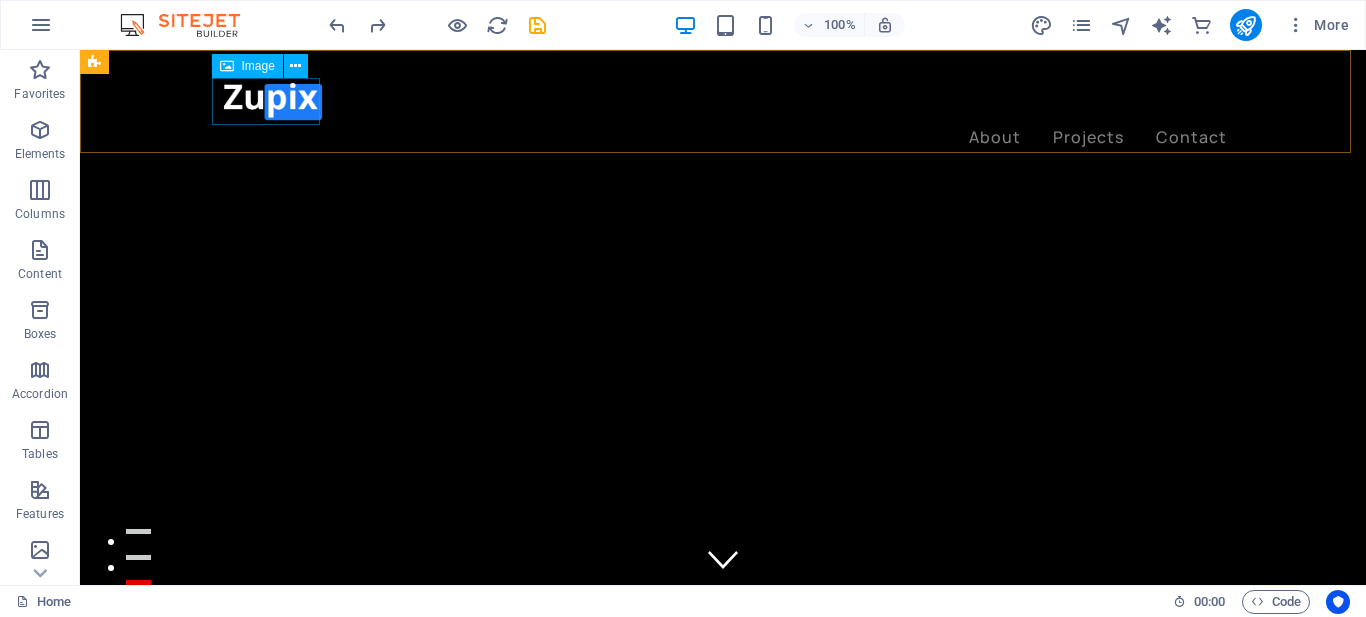 click at bounding box center [723, 101] 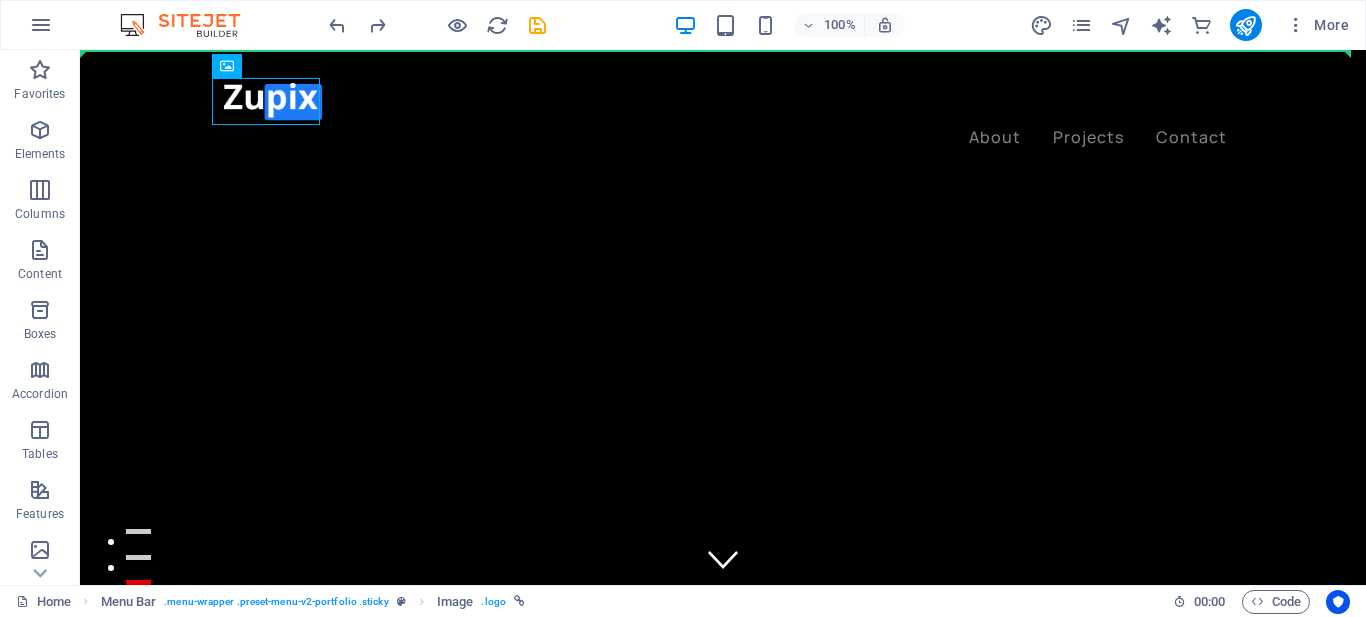 drag, startPoint x: 283, startPoint y: 103, endPoint x: 160, endPoint y: 93, distance: 123.40584 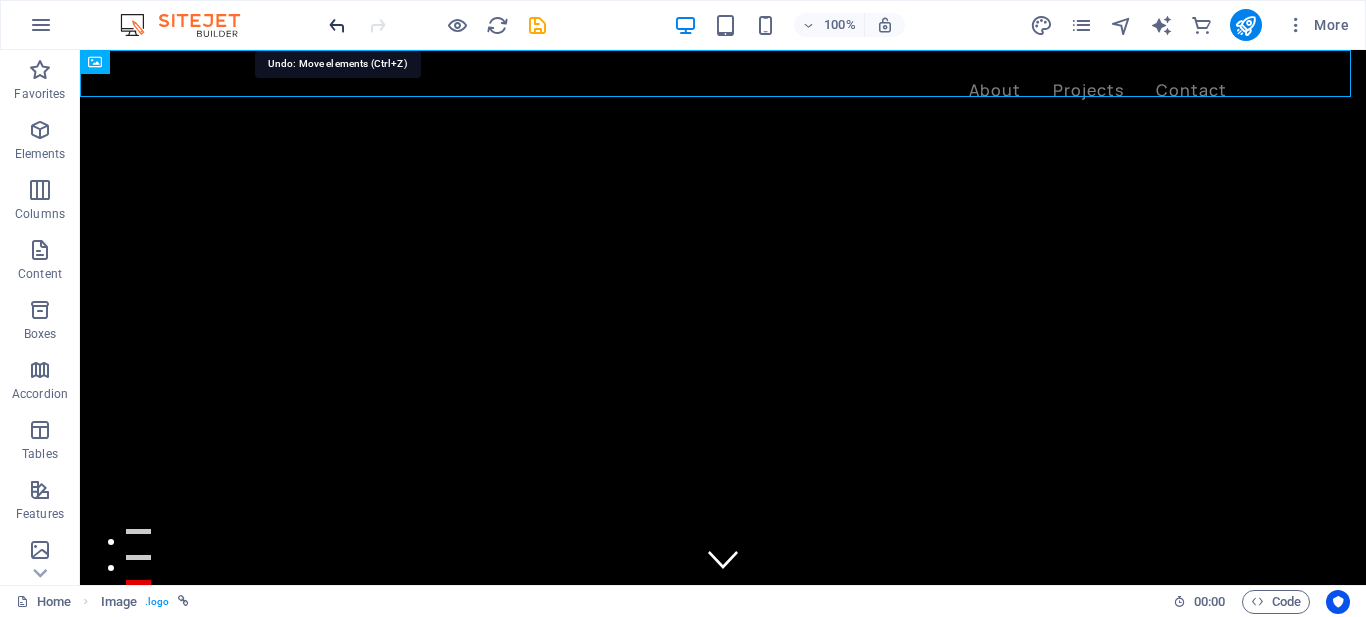 click at bounding box center (337, 25) 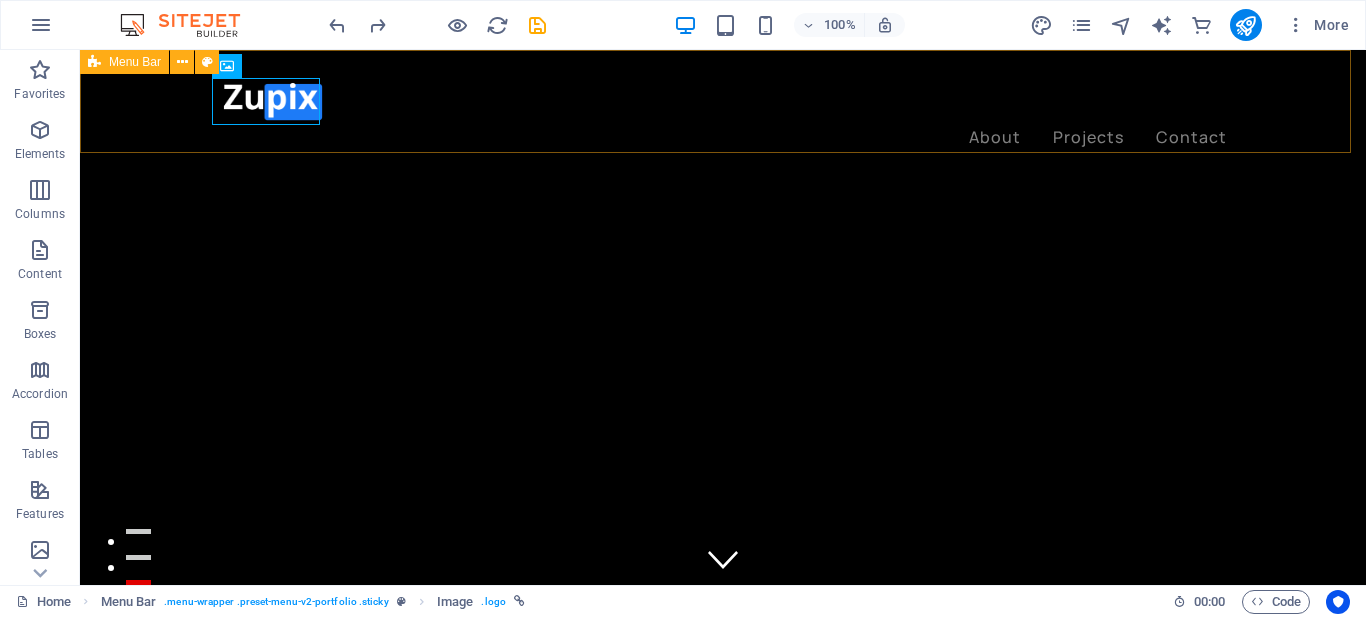 click on "About Projects Contact" at bounding box center (723, 114) 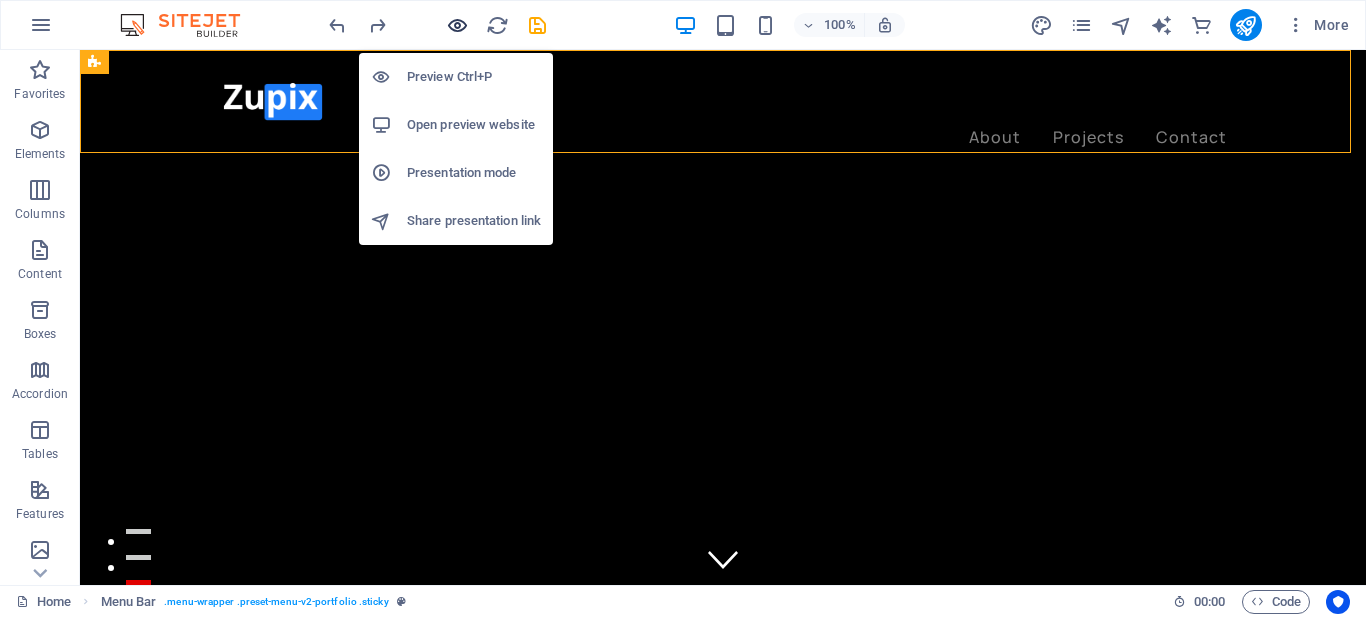 click at bounding box center (457, 25) 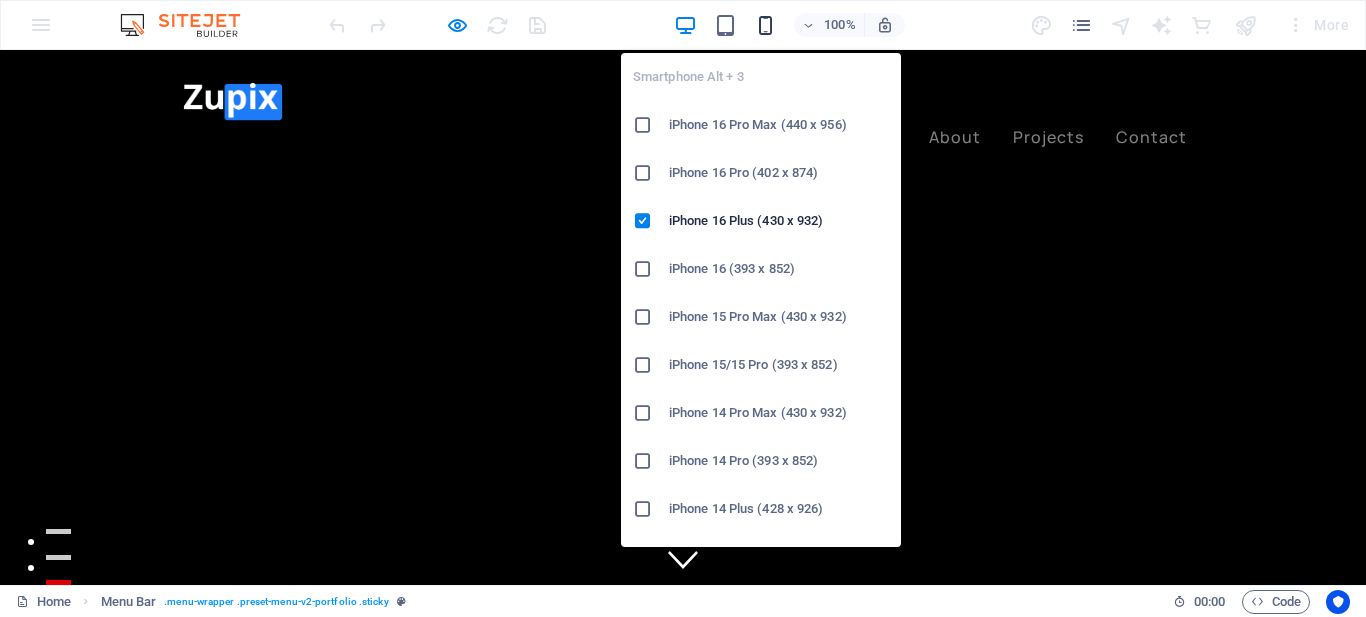 click at bounding box center [765, 25] 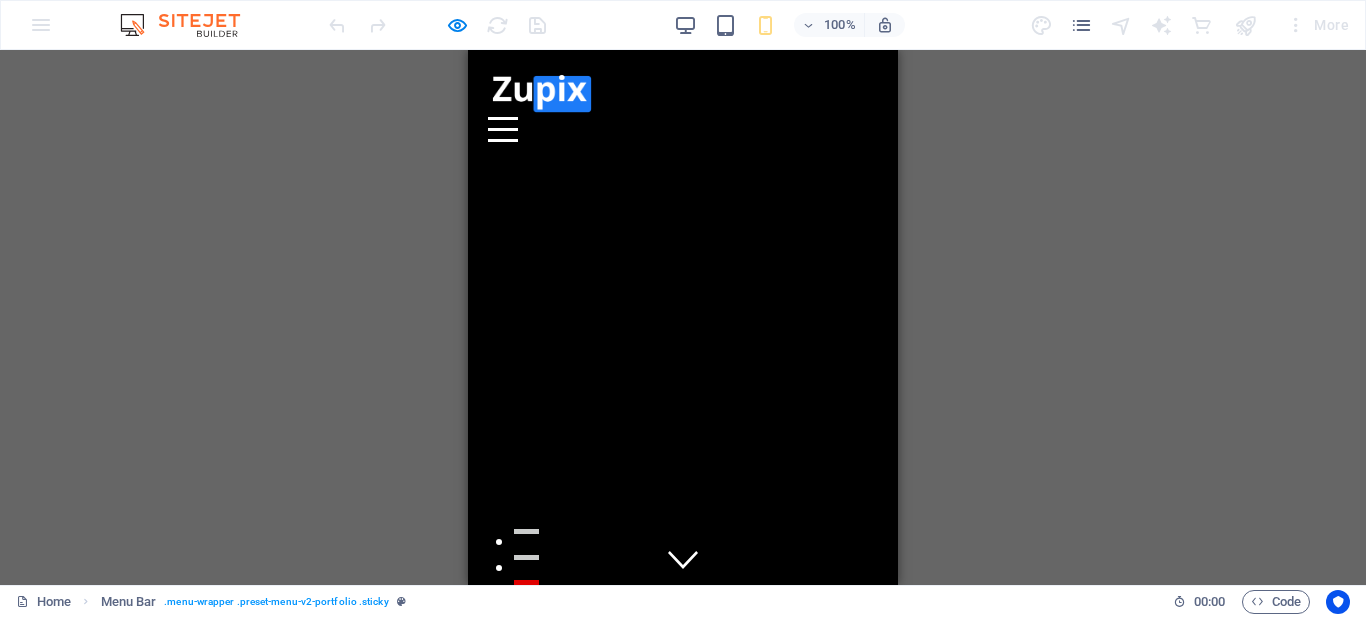 click on "H5 Banner Container Logo Menu Bar Menu Image Image" at bounding box center [683, 317] 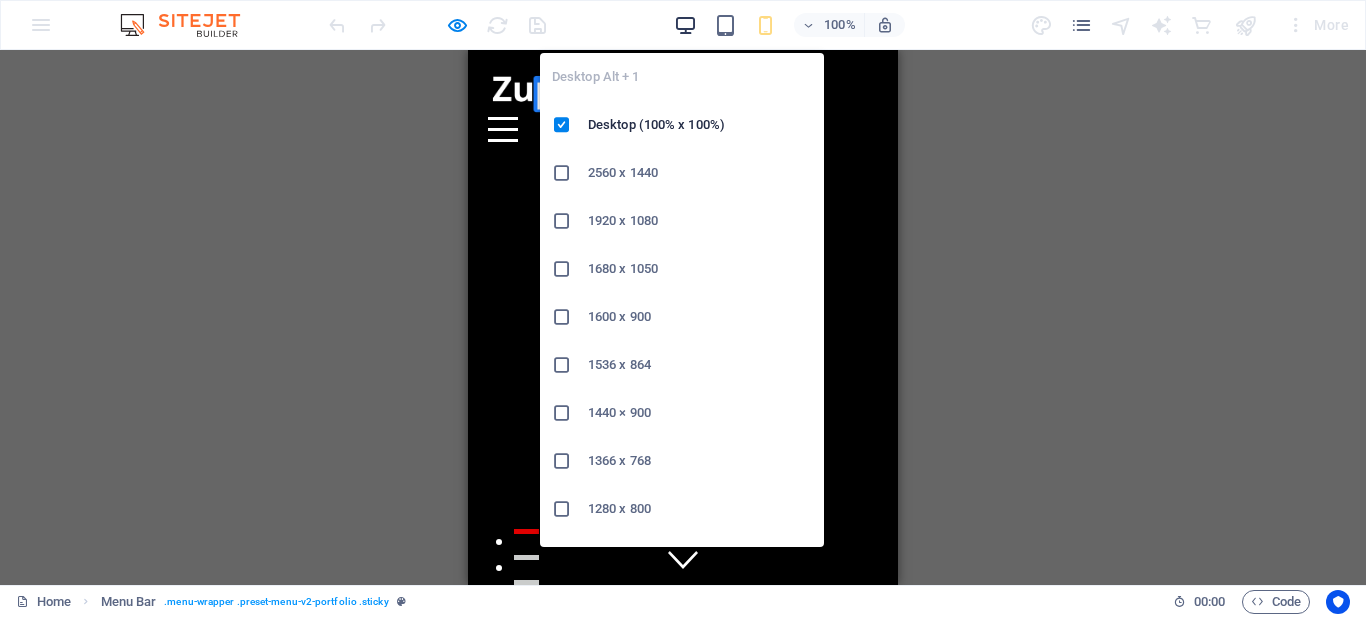 click at bounding box center (685, 25) 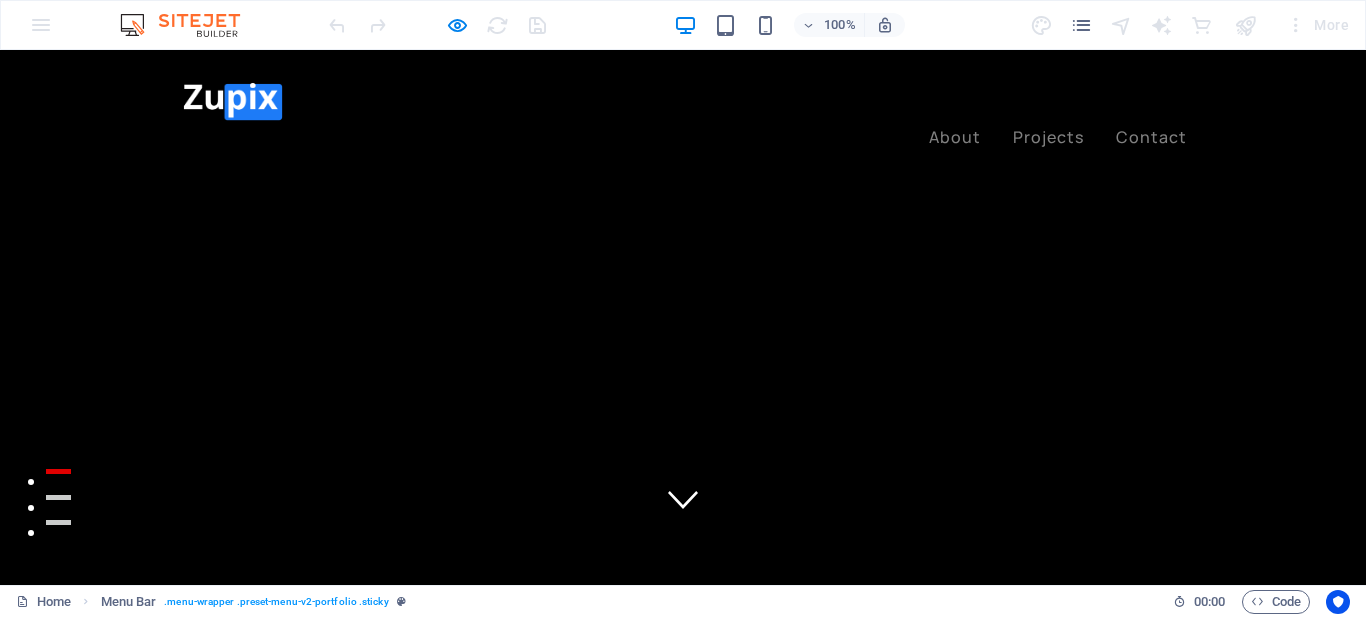 scroll, scrollTop: 0, scrollLeft: 0, axis: both 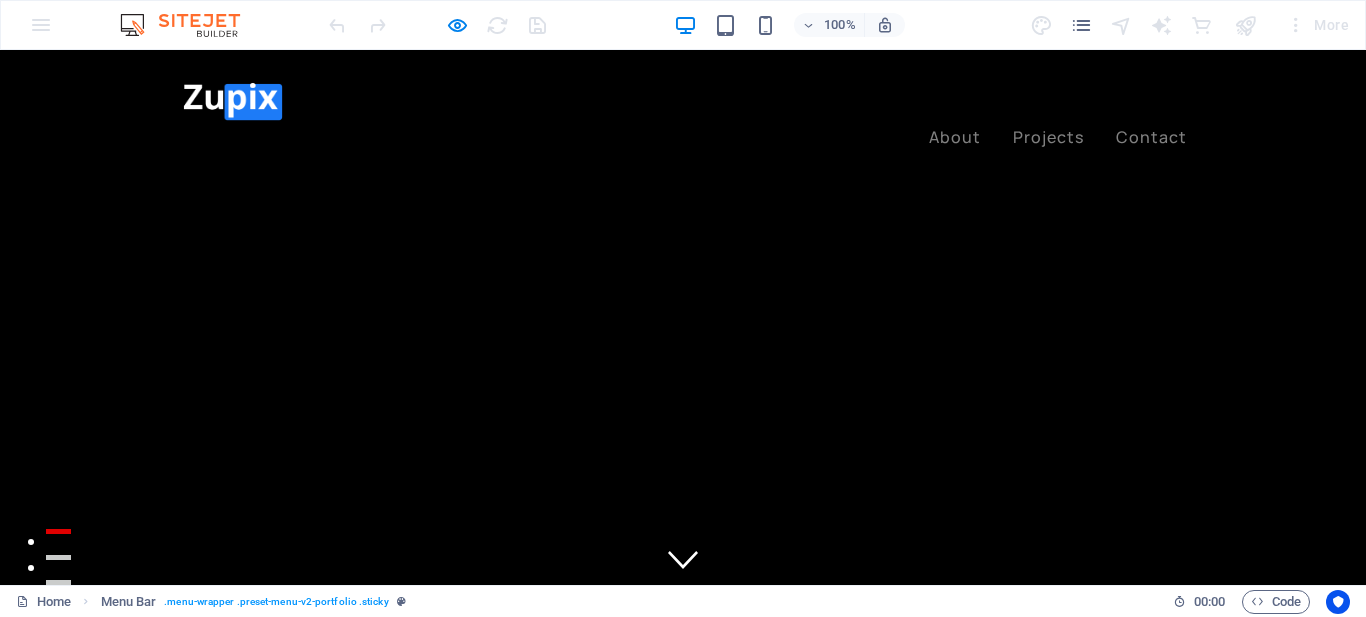 click on "By [NAME]" at bounding box center [683, 872] 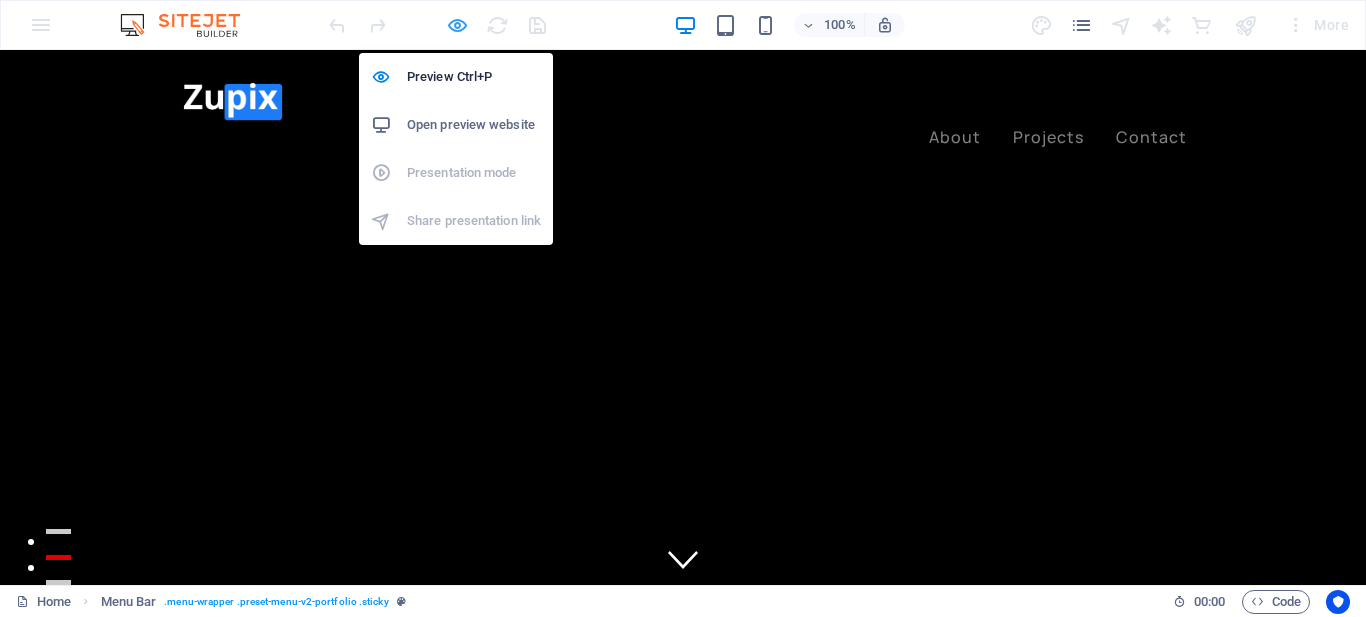 click at bounding box center (457, 25) 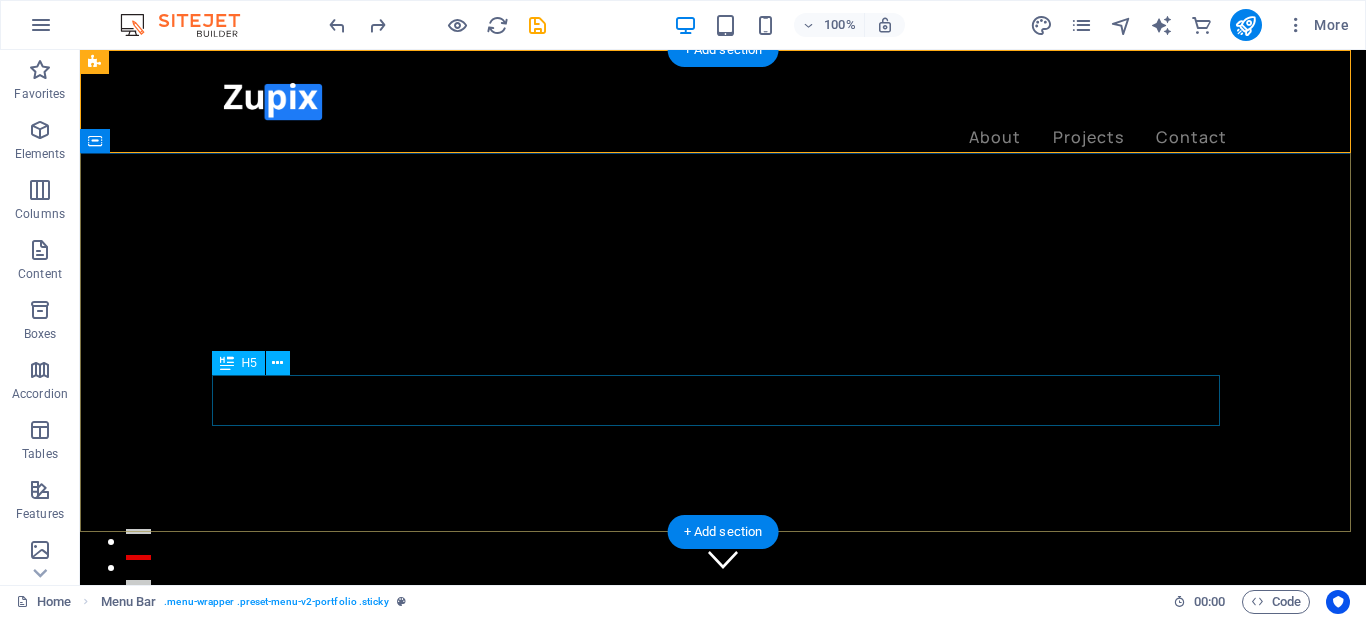 click on "By [NAME]" at bounding box center [723, 872] 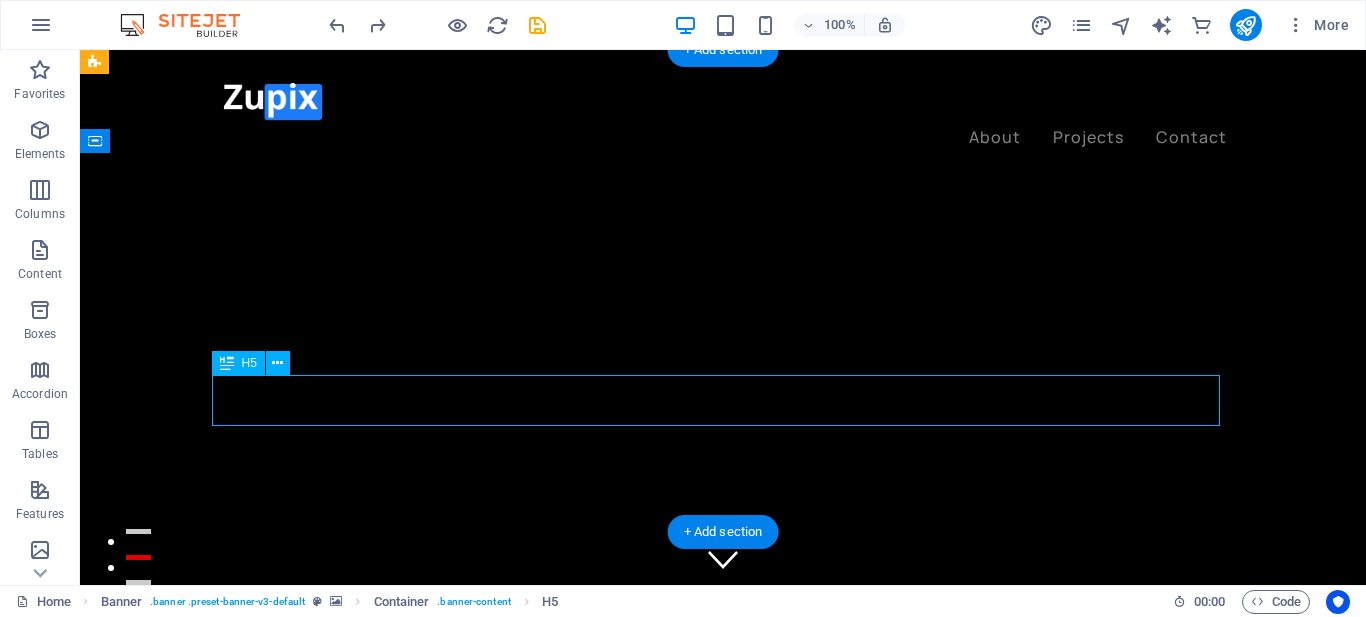 click on "By [NAME]" at bounding box center [723, 872] 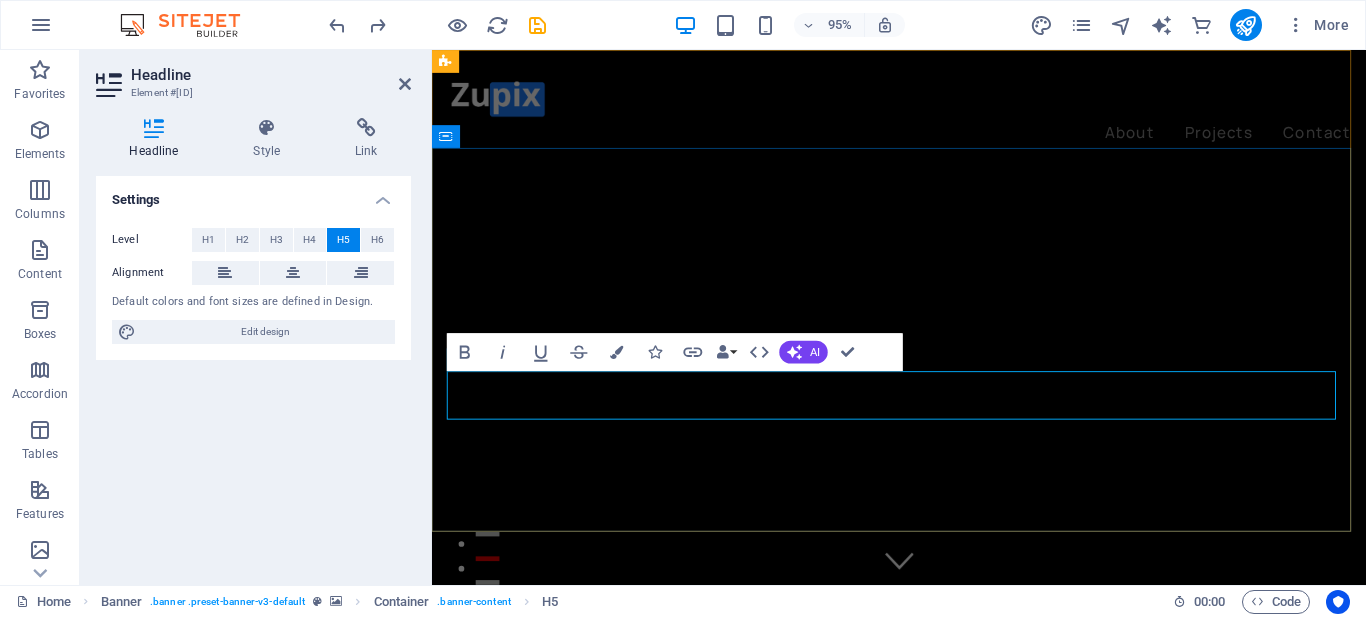 click on "By [NAME]" at bounding box center (923, 872) 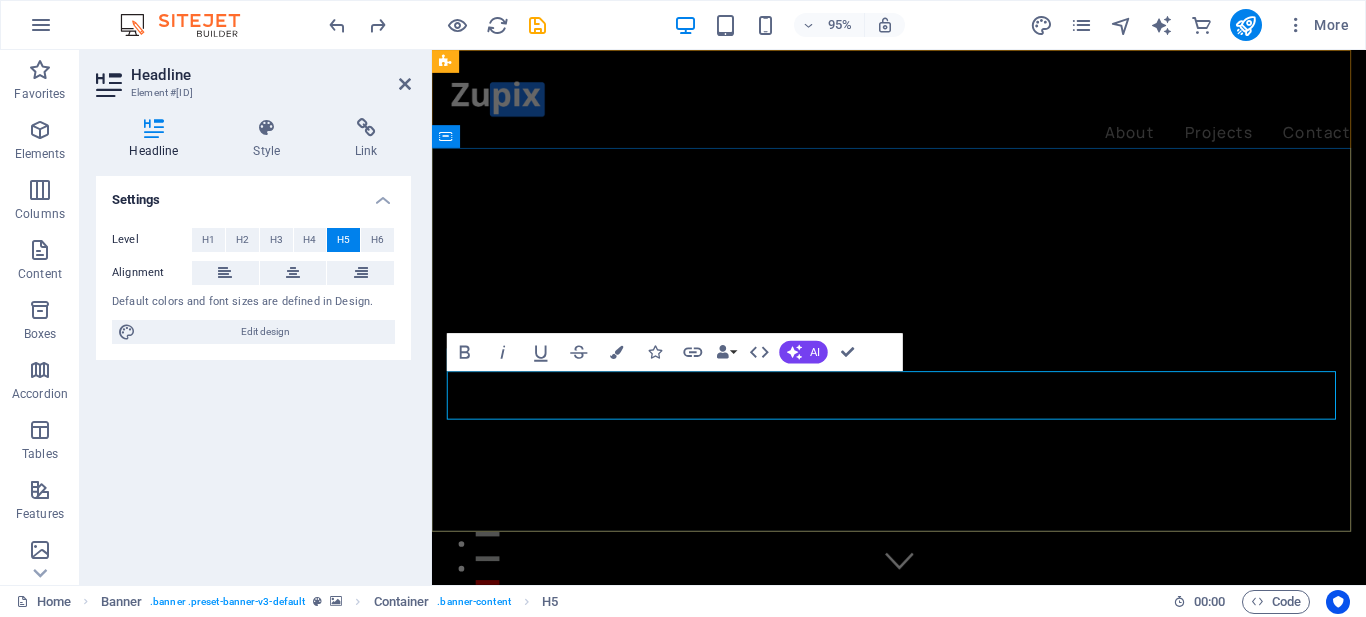 drag, startPoint x: 1095, startPoint y: 407, endPoint x: 825, endPoint y: 421, distance: 270.36273 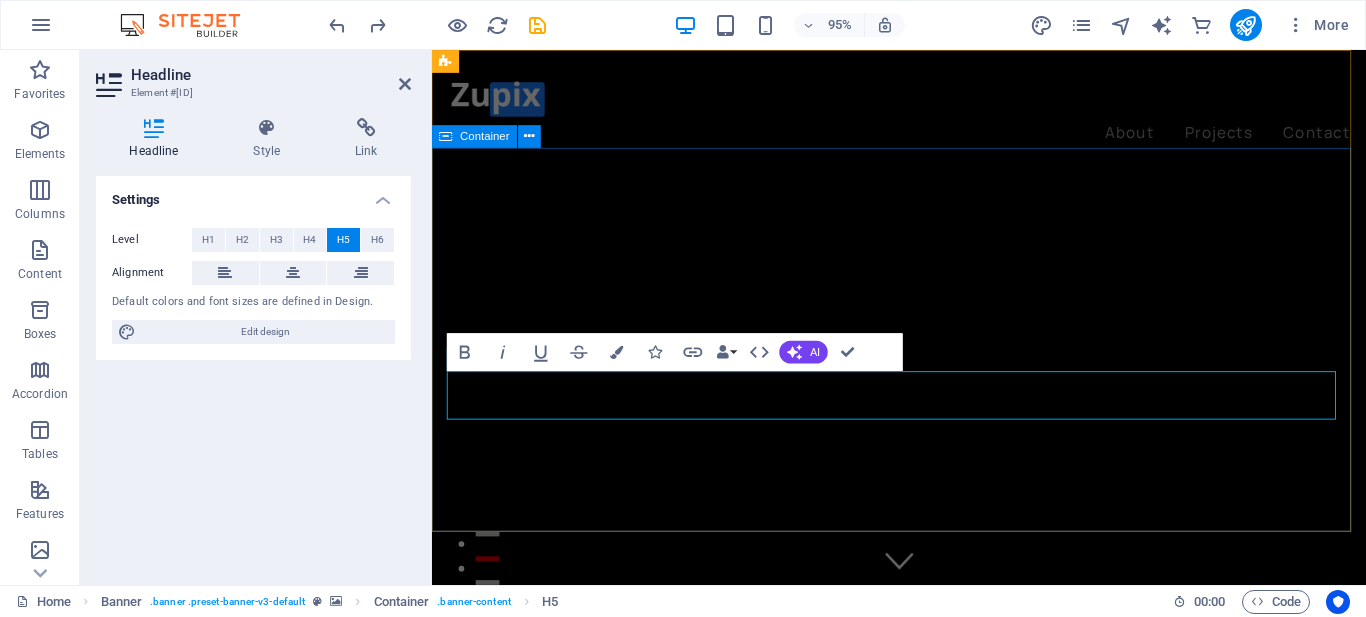 click on "DESIGN-X  By [NAME]" at bounding box center [923, 839] 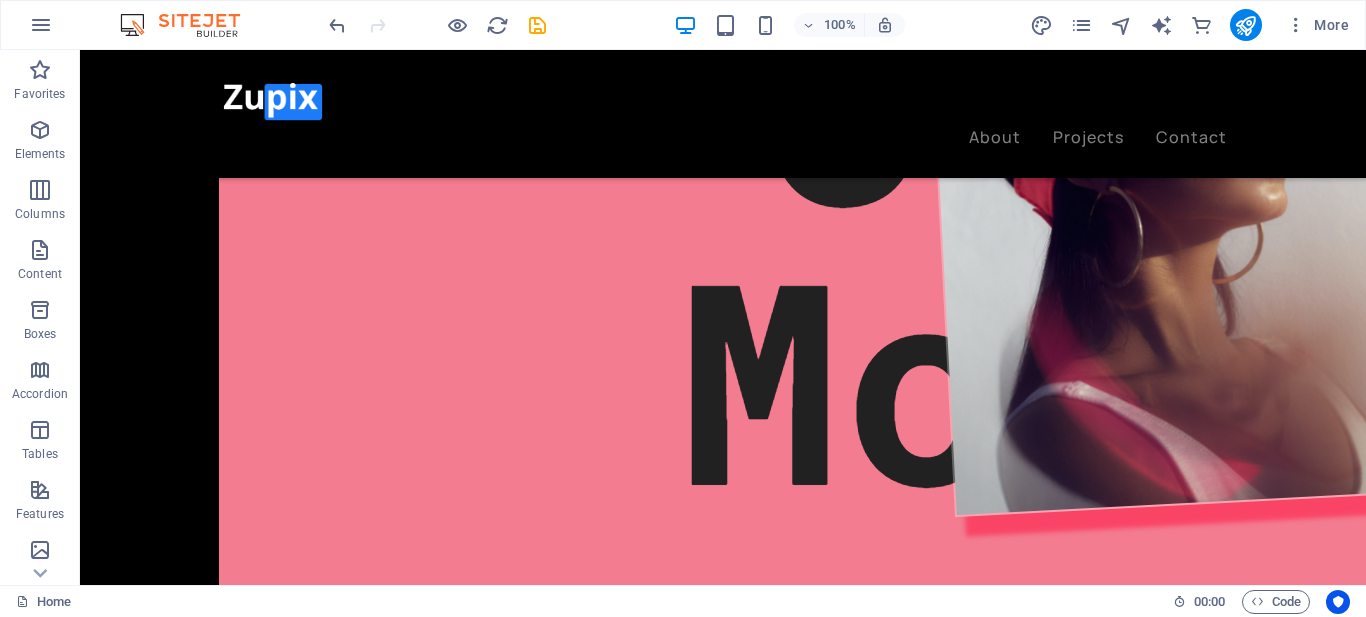 scroll, scrollTop: 2108, scrollLeft: 0, axis: vertical 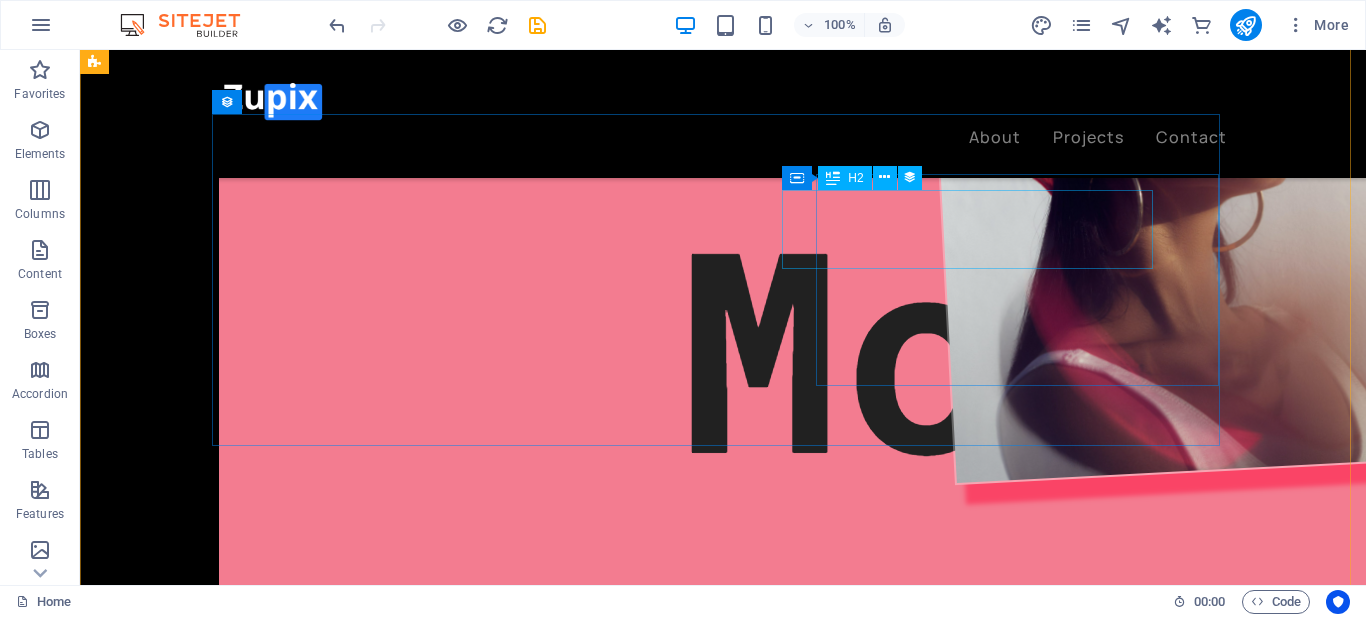 click on "Handmade" at bounding box center [673, 4463] 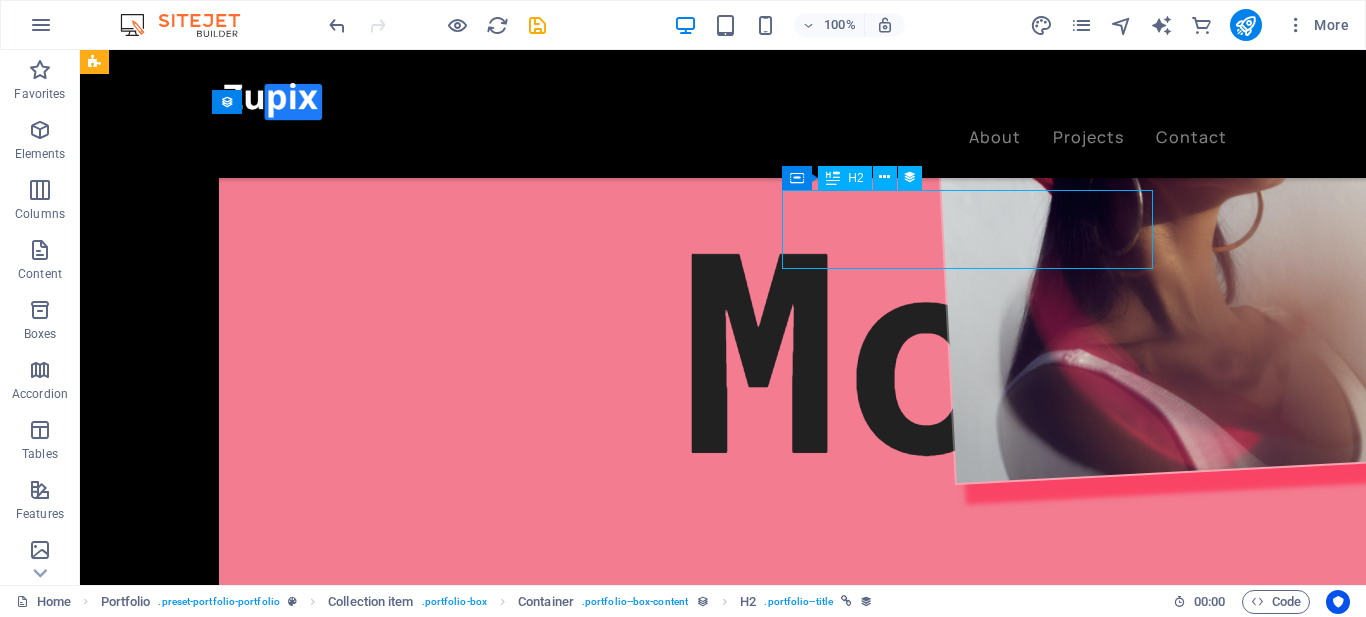 click on "Handmade" at bounding box center [673, 4463] 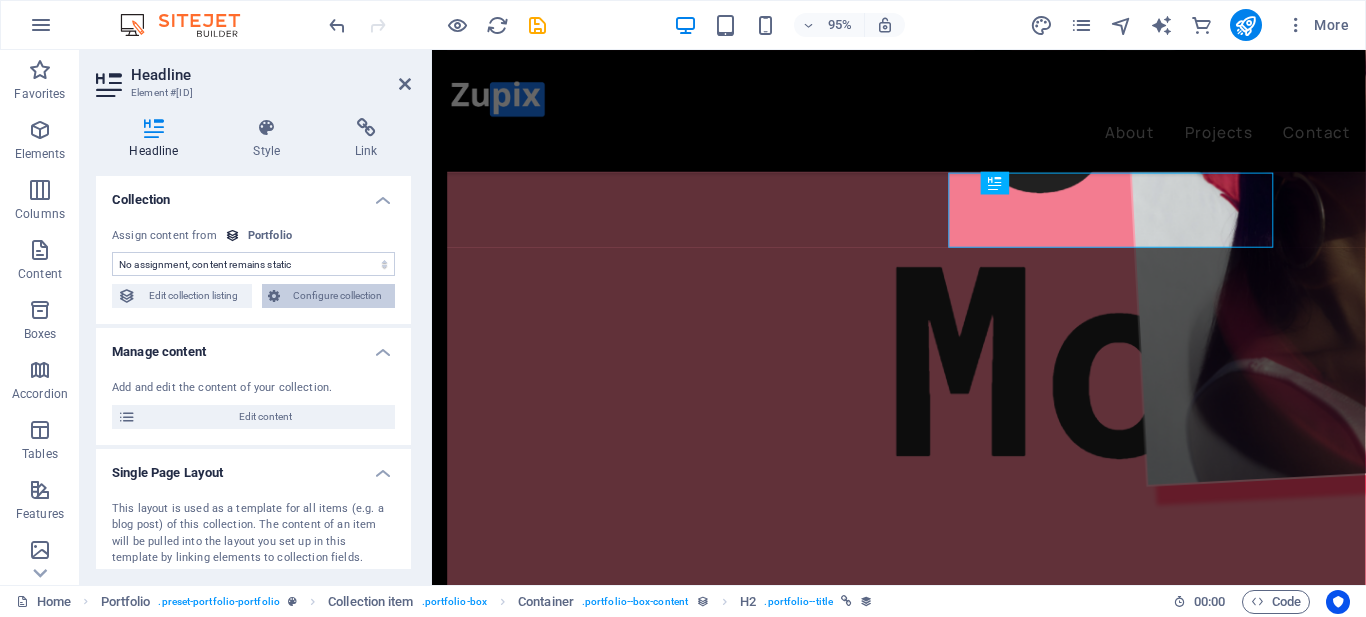 scroll, scrollTop: 2061, scrollLeft: 0, axis: vertical 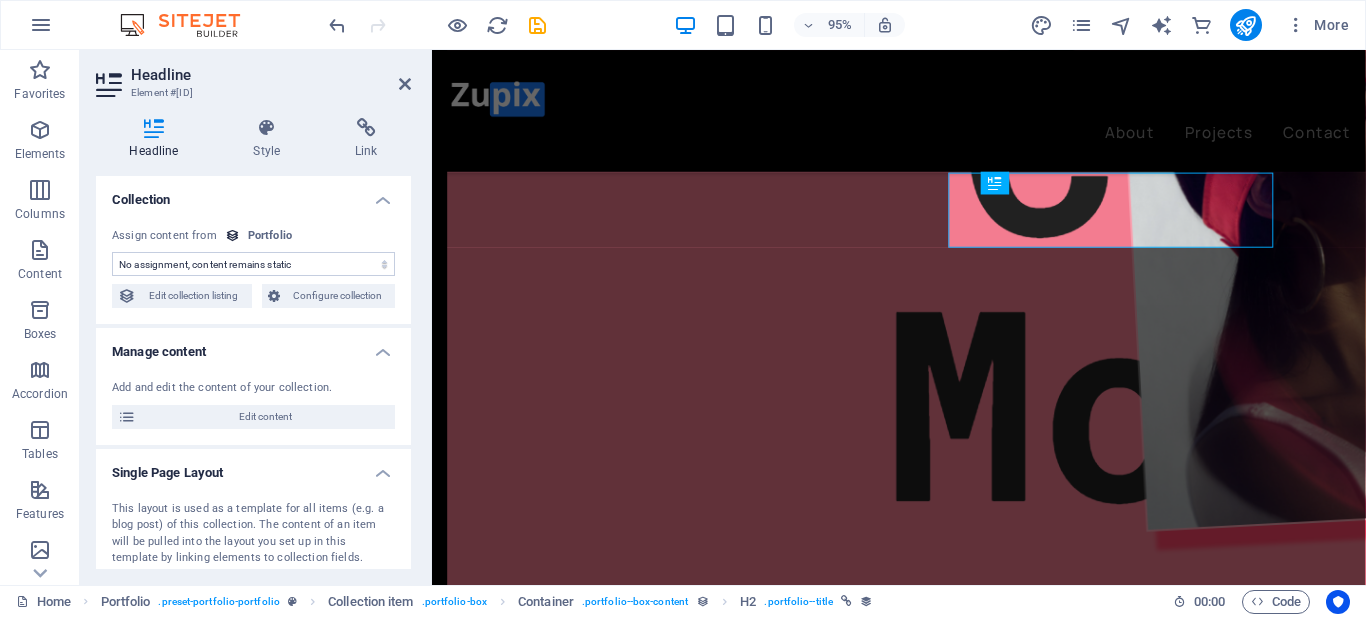 select on "name" 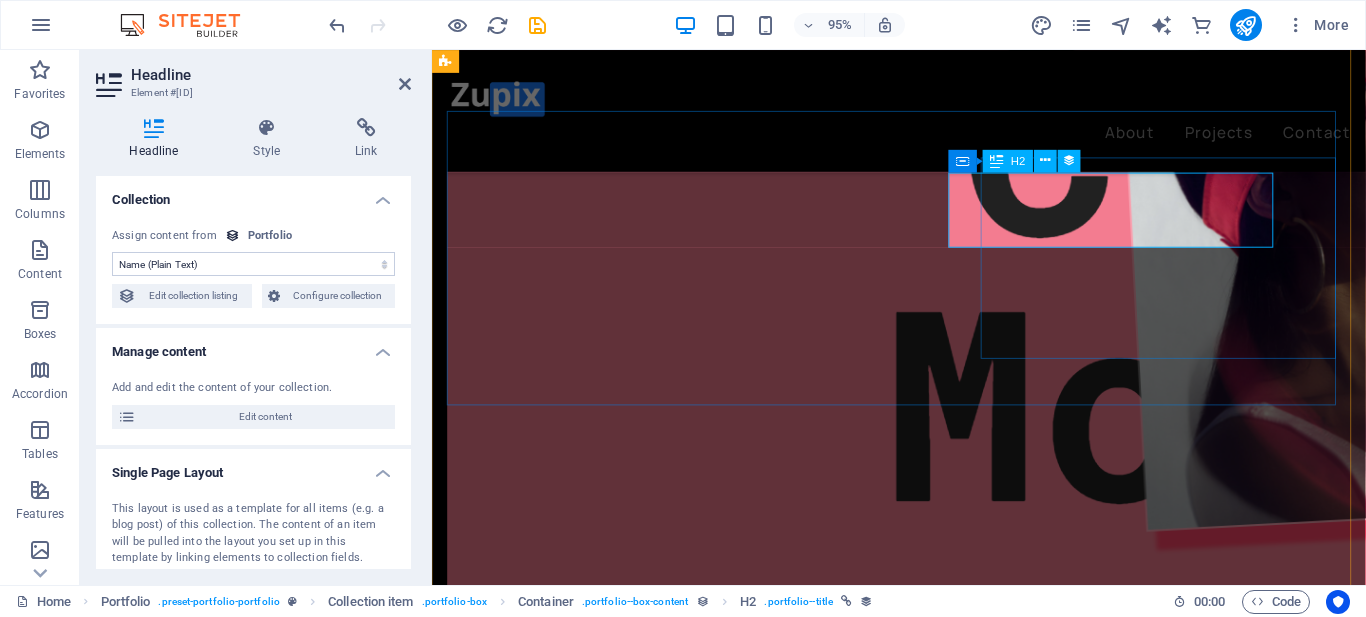 click on "Handmade" at bounding box center (873, 4535) 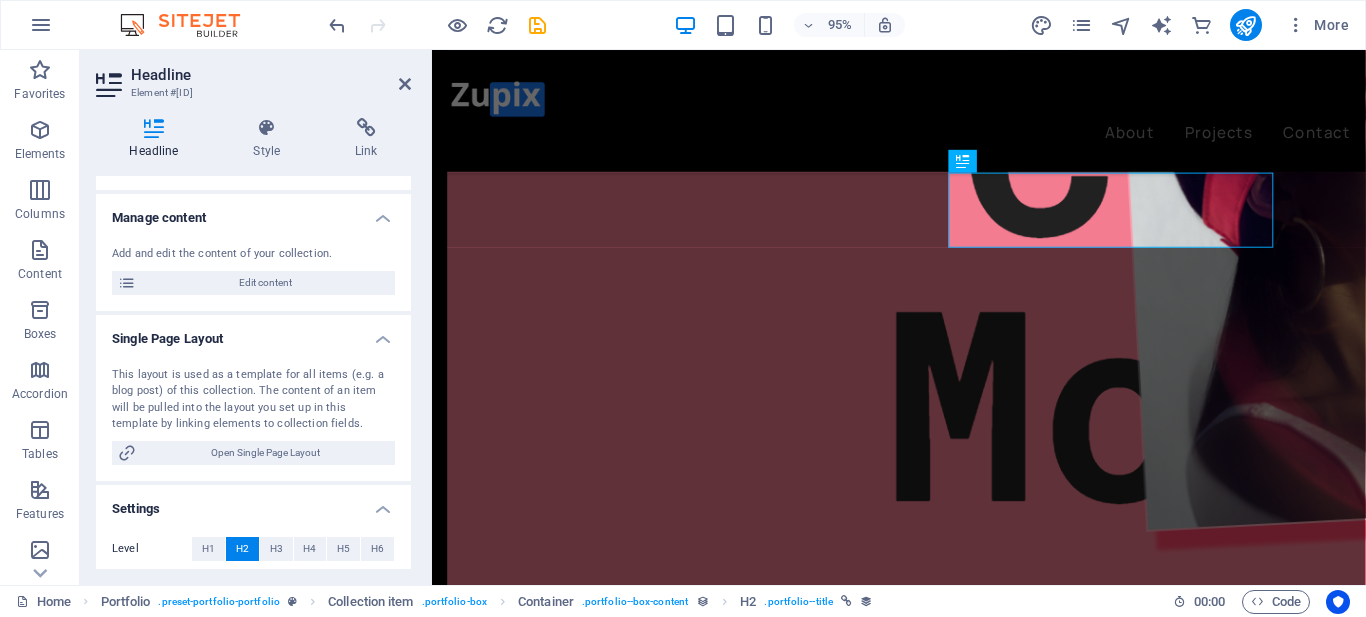 scroll, scrollTop: 100, scrollLeft: 0, axis: vertical 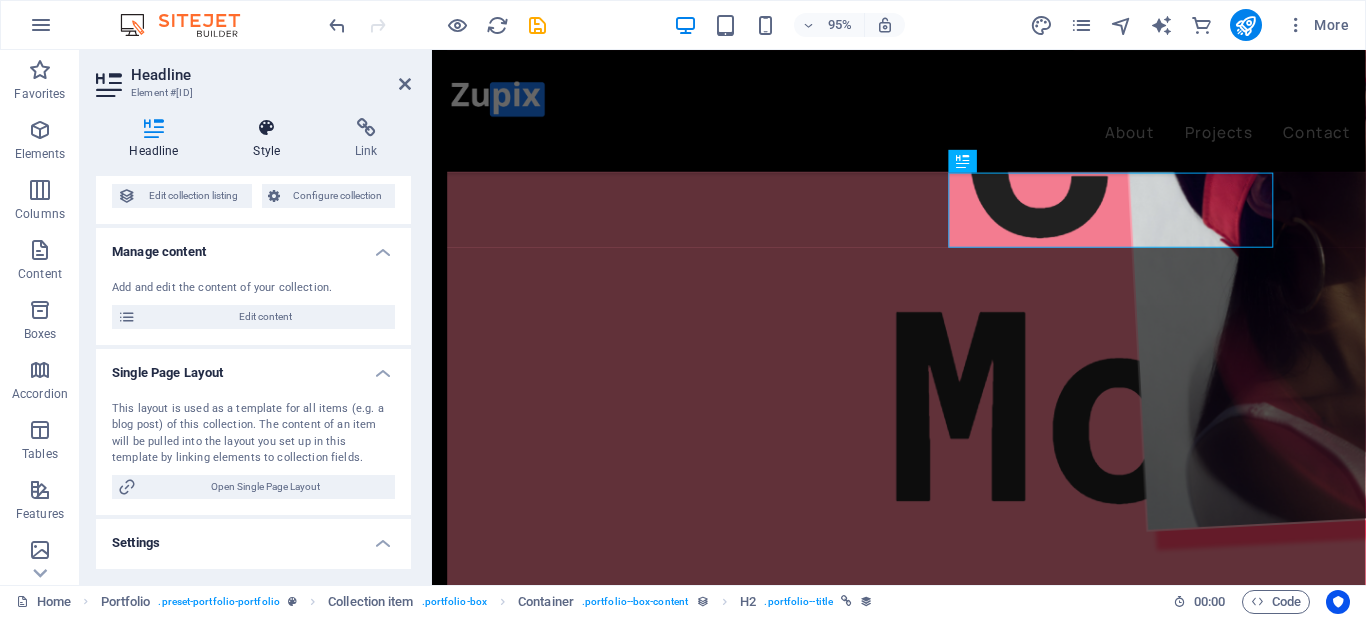 click at bounding box center (267, 128) 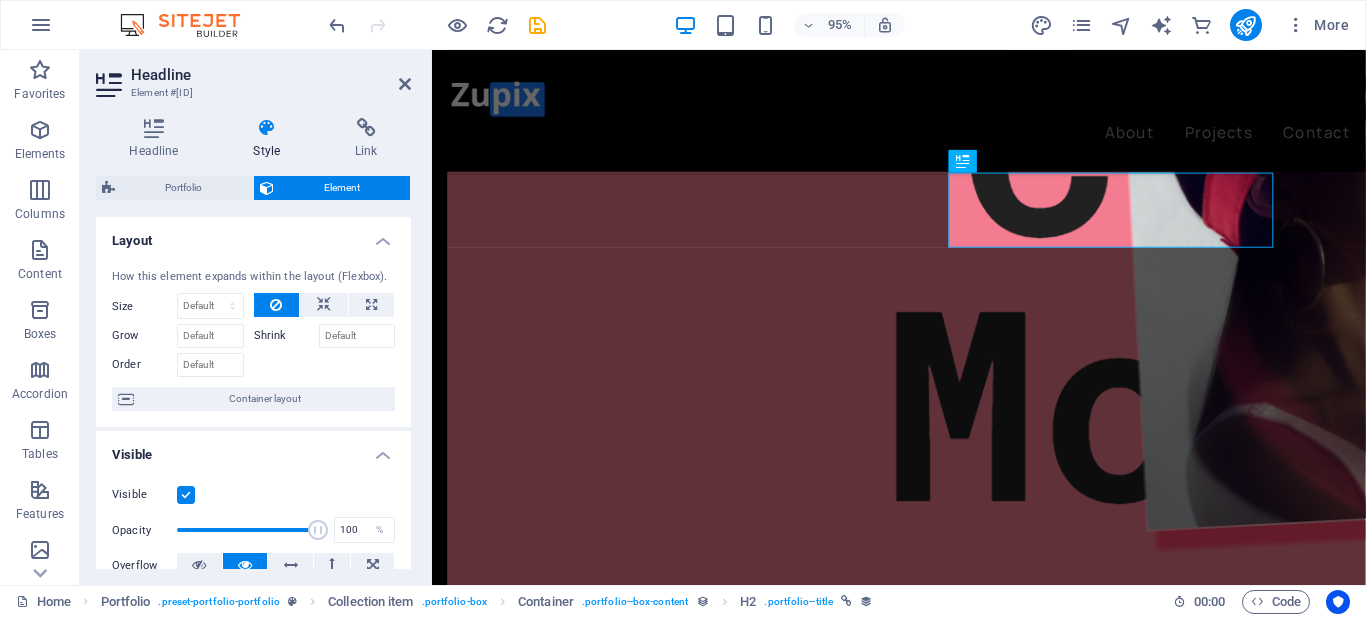 scroll, scrollTop: 0, scrollLeft: 0, axis: both 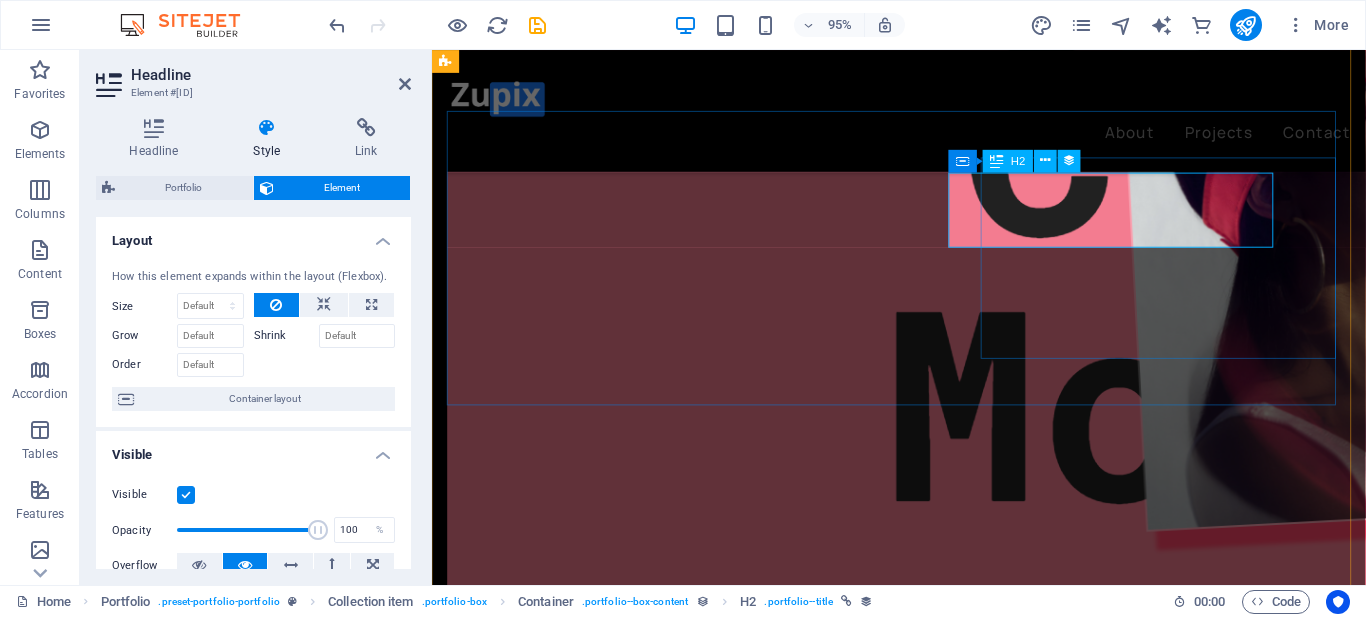 click on "Handmade" at bounding box center (873, 4535) 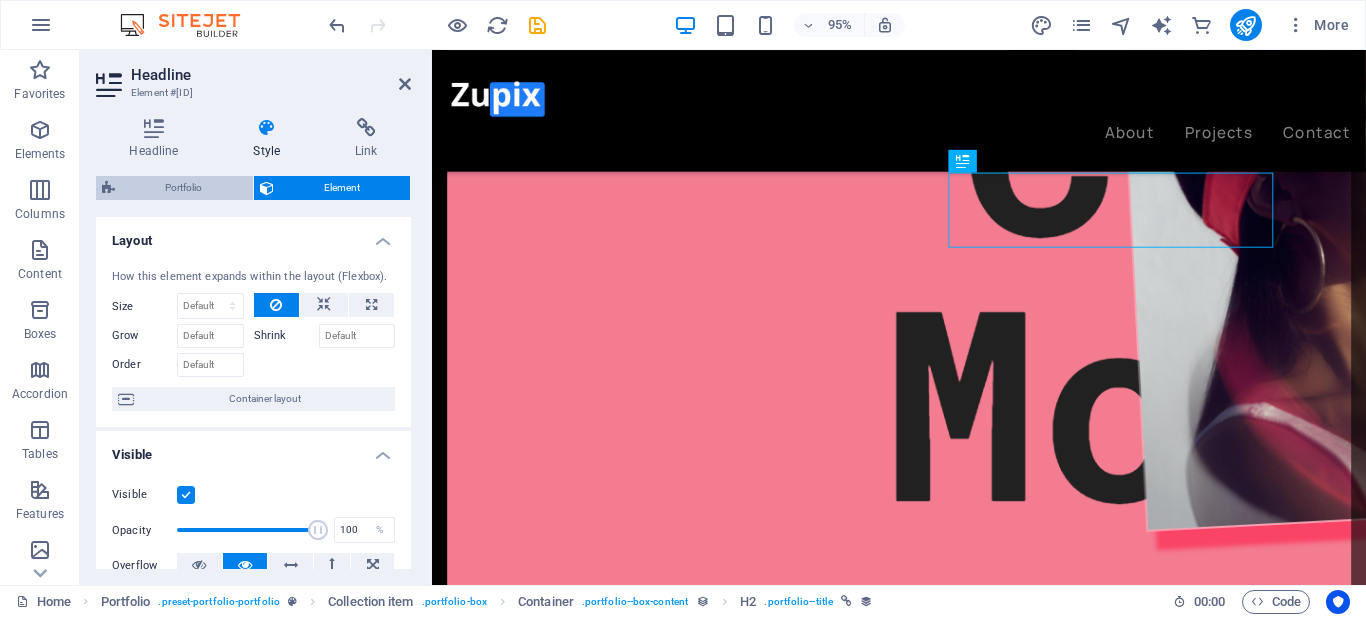 click on "Portfolio" at bounding box center [184, 188] 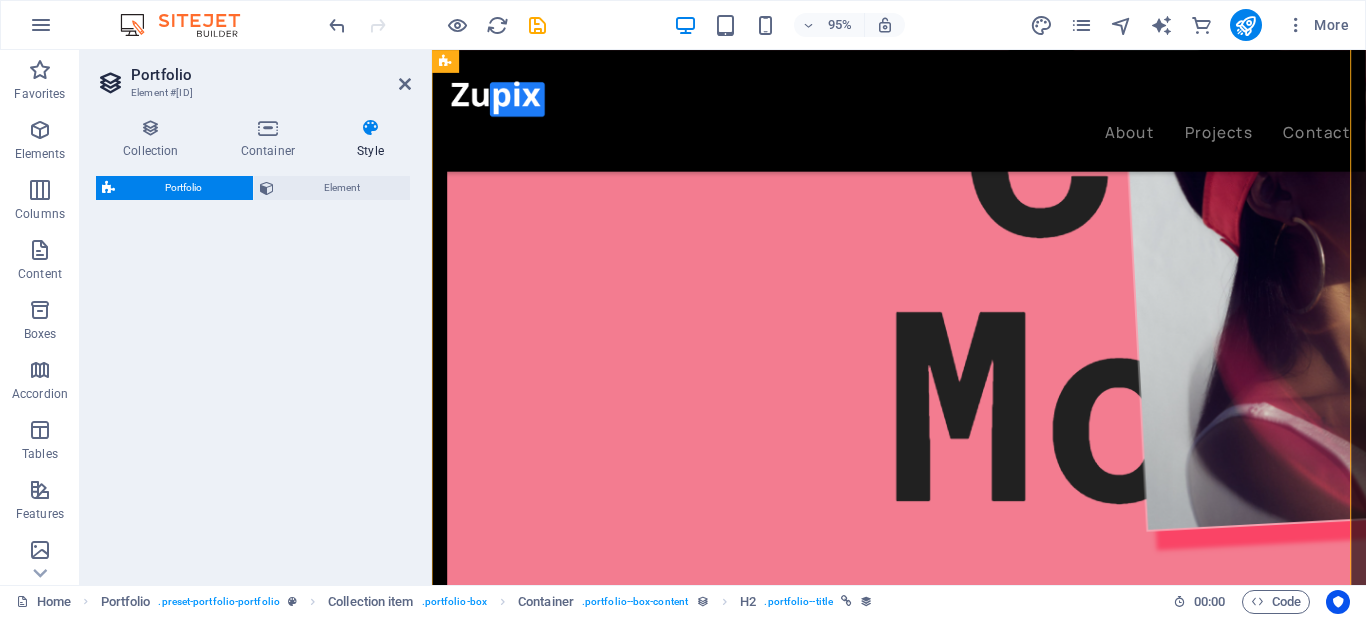 select on "rem" 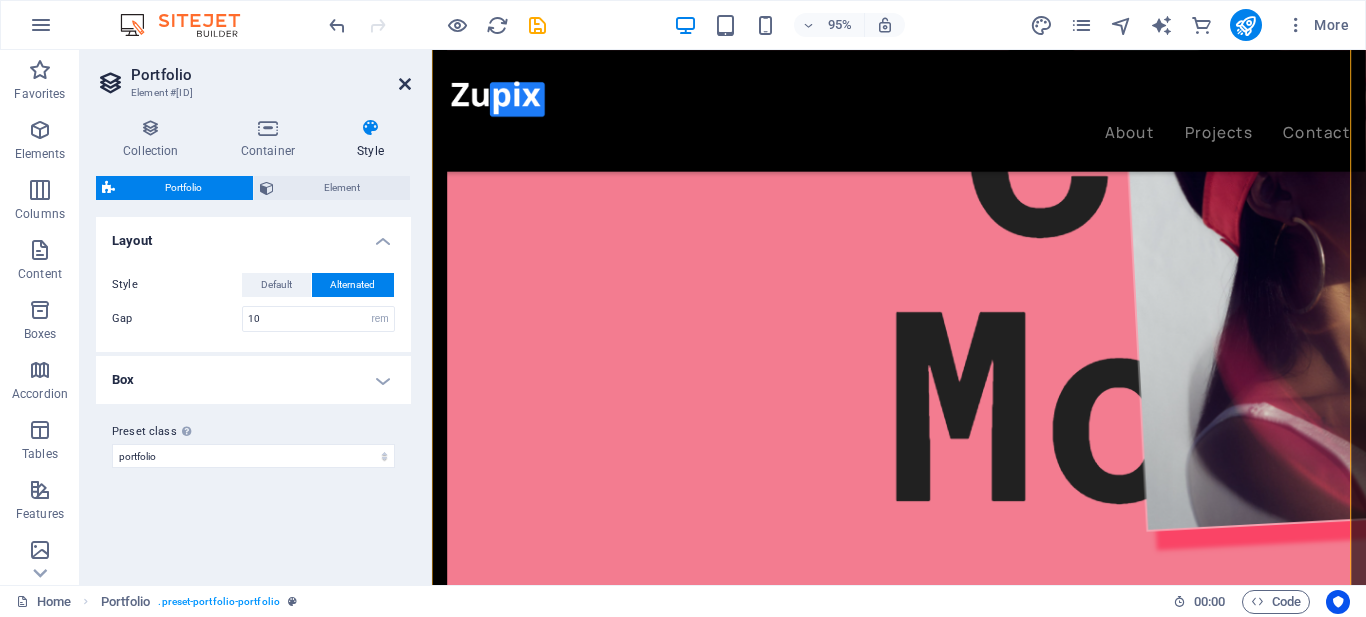 click at bounding box center [405, 84] 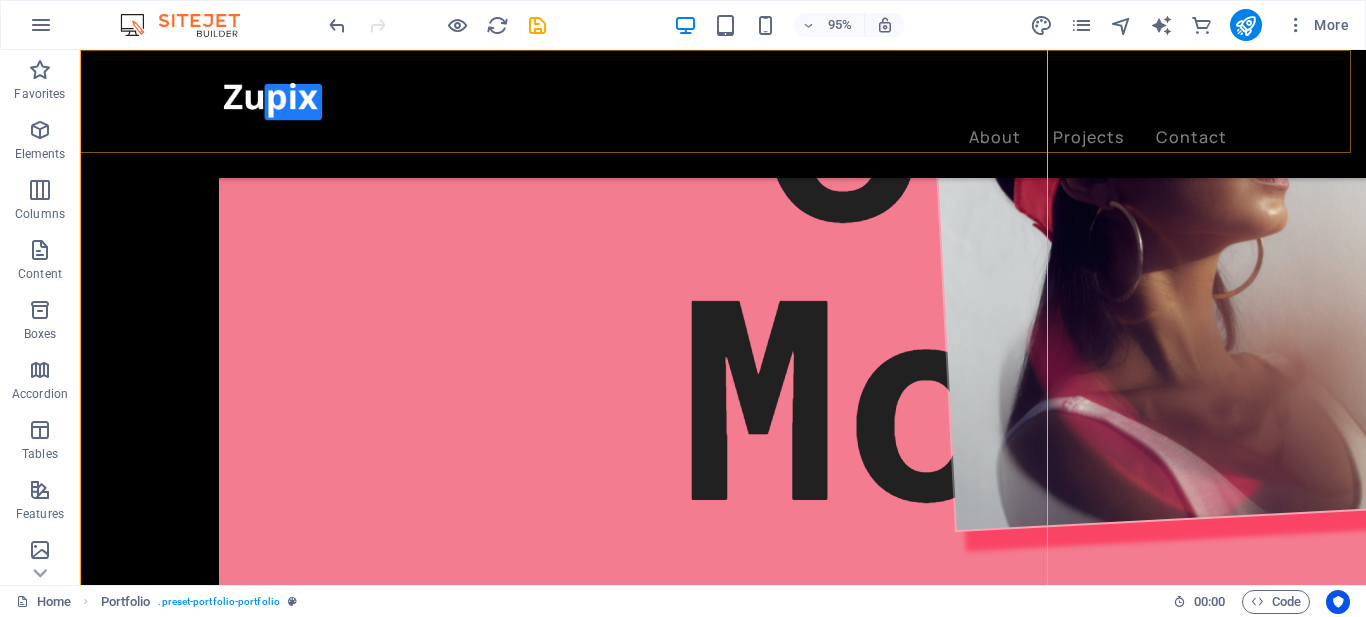 scroll, scrollTop: 2108, scrollLeft: 0, axis: vertical 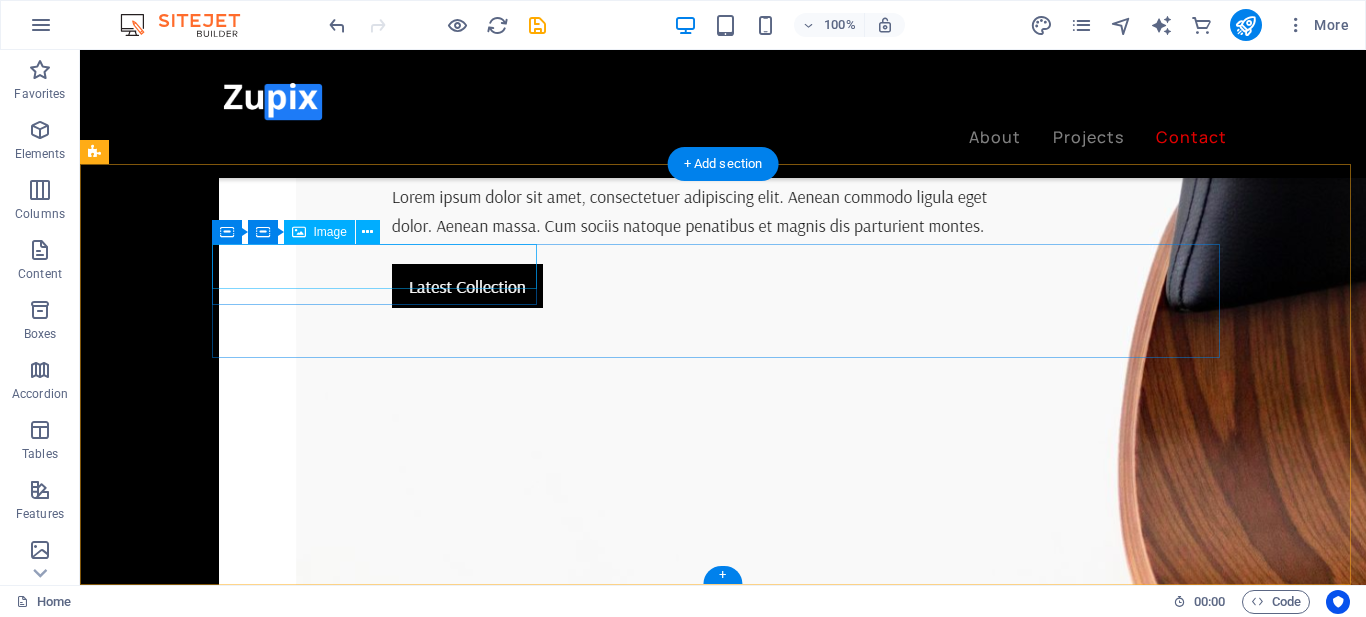 click at bounding box center [381, 11018] 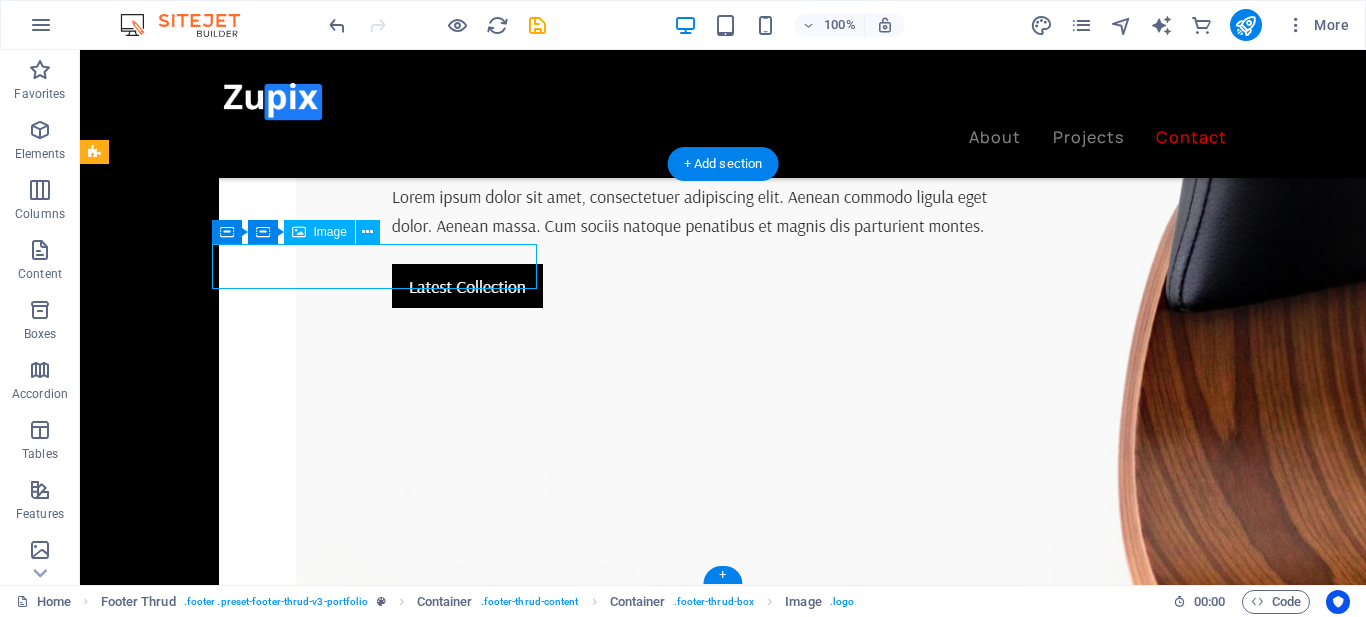 click at bounding box center [381, 11018] 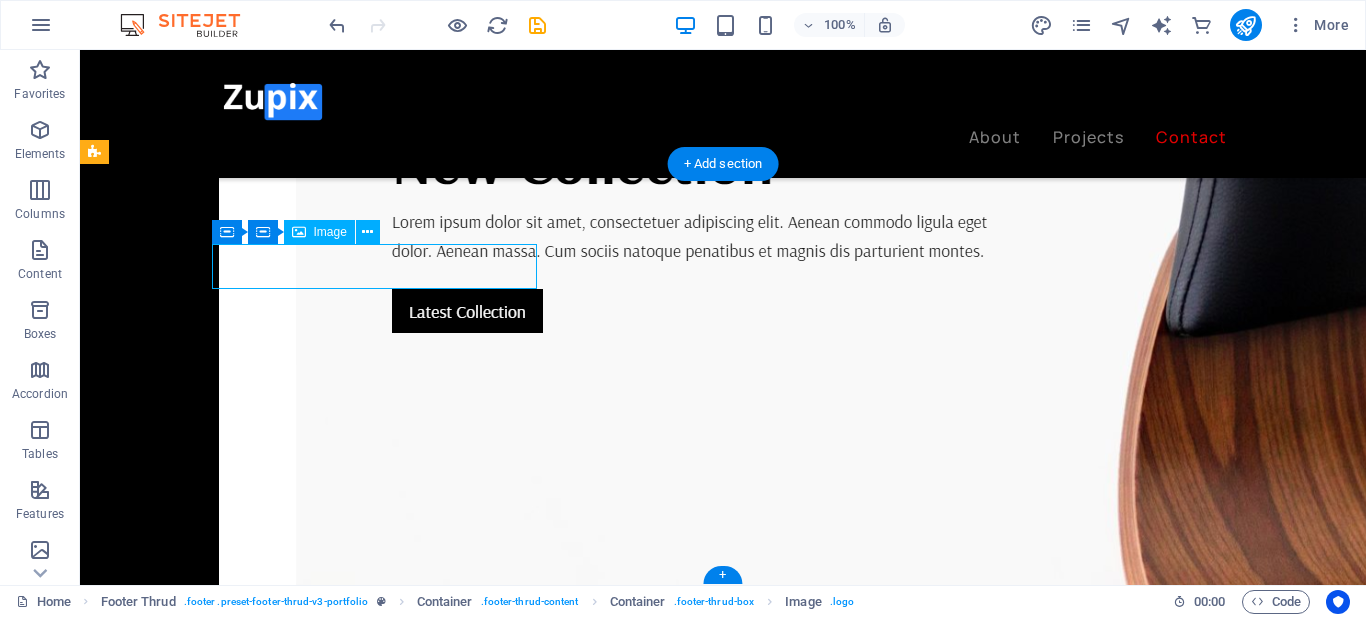 select on "px" 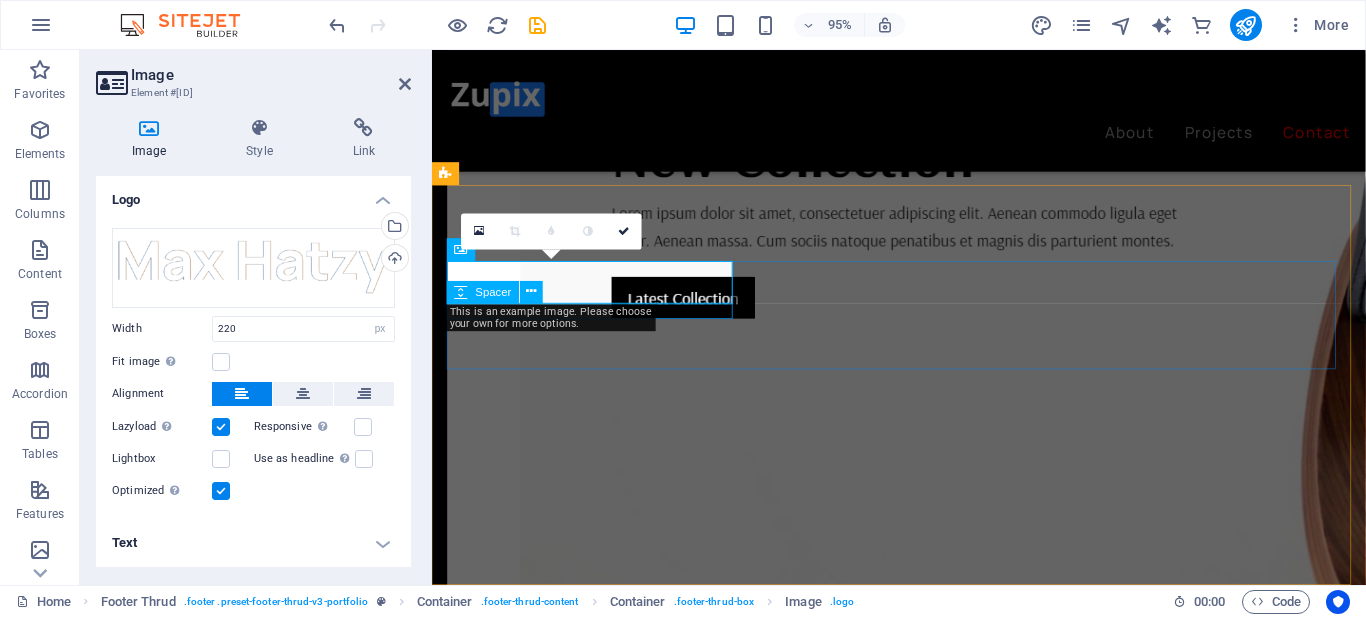 scroll, scrollTop: 7280, scrollLeft: 0, axis: vertical 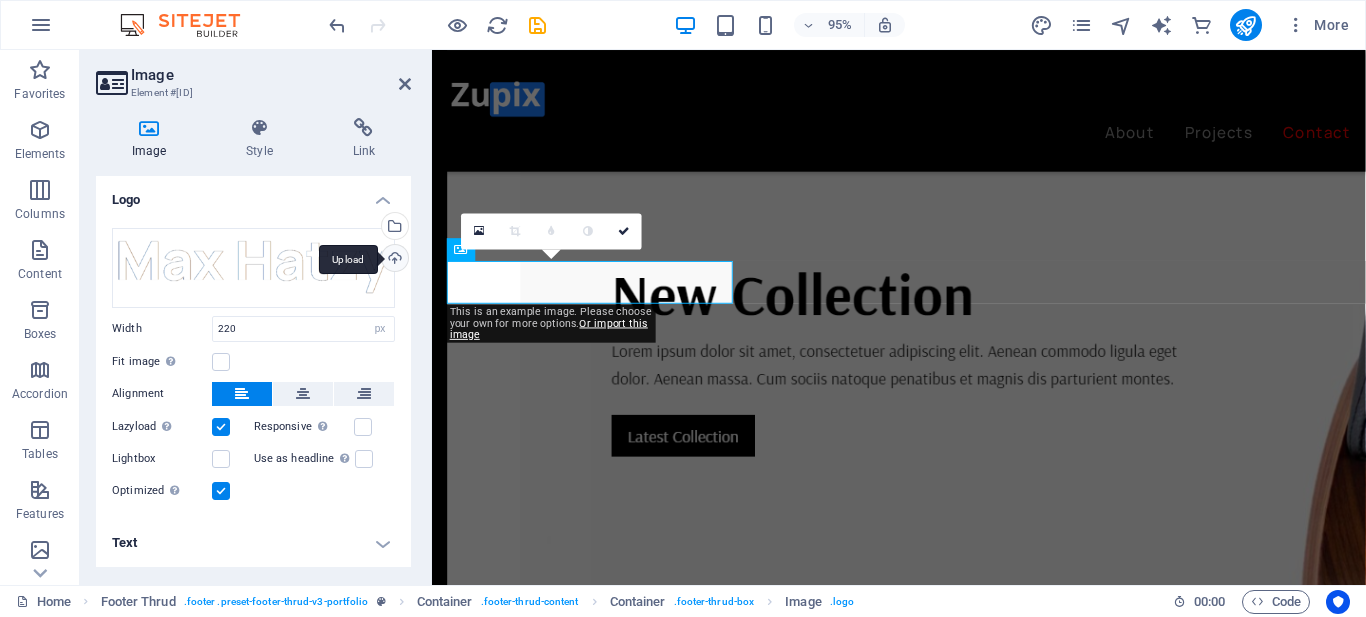 click on "Upload" at bounding box center [393, 260] 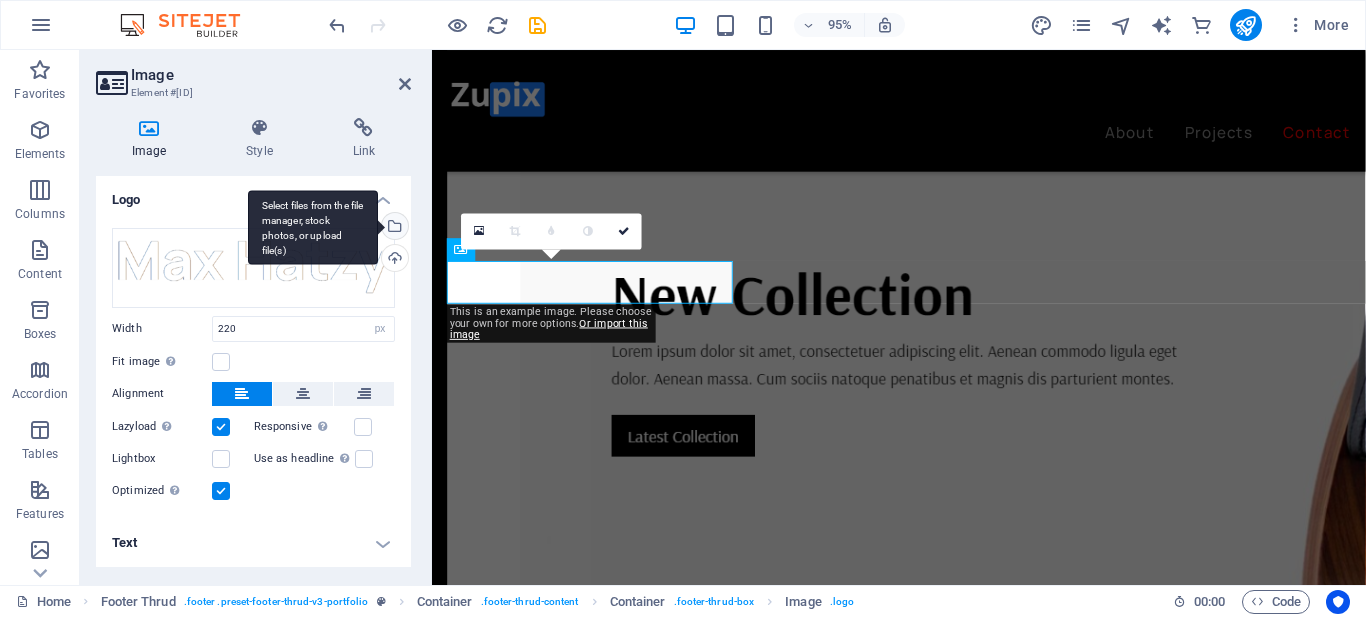 click on "Select files from the file manager, stock photos, or upload file(s)" at bounding box center [393, 228] 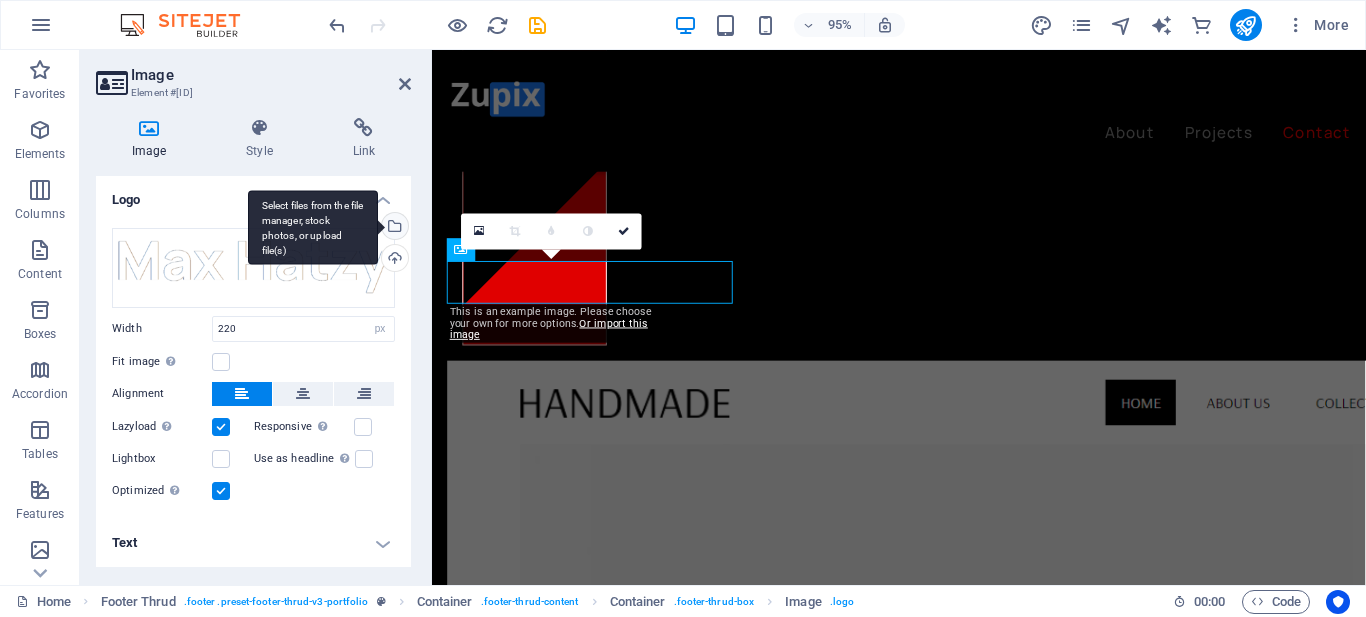 scroll, scrollTop: 7225, scrollLeft: 0, axis: vertical 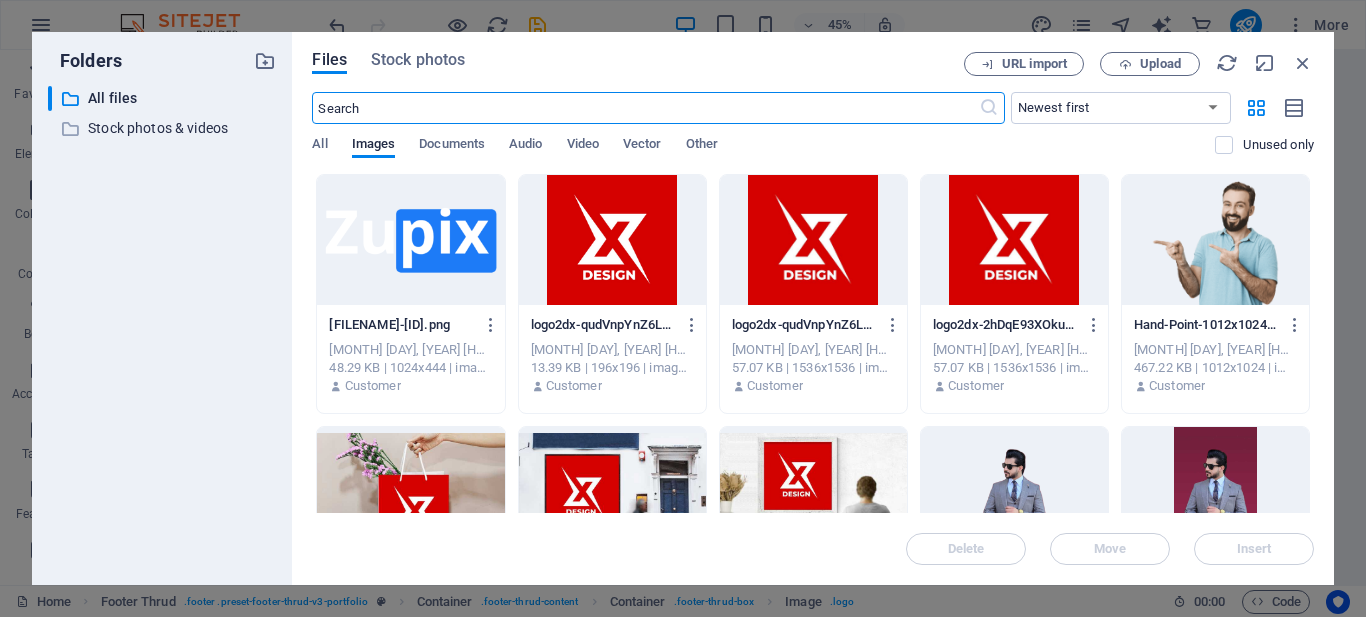 click at bounding box center [410, 240] 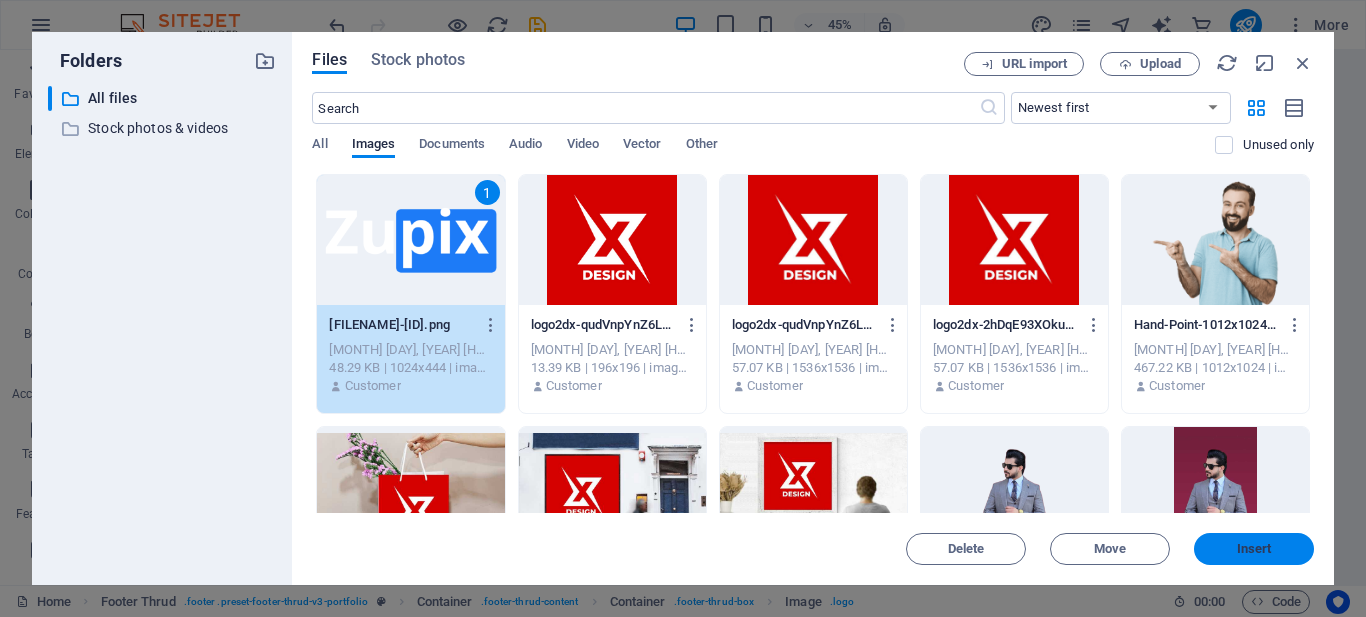 click on "Insert" at bounding box center [1254, 549] 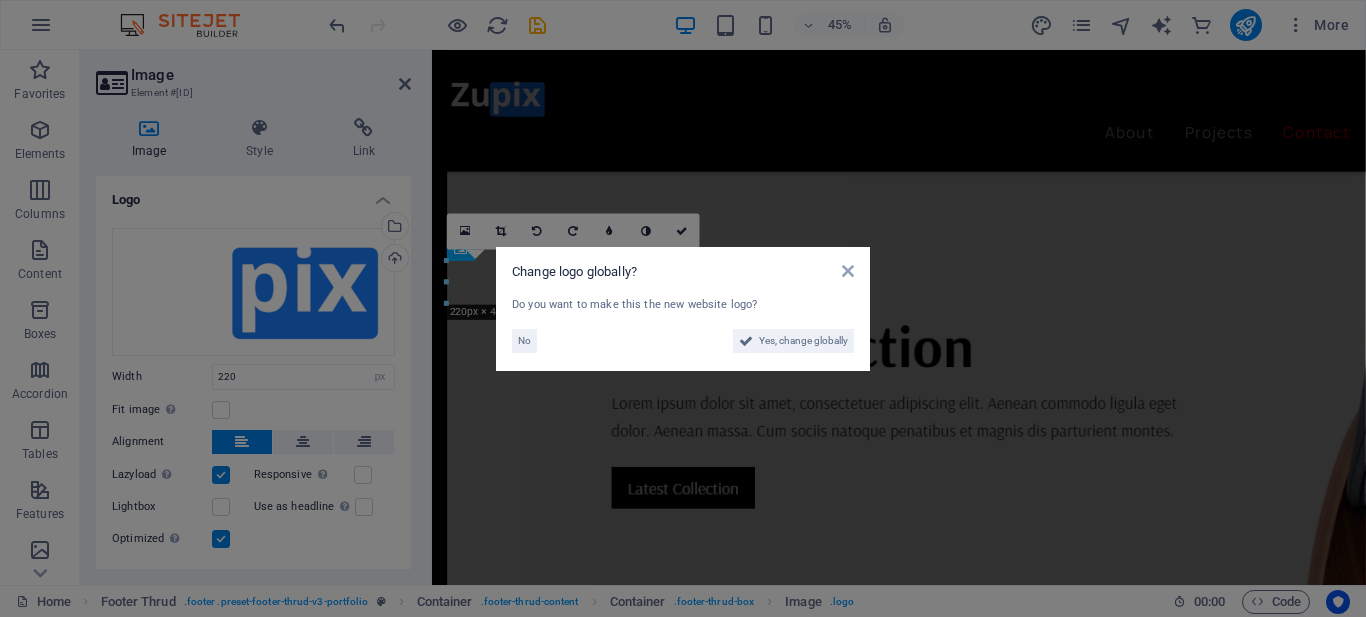 scroll, scrollTop: 7280, scrollLeft: 0, axis: vertical 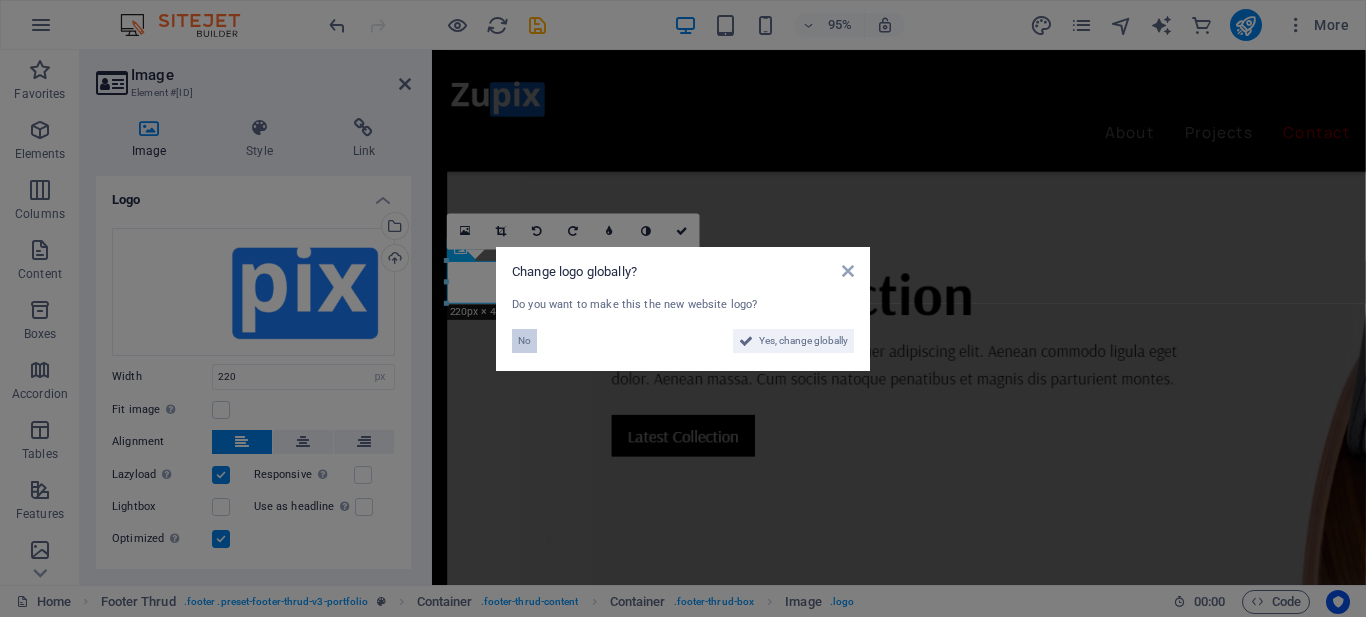 click on "No" at bounding box center (524, 341) 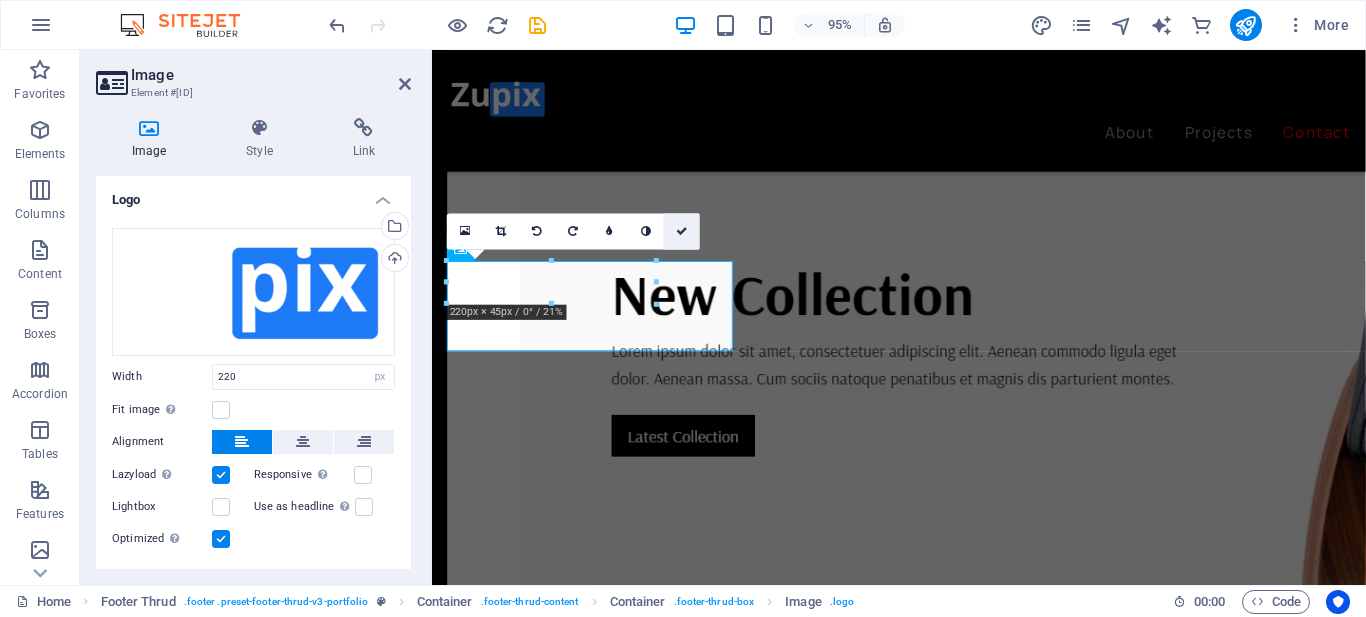 click at bounding box center [682, 231] 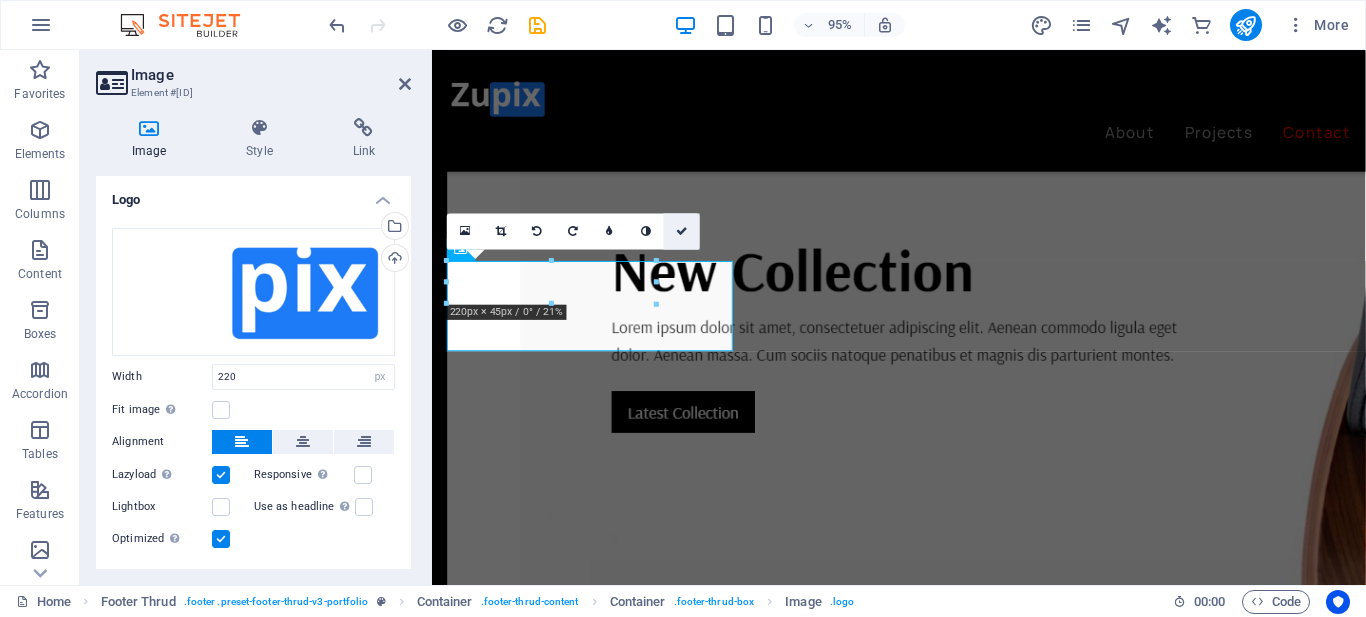 scroll, scrollTop: 7425, scrollLeft: 0, axis: vertical 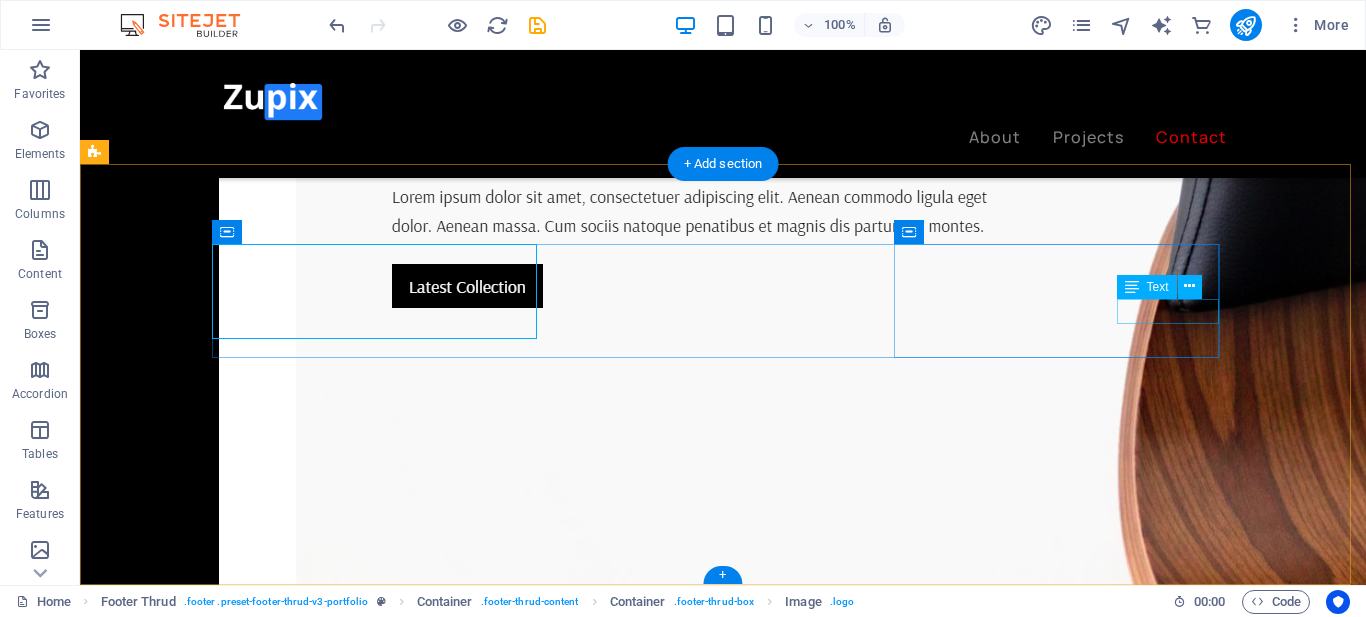 click on "0123 - 456789" at bounding box center (270, 11303) 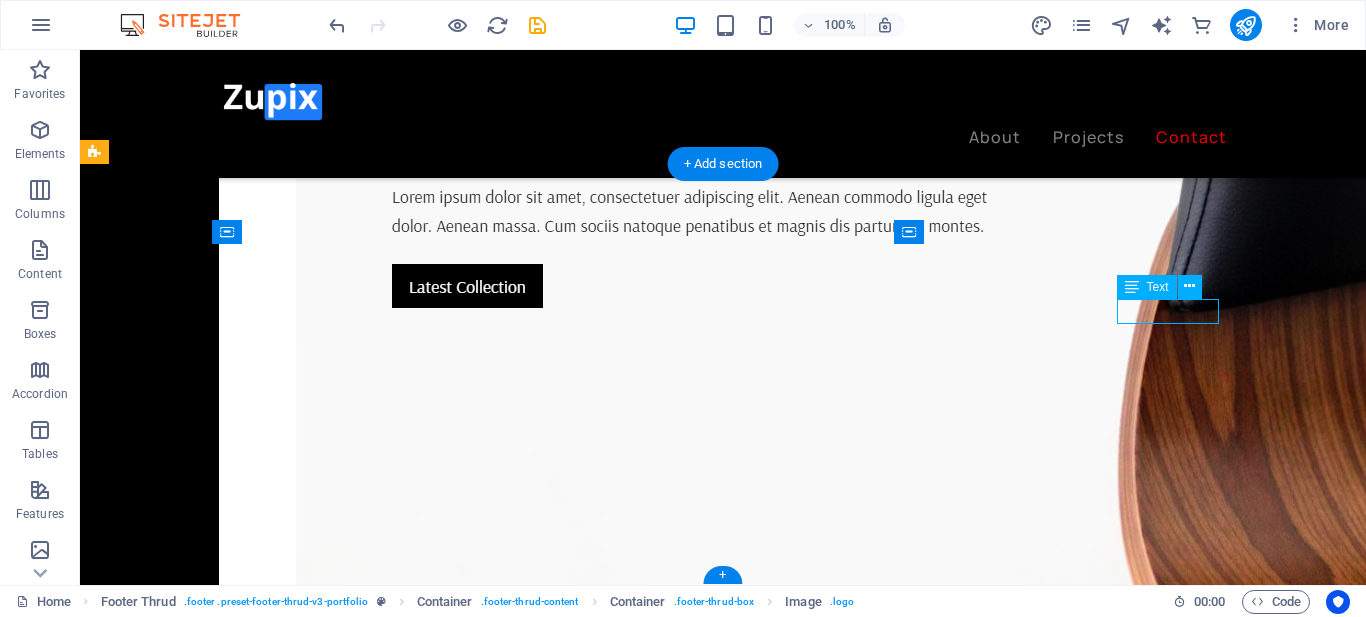 click on "0123 - 456789" at bounding box center [270, 11303] 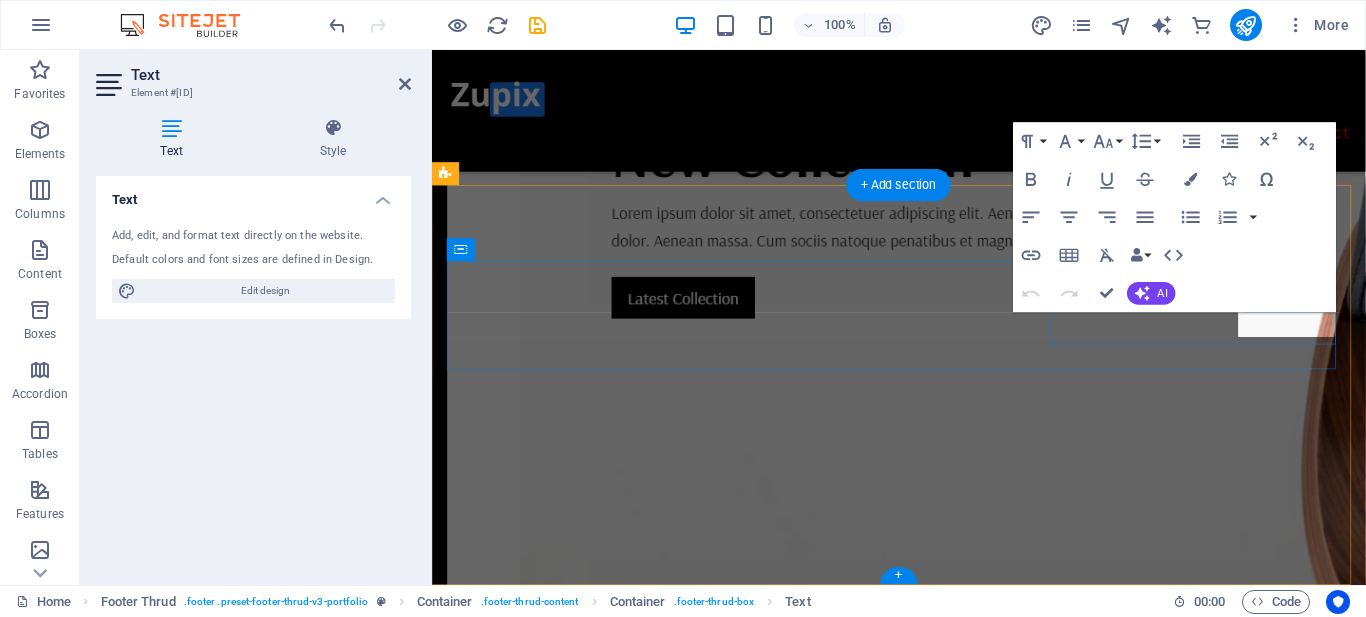 scroll, scrollTop: 7280, scrollLeft: 0, axis: vertical 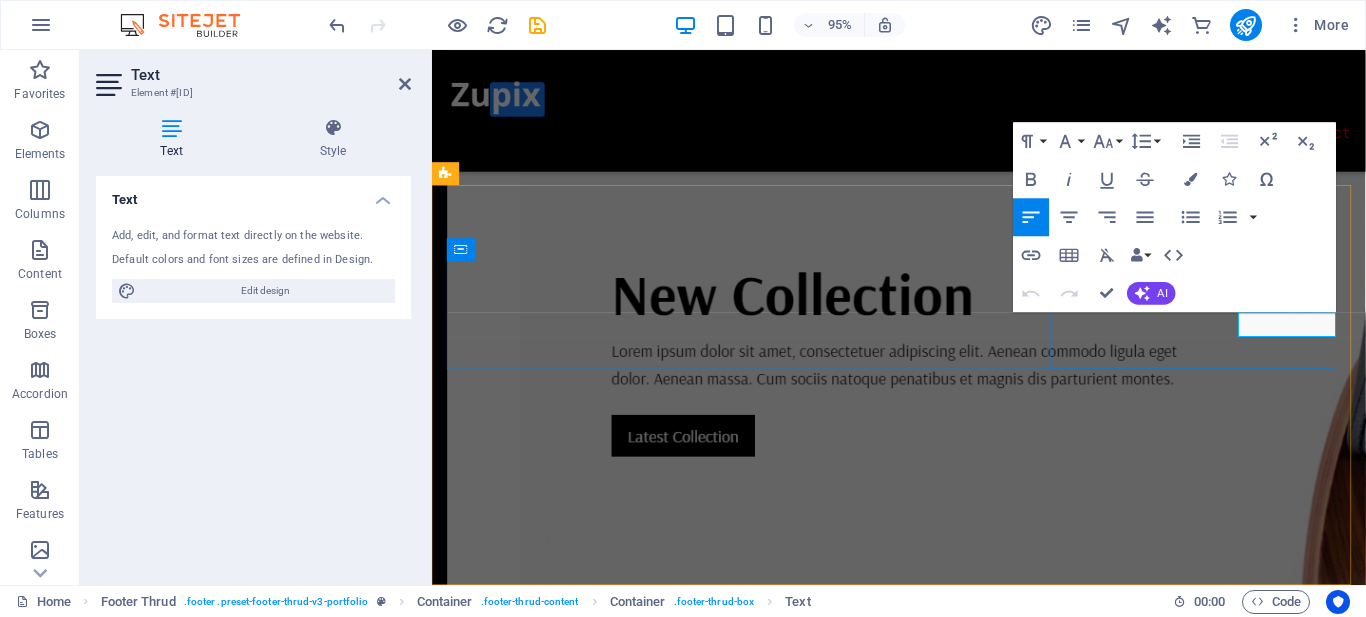 click on "0123 - 456789" at bounding box center [499, 11402] 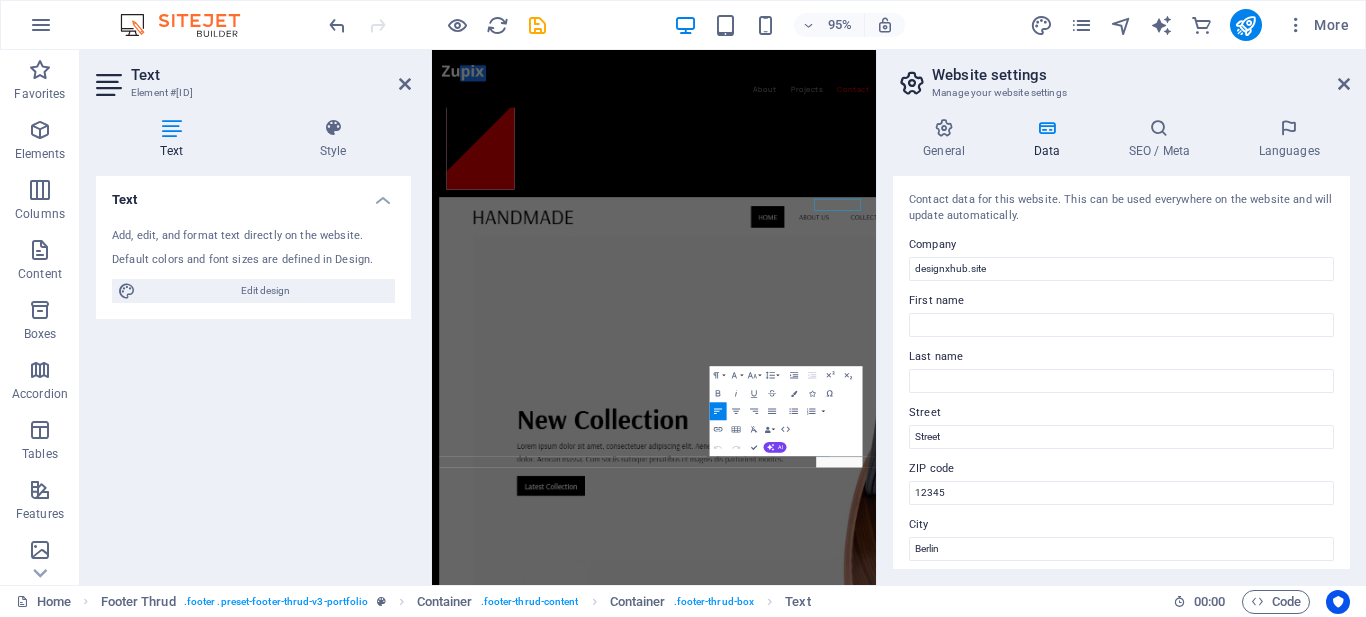 scroll, scrollTop: 7225, scrollLeft: 0, axis: vertical 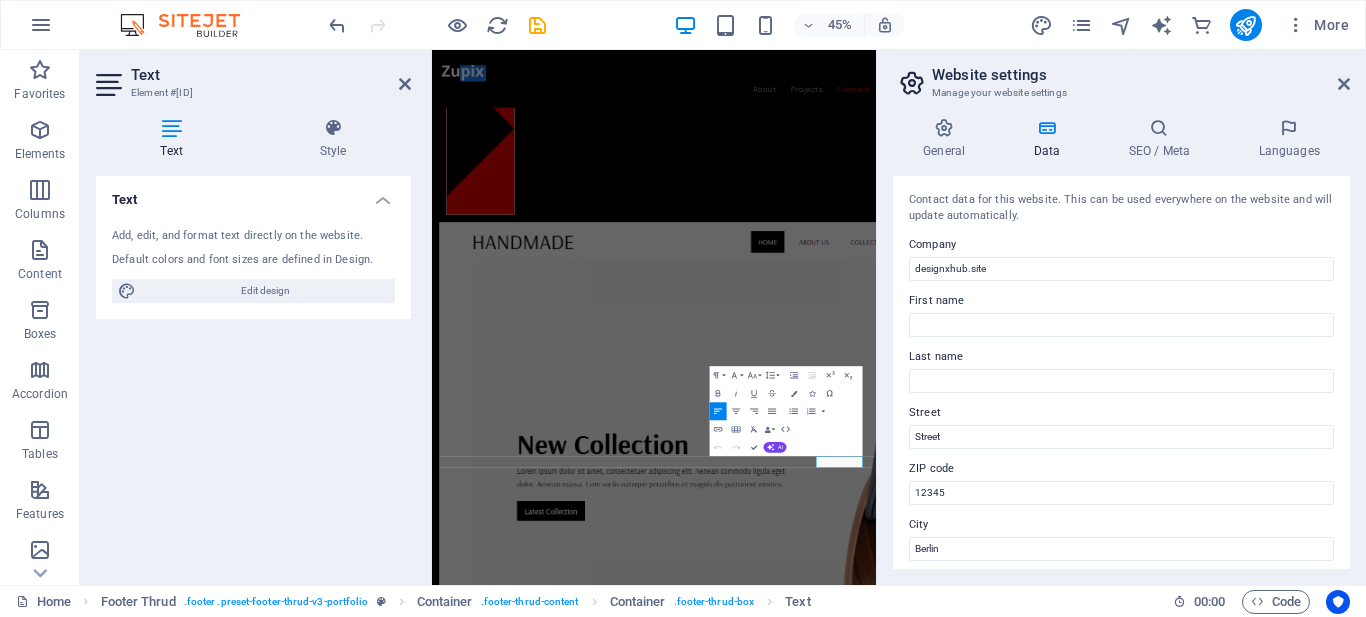 click on "Contact data for this website. This can be used everywhere on the website and will update automatically. Company designxhub.site First name [FIRST] Last name [LAST] Street [STREET] ZIP code [ZIP] City [CITY] Email [EMAIL] Phone [PHONE] Mobile Fax Custom field 1 Custom field 2 Custom field 3 Custom field 4 Custom field 5 Custom field 6" at bounding box center [1121, 372] 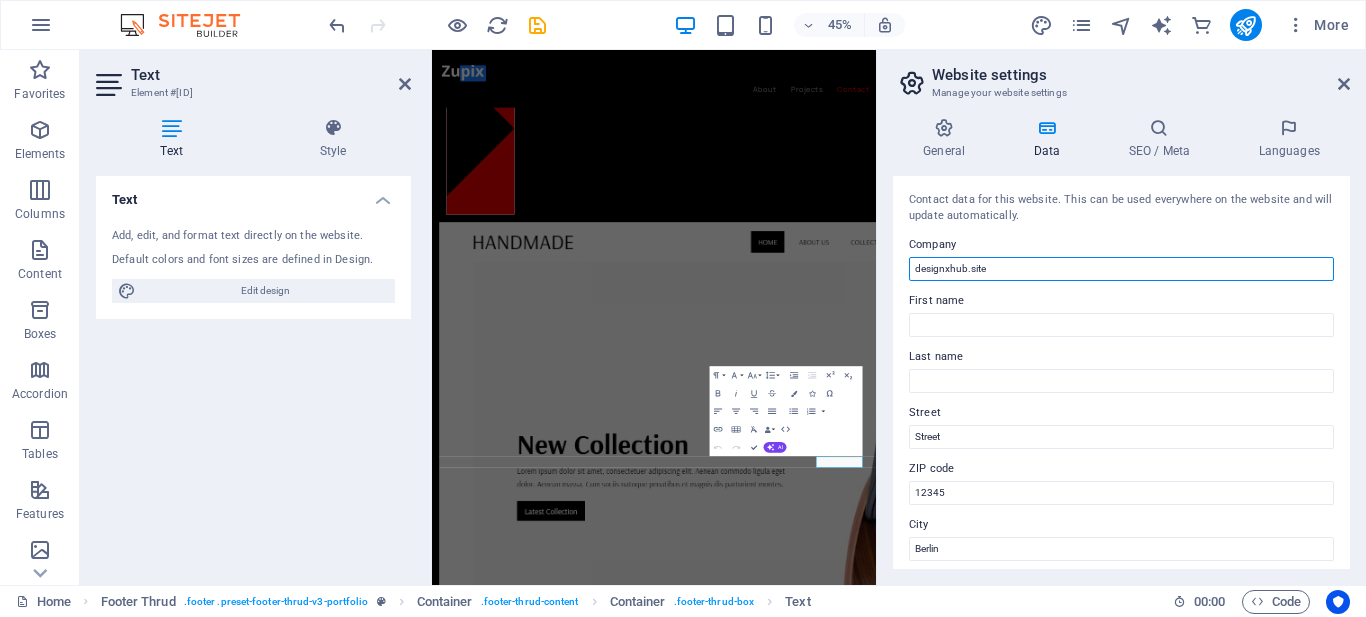 click on "designxhub.site" at bounding box center [1121, 269] 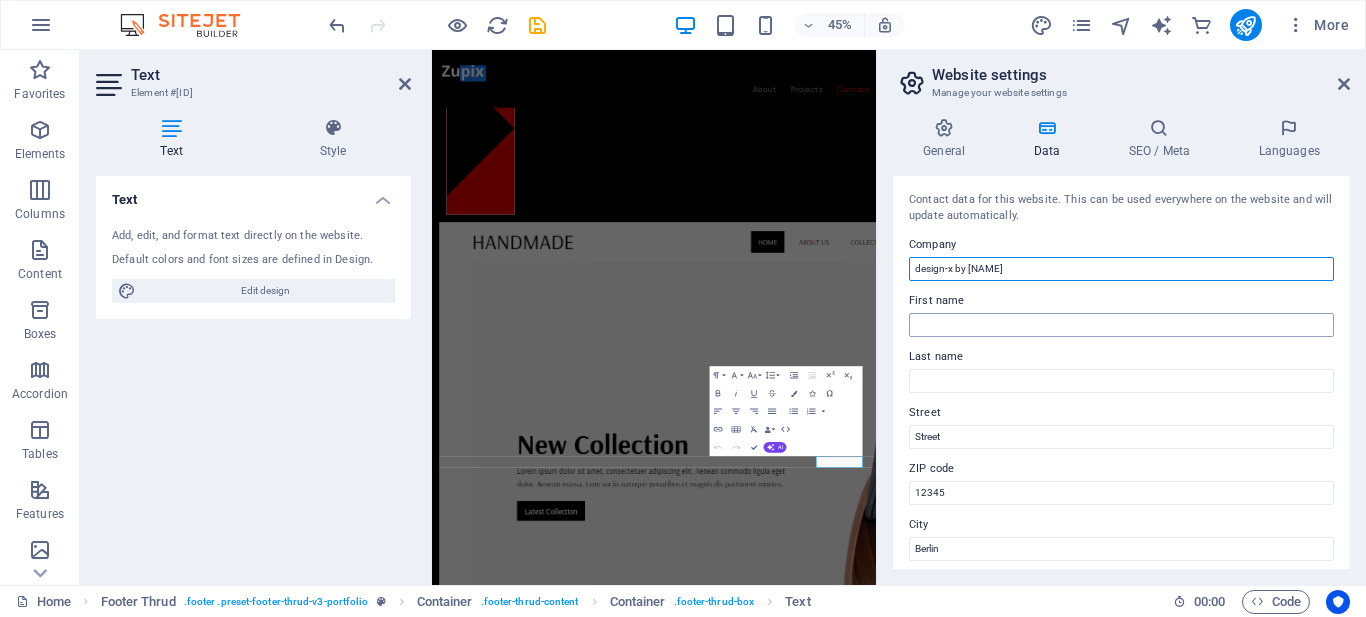 type on "design-x by [NAME]" 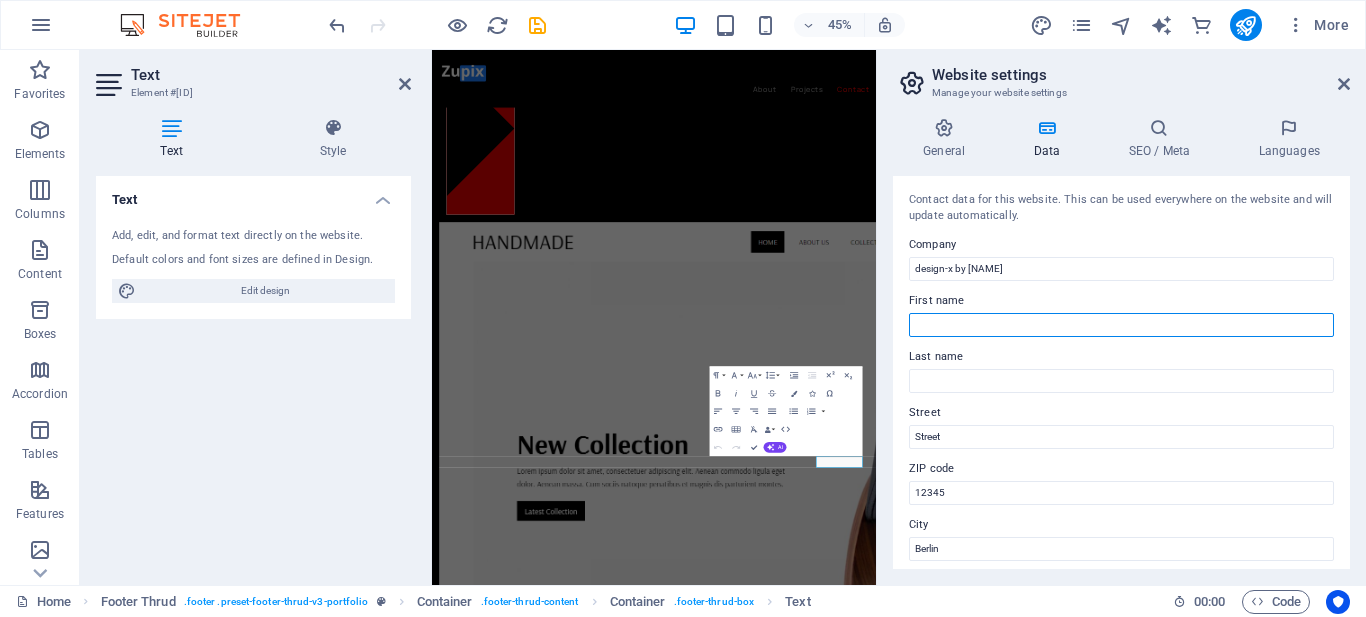 click on "First name" at bounding box center [1121, 325] 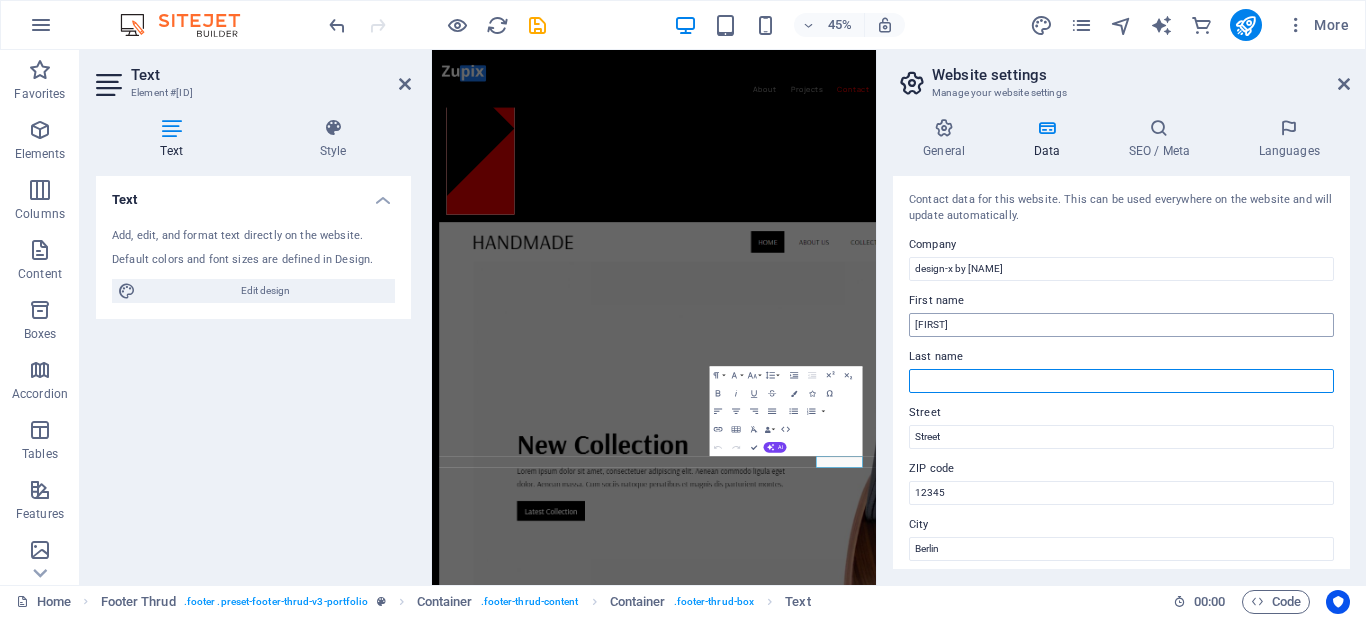 type on "[LAST]" 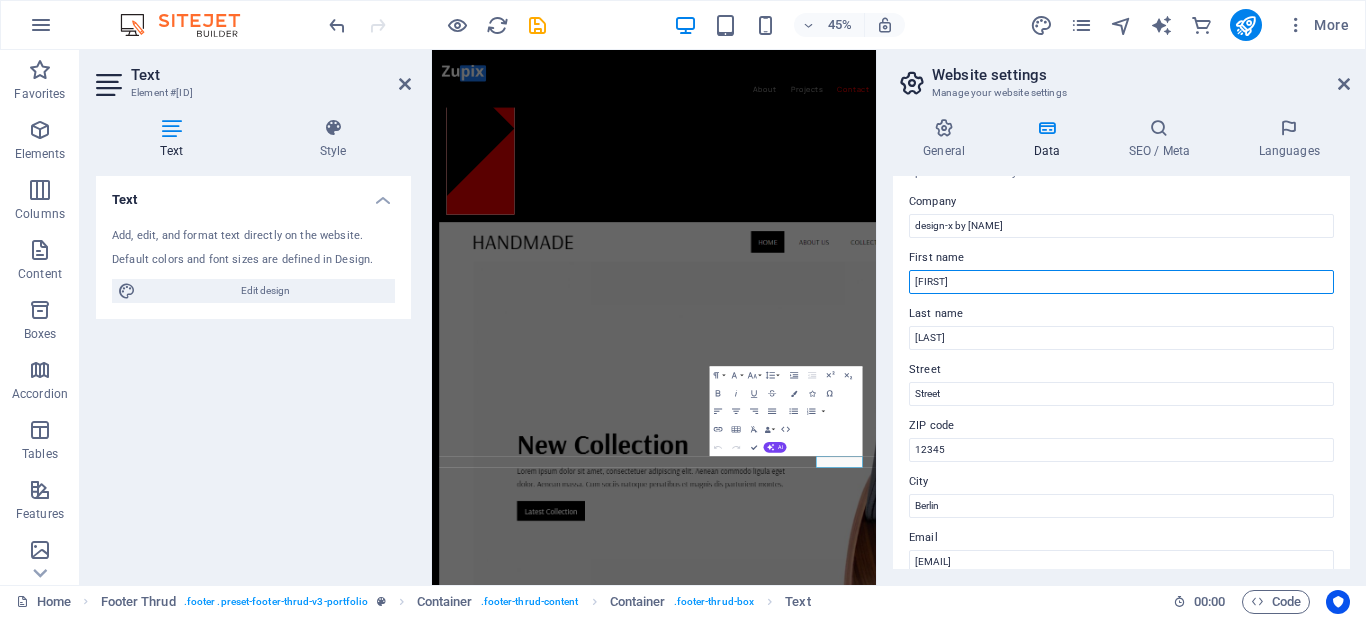scroll, scrollTop: 100, scrollLeft: 0, axis: vertical 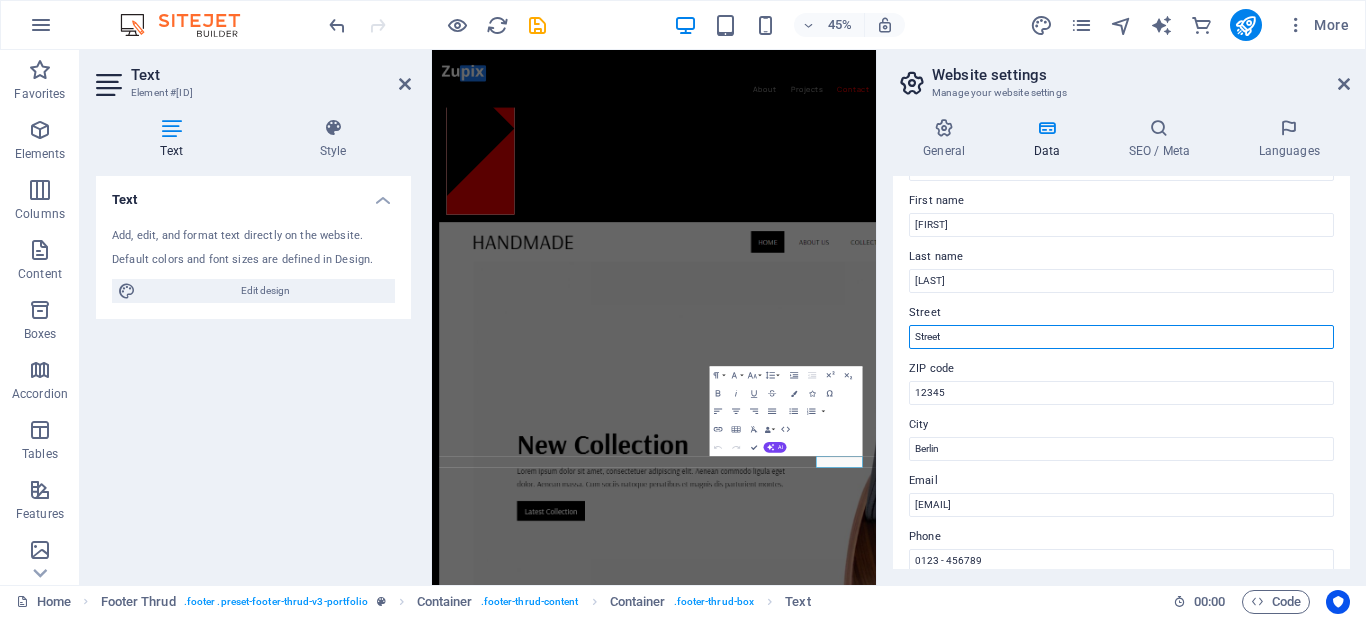 click on "Street" at bounding box center [1121, 337] 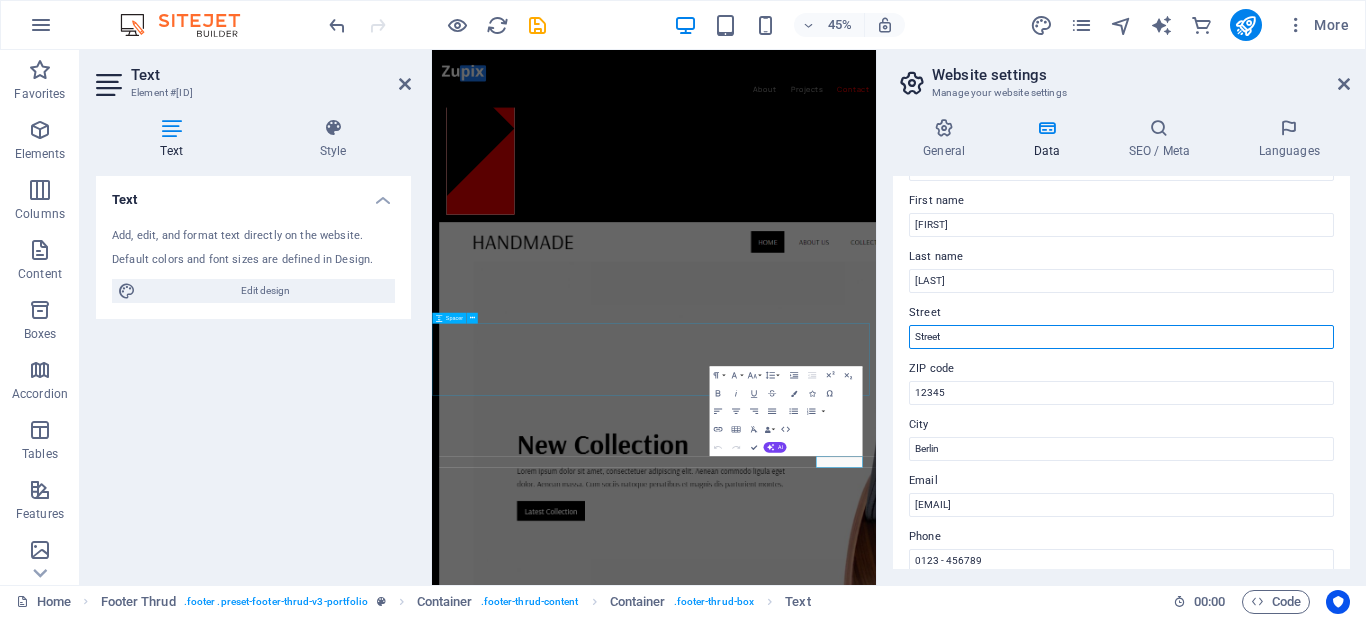 drag, startPoint x: 1441, startPoint y: 389, endPoint x: 1316, endPoint y: 705, distance: 339.82495 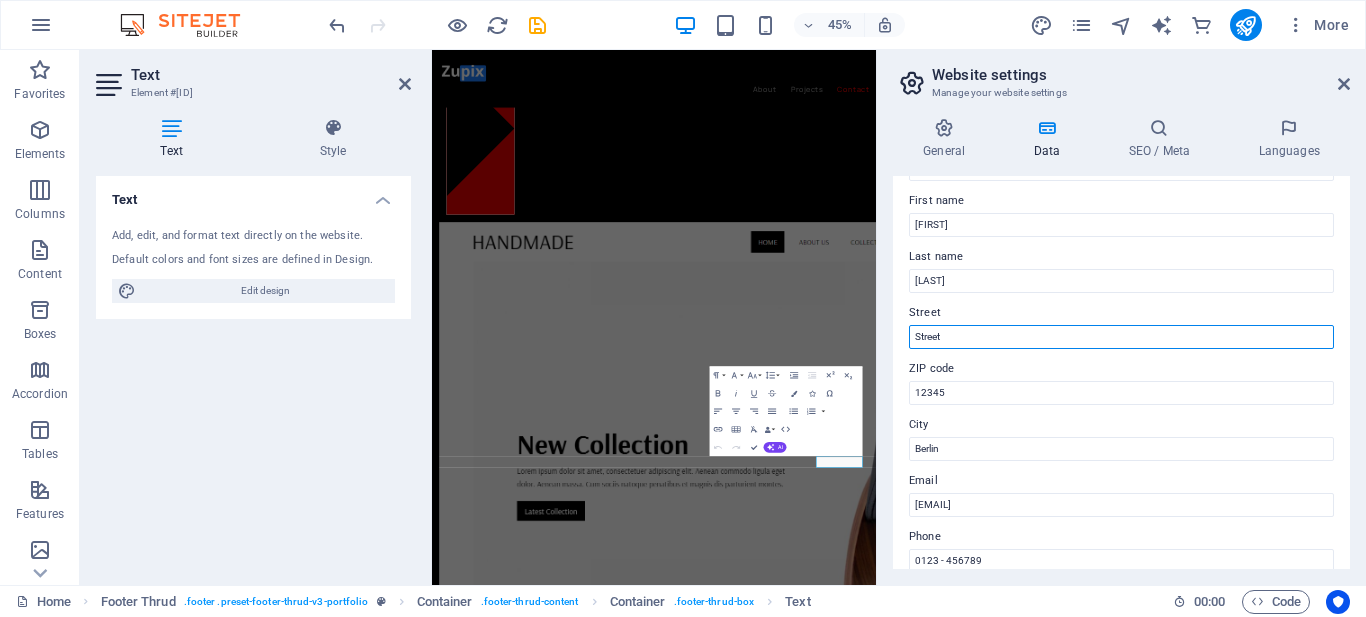 click on "Street" at bounding box center [1121, 337] 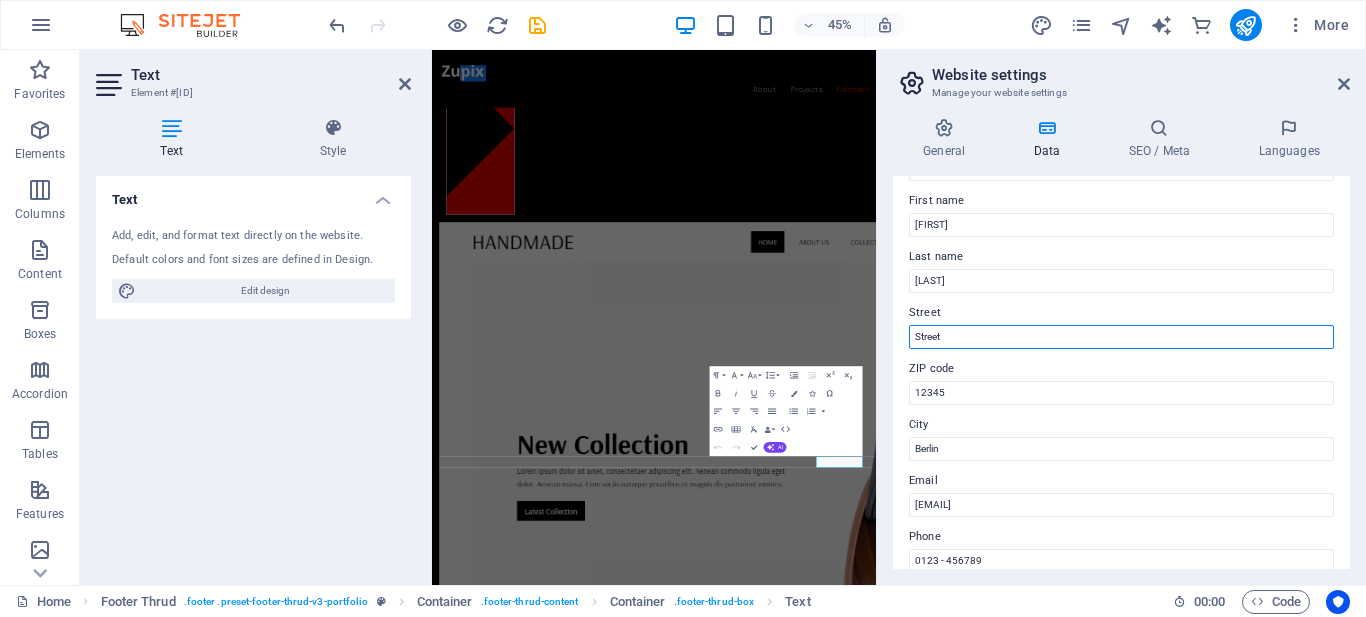drag, startPoint x: 959, startPoint y: 340, endPoint x: 879, endPoint y: 341, distance: 80.00625 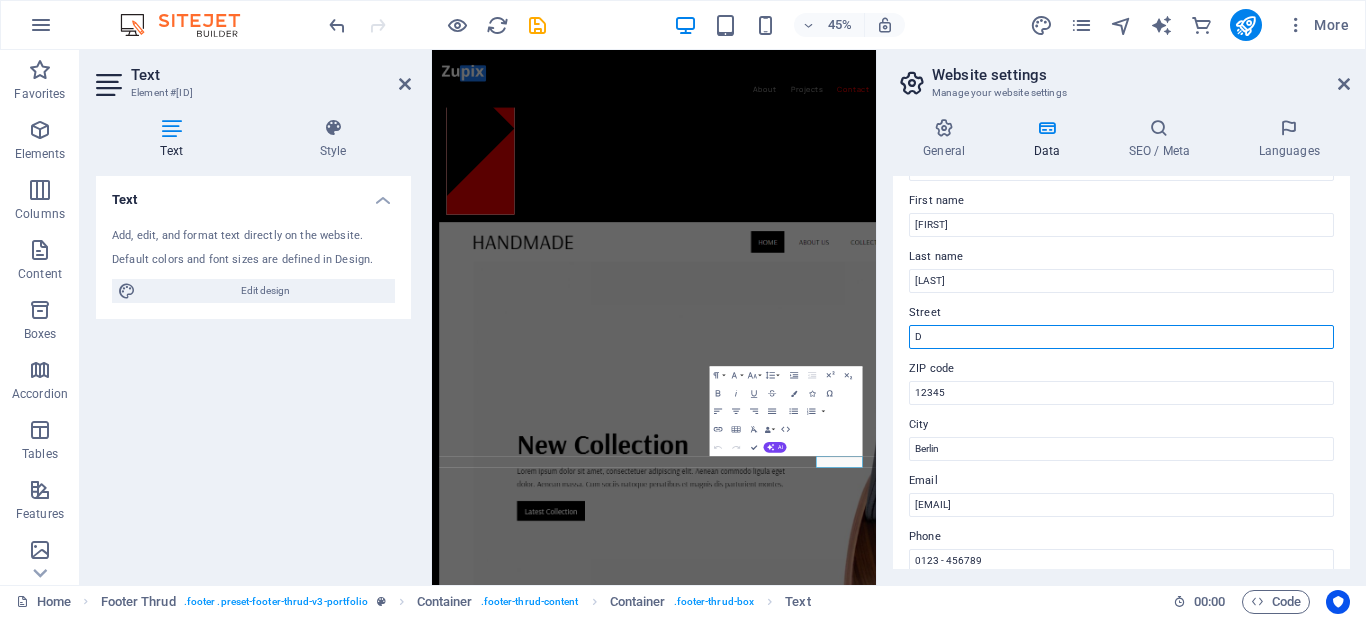 type on "[STREET]" 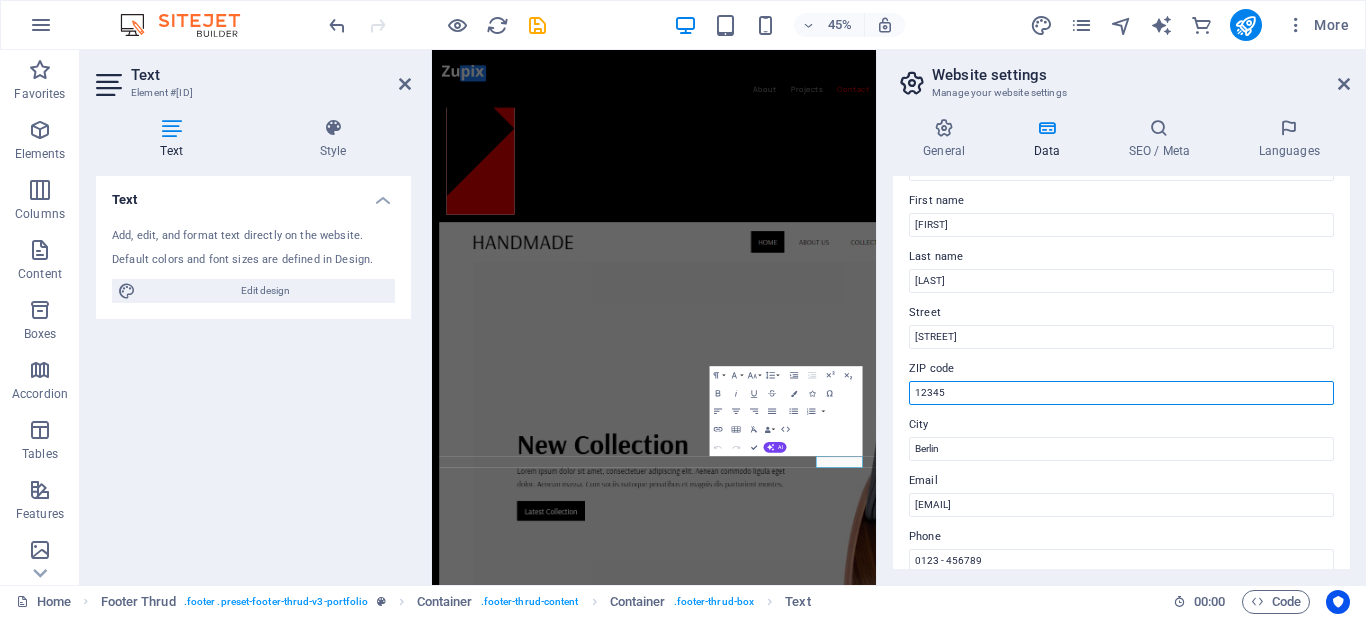 click on "12345" at bounding box center [1121, 393] 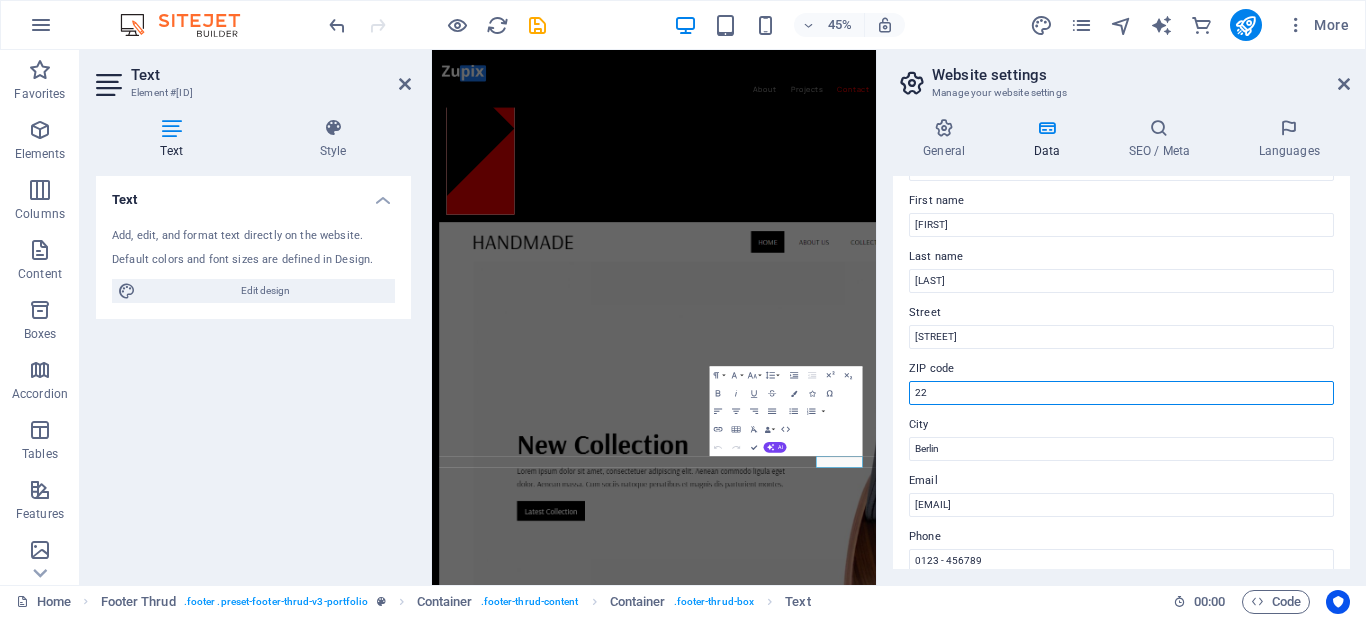 type on "[ZIP]" 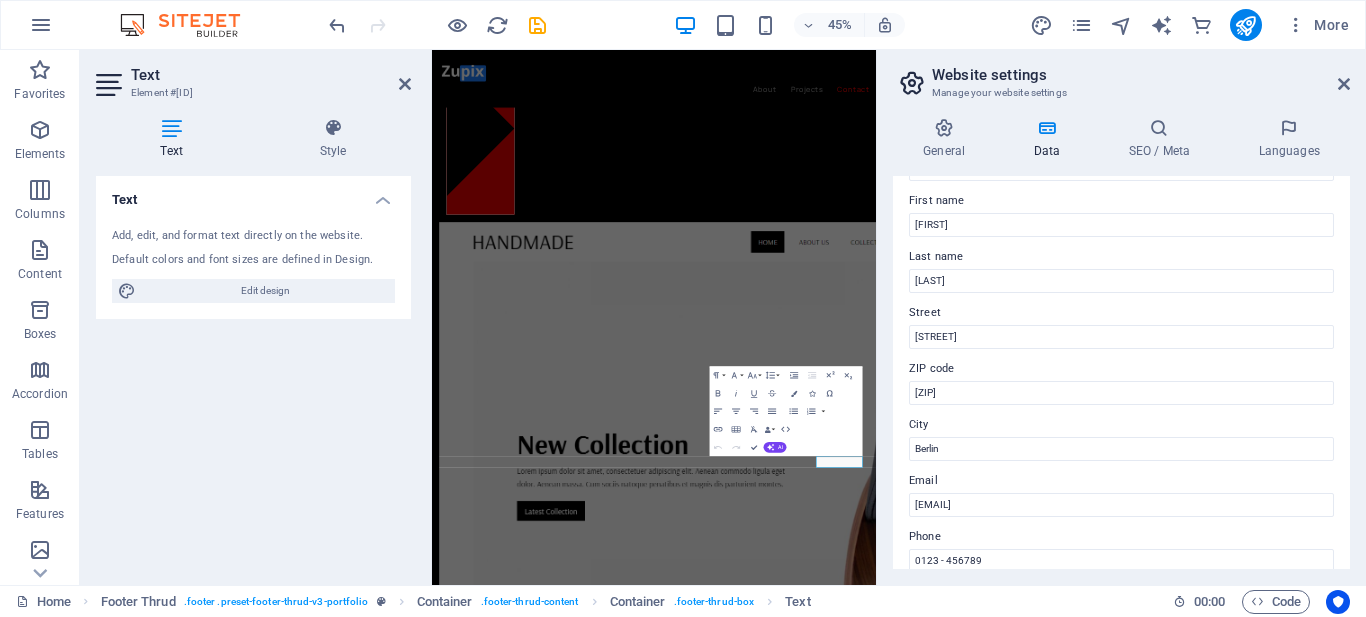 click on "Contact data for this website. This can be used everywhere on the website and will update automatically. Company design-x by zupix First name [FIRST] Last name [LAST] Street [STREET] ZIP code [ZIP] City [CITY] Email [EMAIL] Phone [PHONE] Mobile Fax Custom field 1 Custom field 2 Custom field 3 Custom field 4 Custom field 5 Custom field 6" at bounding box center (1121, 372) 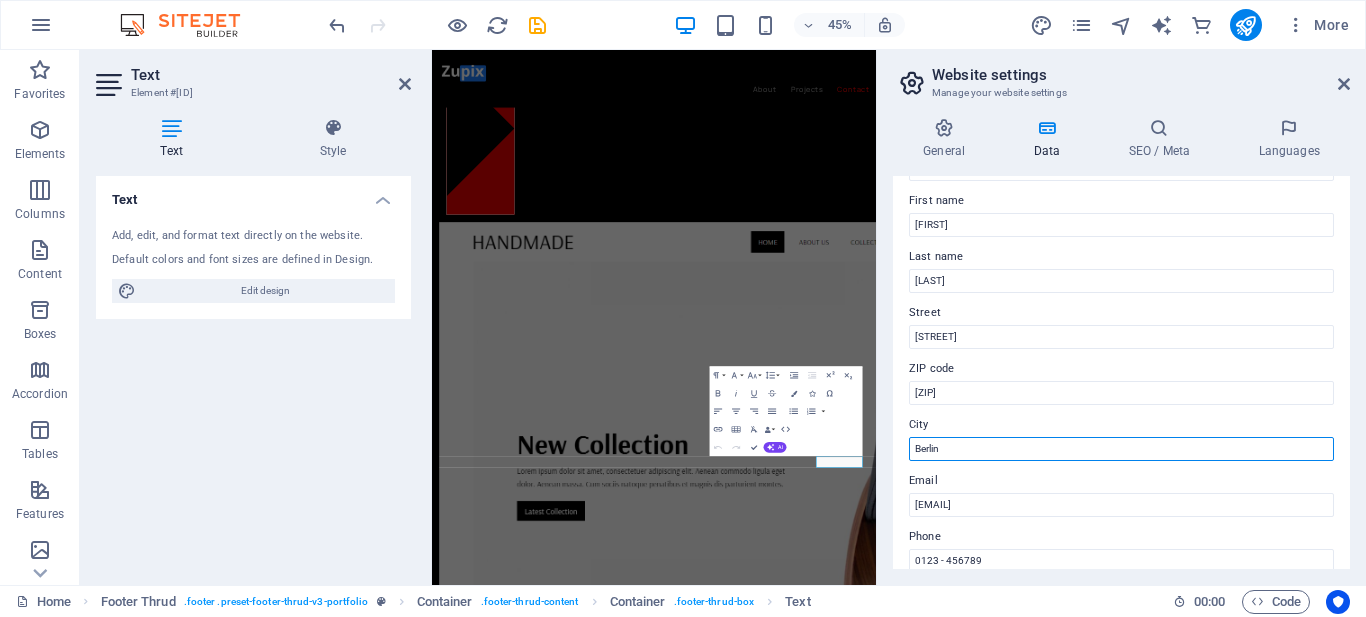 click on "Berlin" at bounding box center (1121, 449) 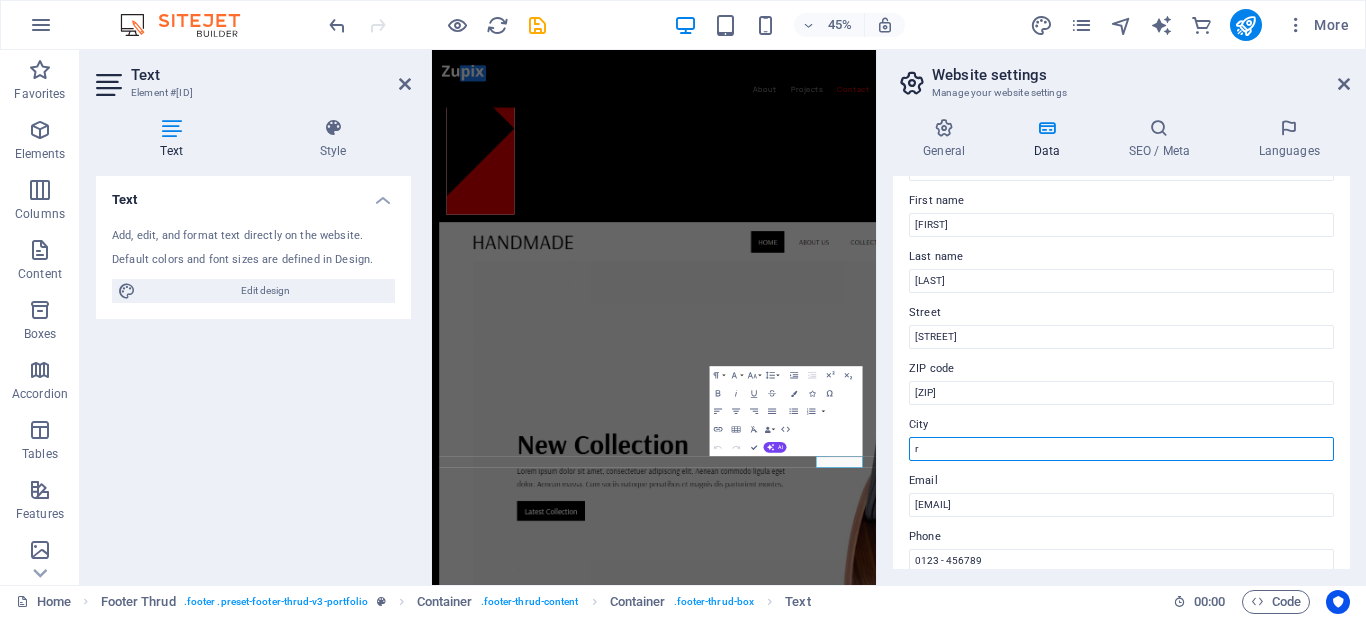 type on "Raebareli" 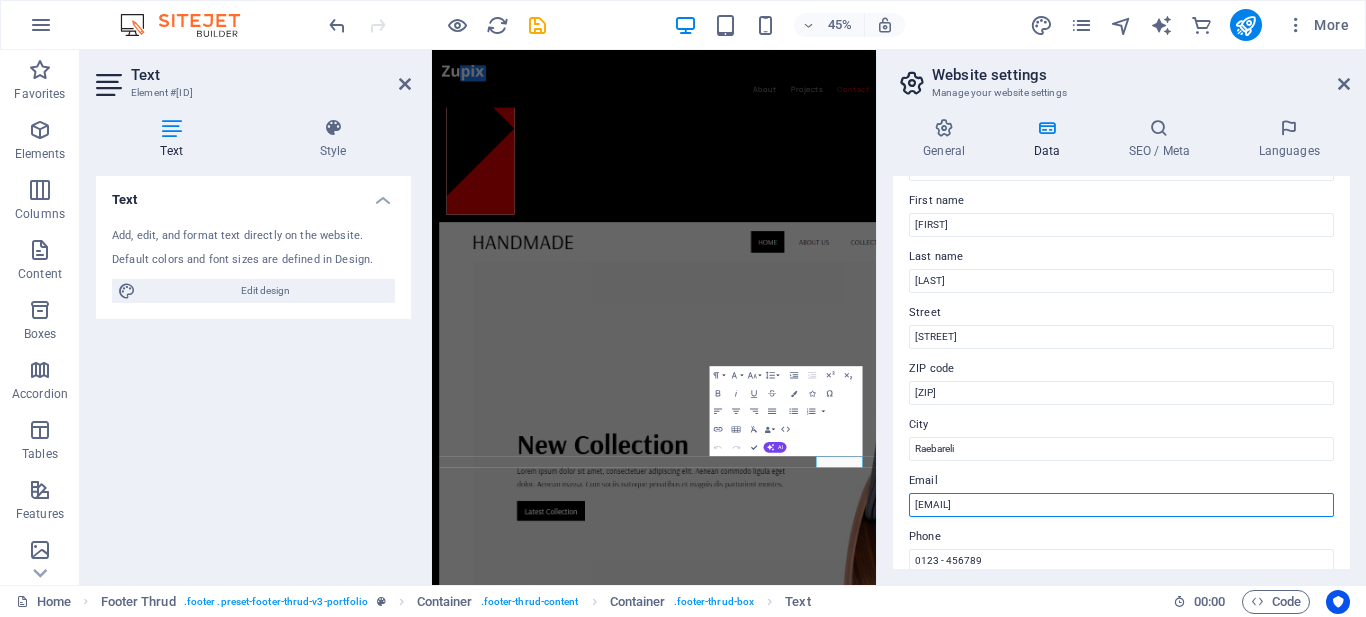 click on "[EMAIL]" at bounding box center [1121, 505] 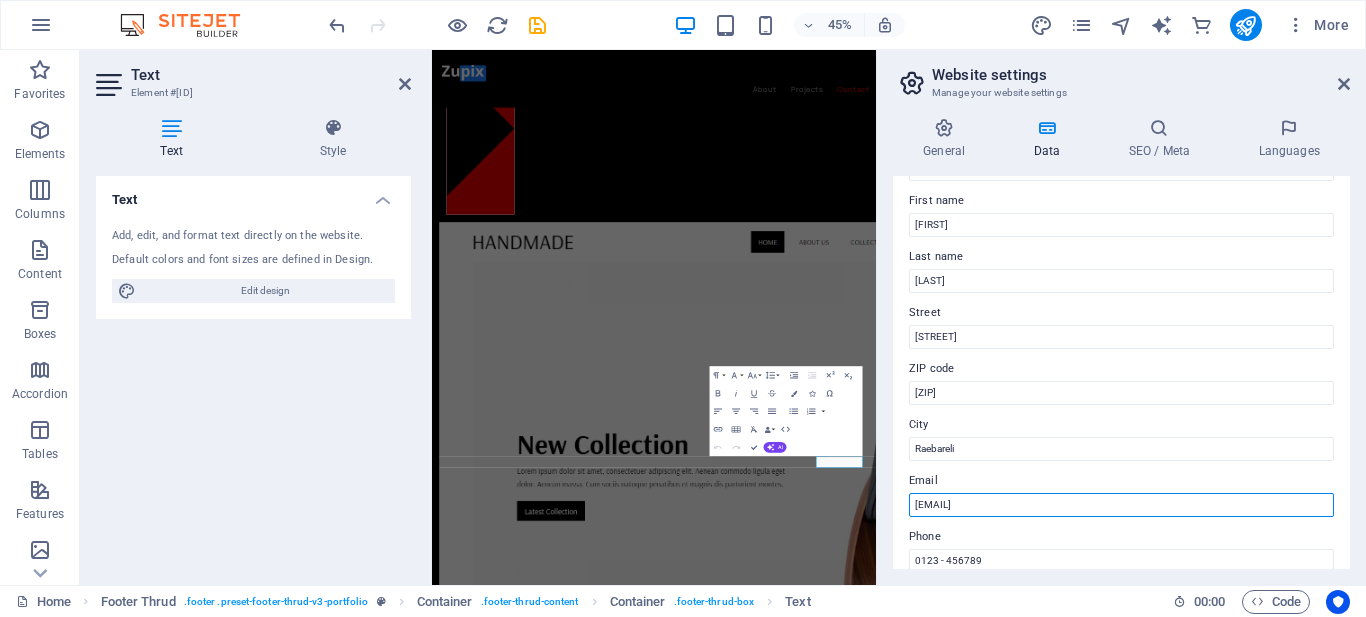 drag, startPoint x: 1157, startPoint y: 505, endPoint x: 889, endPoint y: 507, distance: 268.00748 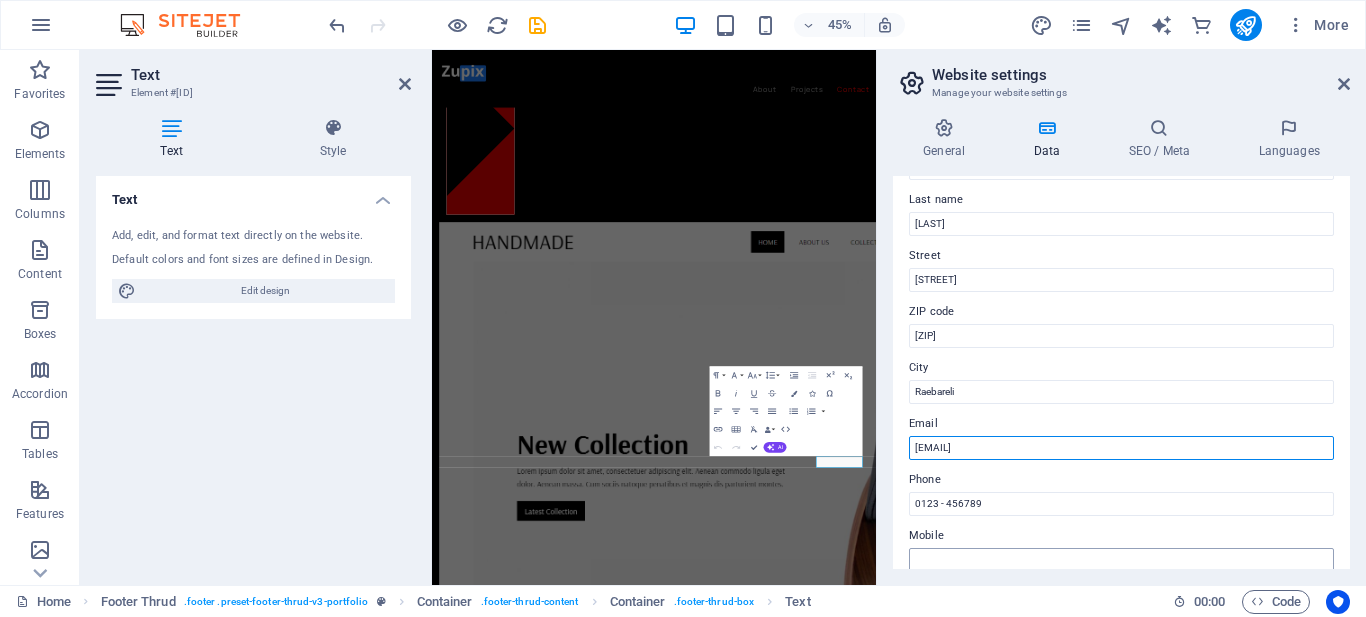 scroll, scrollTop: 200, scrollLeft: 0, axis: vertical 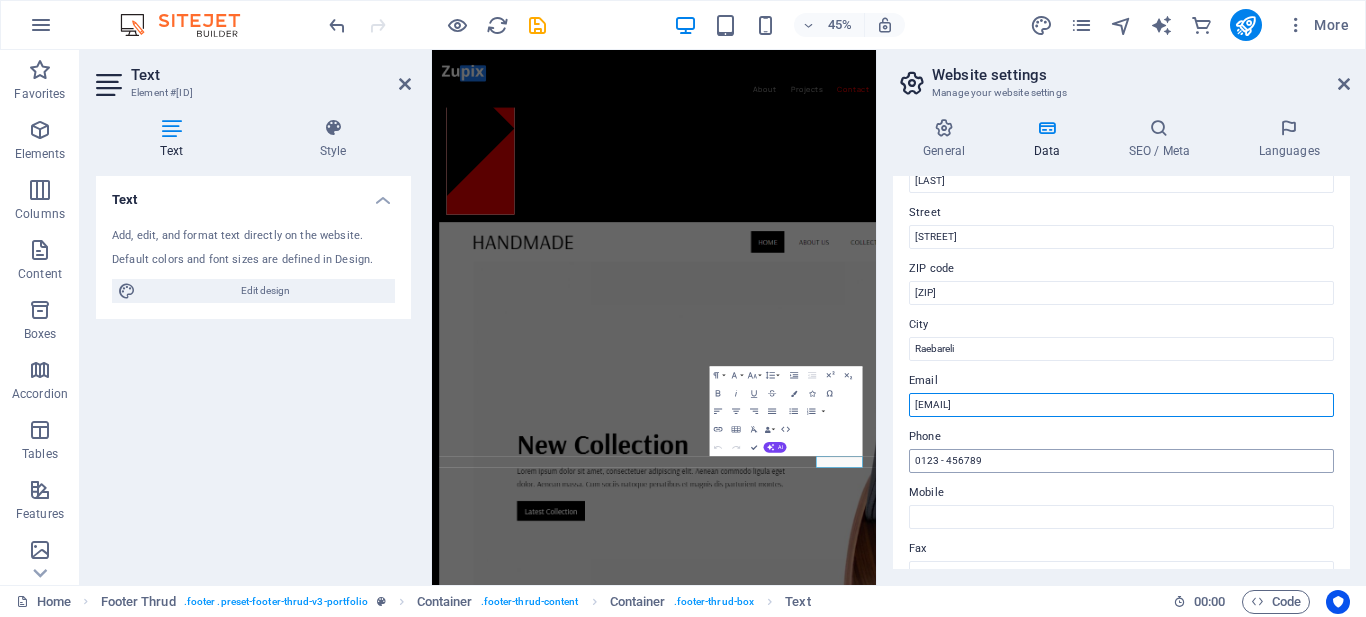 type on "[EMAIL]" 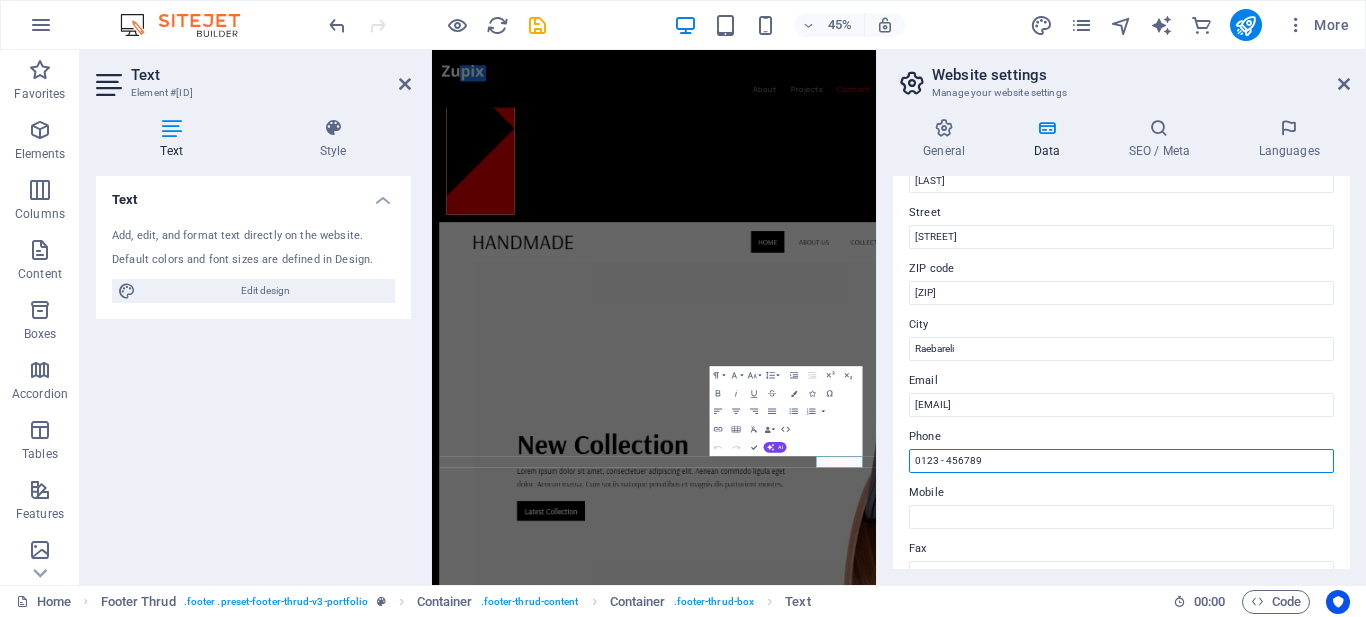click on "0123 - 456789" at bounding box center [1121, 461] 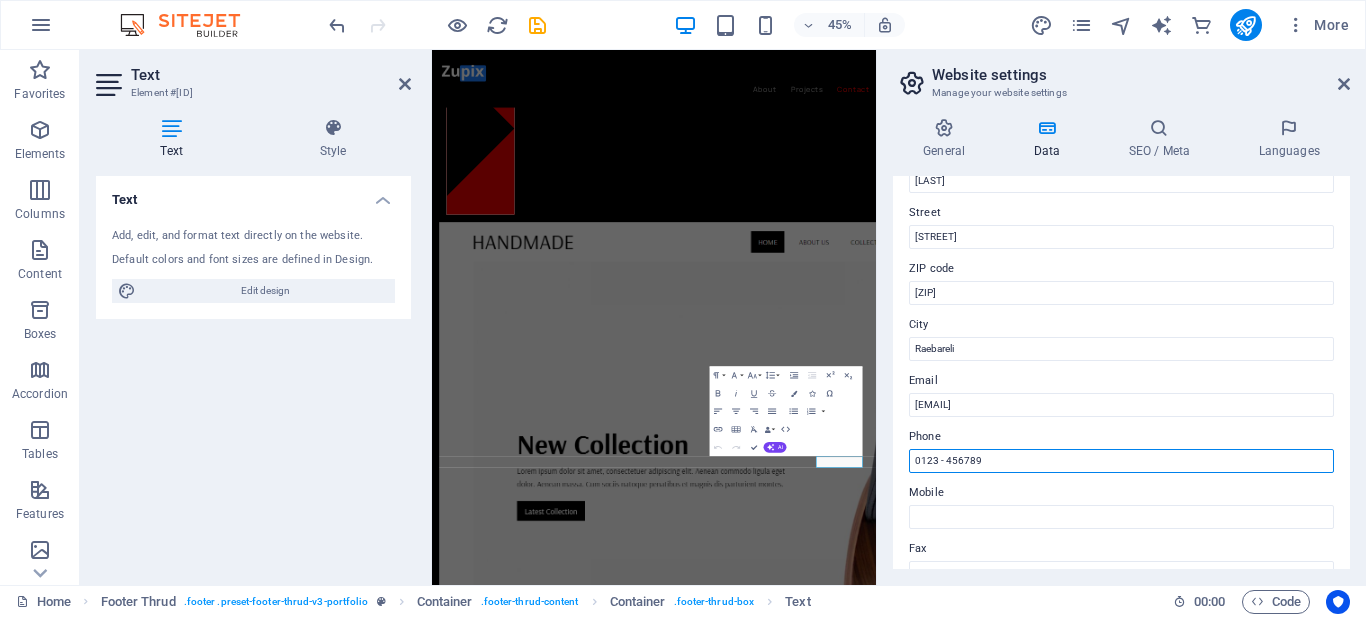 drag, startPoint x: 1030, startPoint y: 461, endPoint x: 880, endPoint y: 457, distance: 150.05333 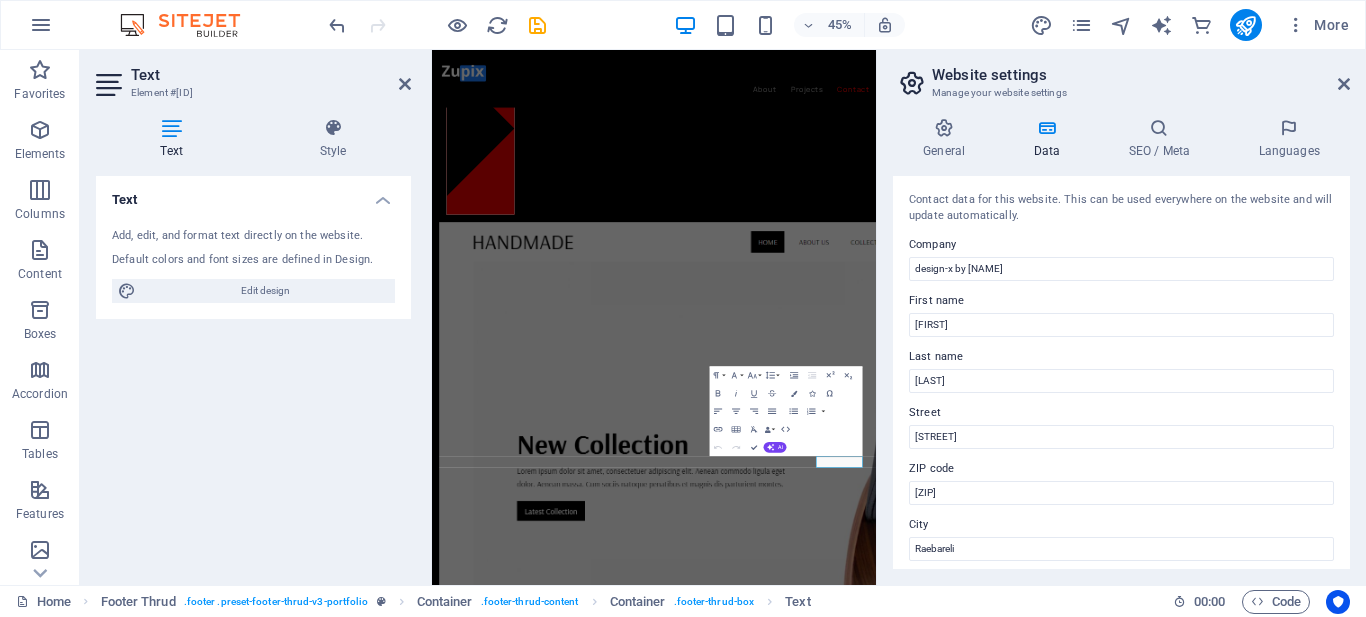 scroll, scrollTop: 0, scrollLeft: 0, axis: both 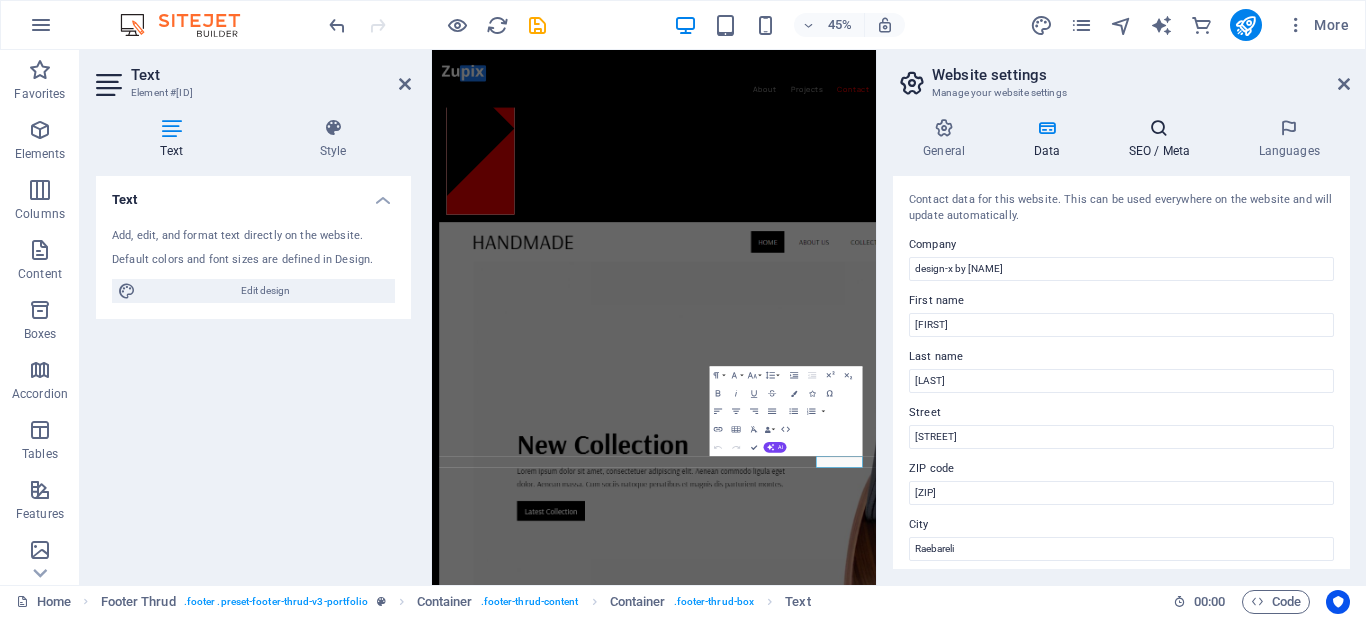 type on "[PHONE_NUMBER]" 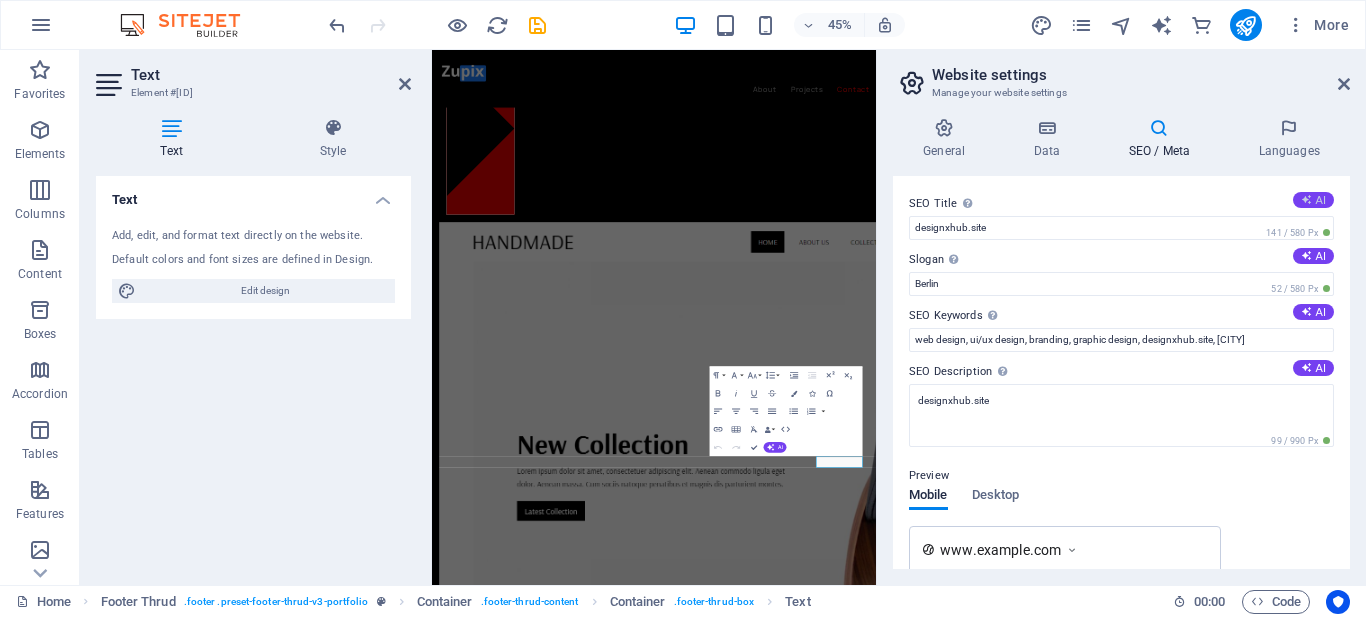 click on "AI" at bounding box center [1313, 200] 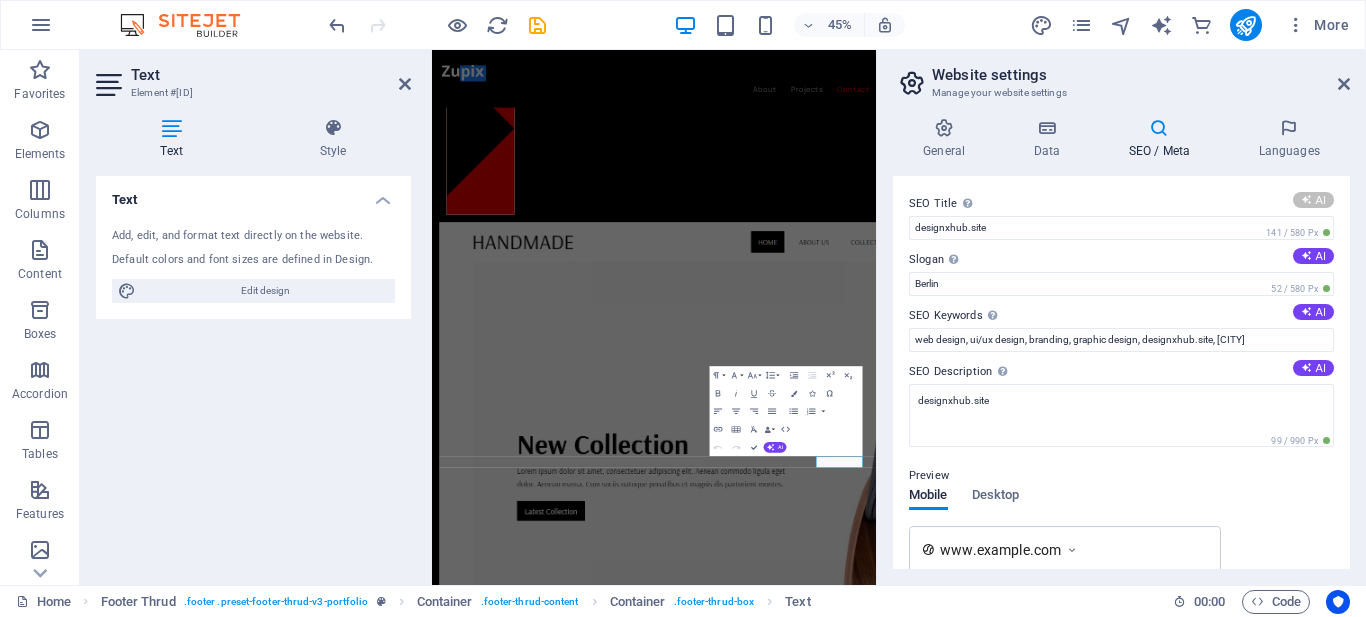 type on "Creative Web Design & Marketing" 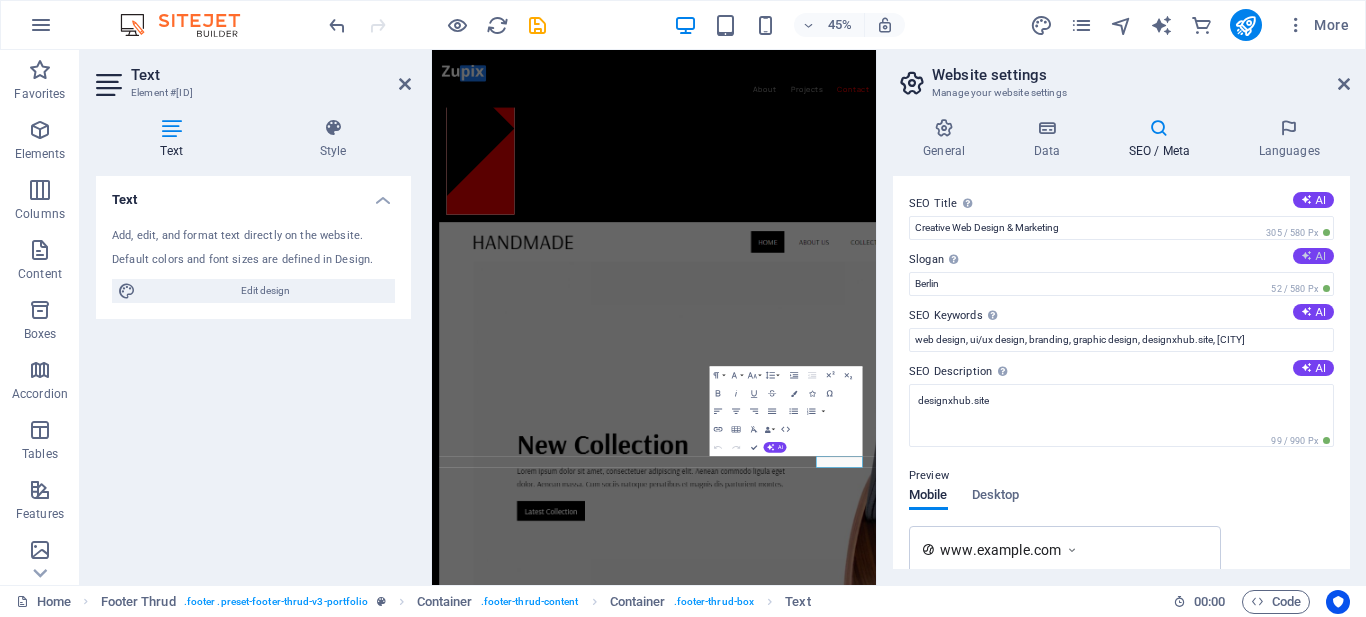 click on "AI" at bounding box center (1313, 256) 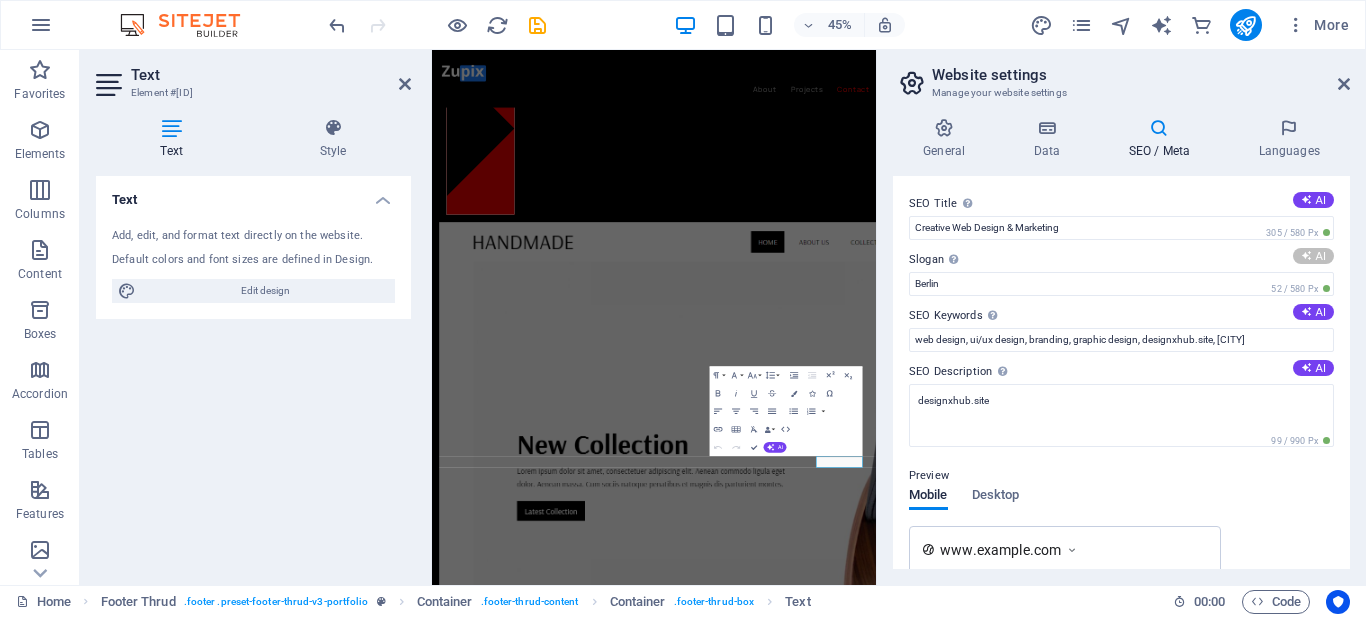 type on "Elevate Your Brand with Creative Design Solutions" 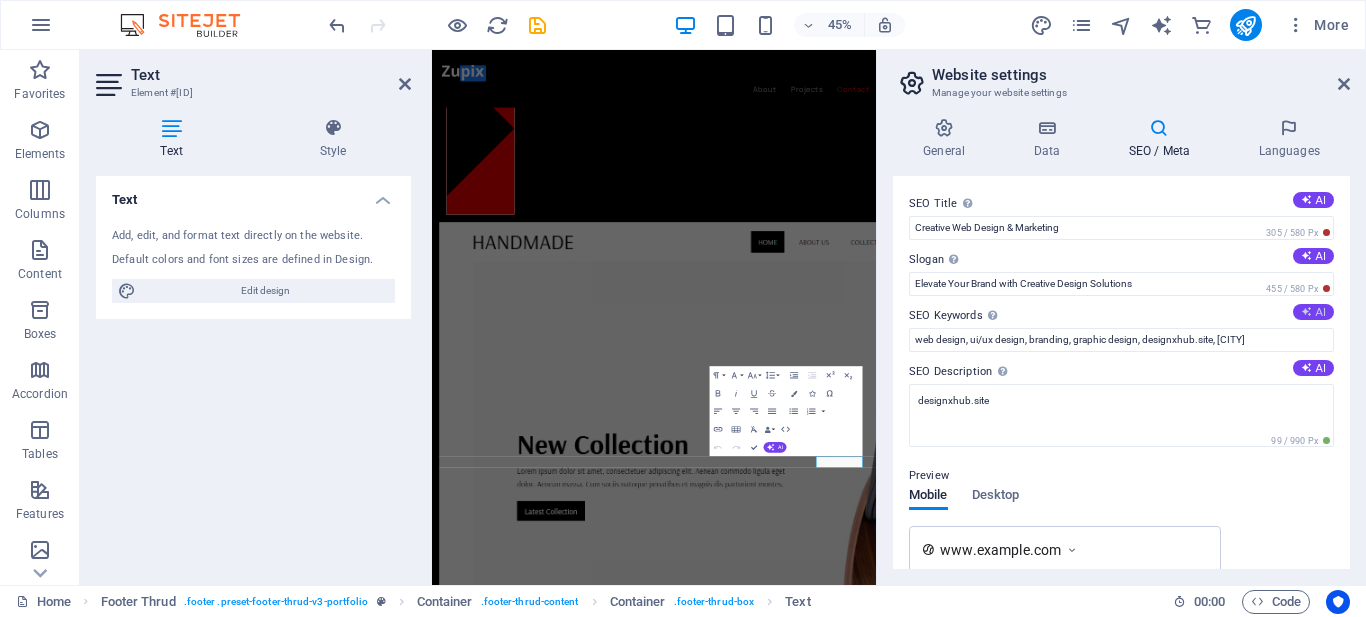 click on "AI" at bounding box center [1313, 312] 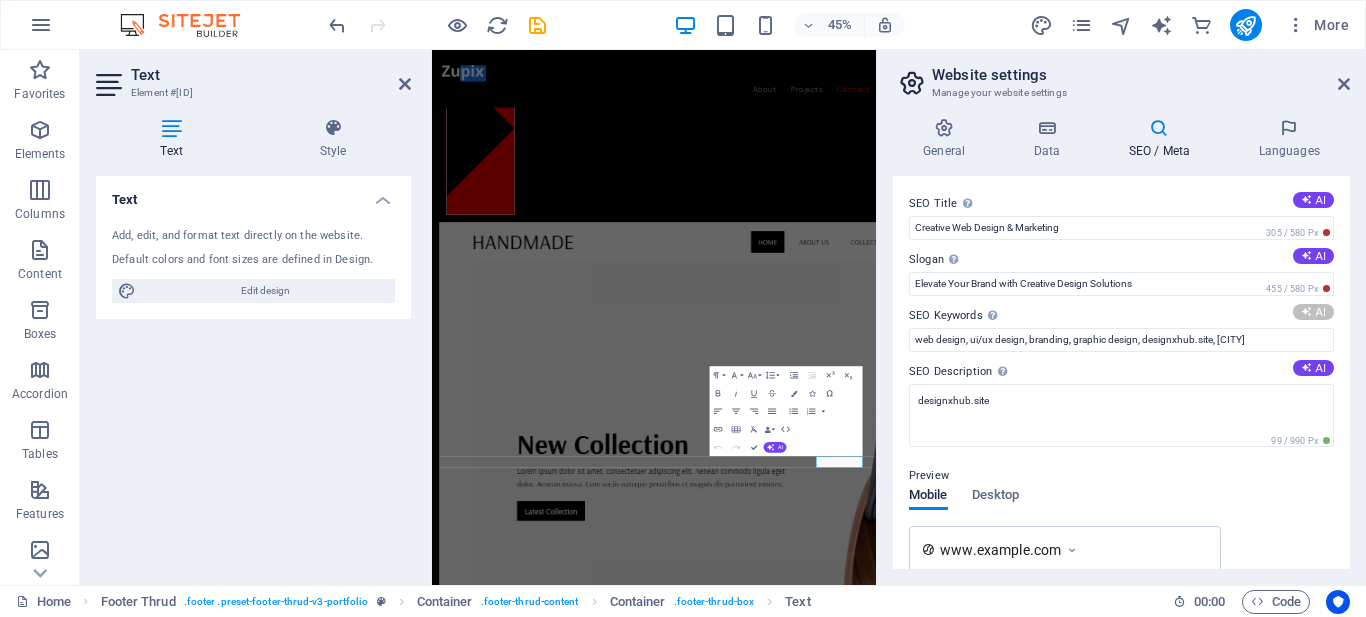type on "web design, UI/UX design, branding, graphic design, mobile design, design consultation" 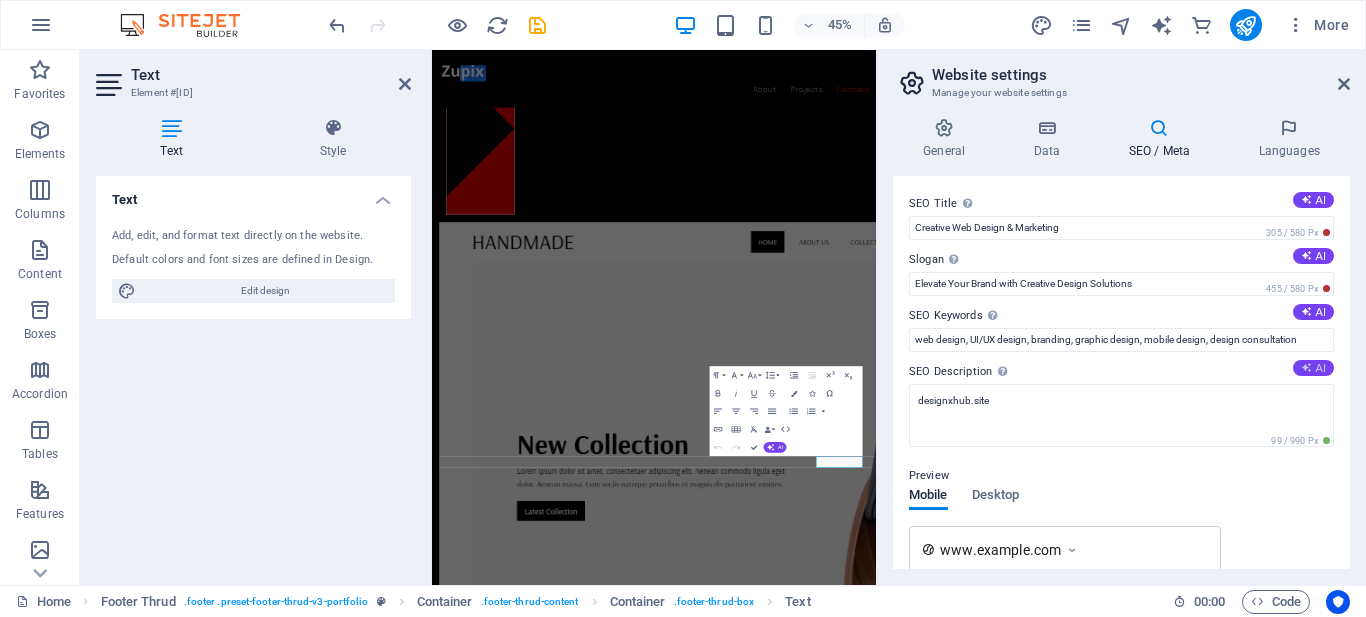 click on "AI" at bounding box center (1313, 368) 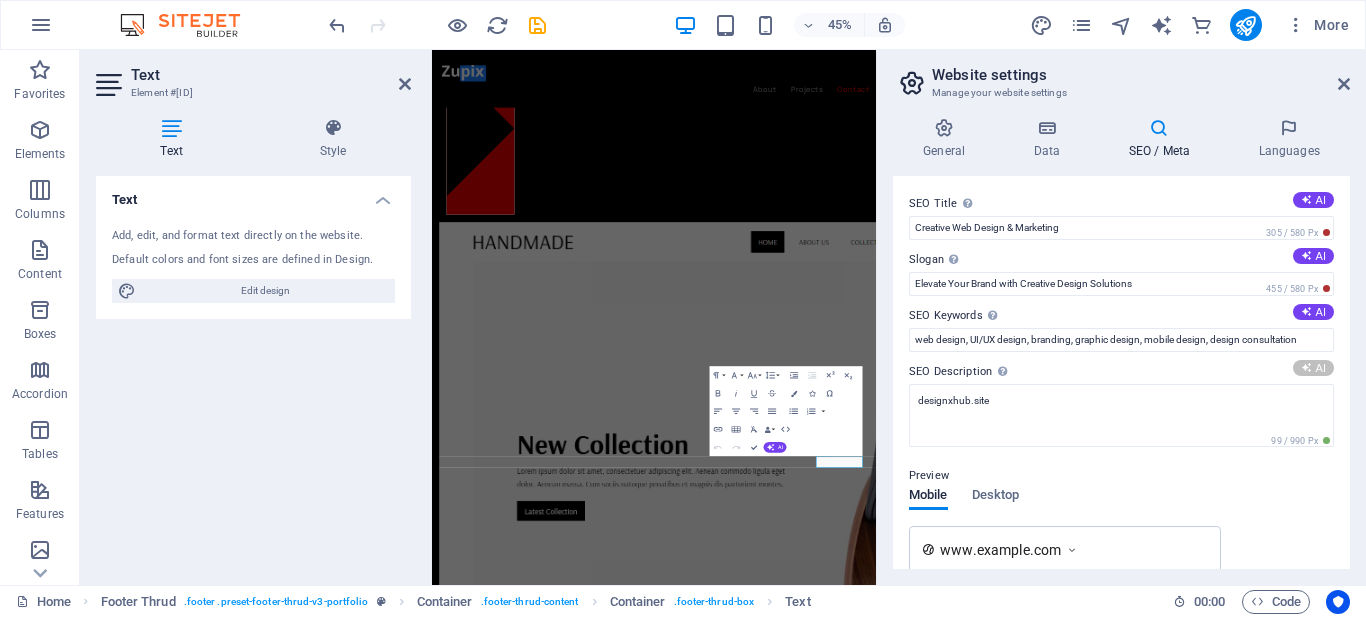 type on "Discover expert web design, branding, and marketing services to elevate your business. Get in touch today!" 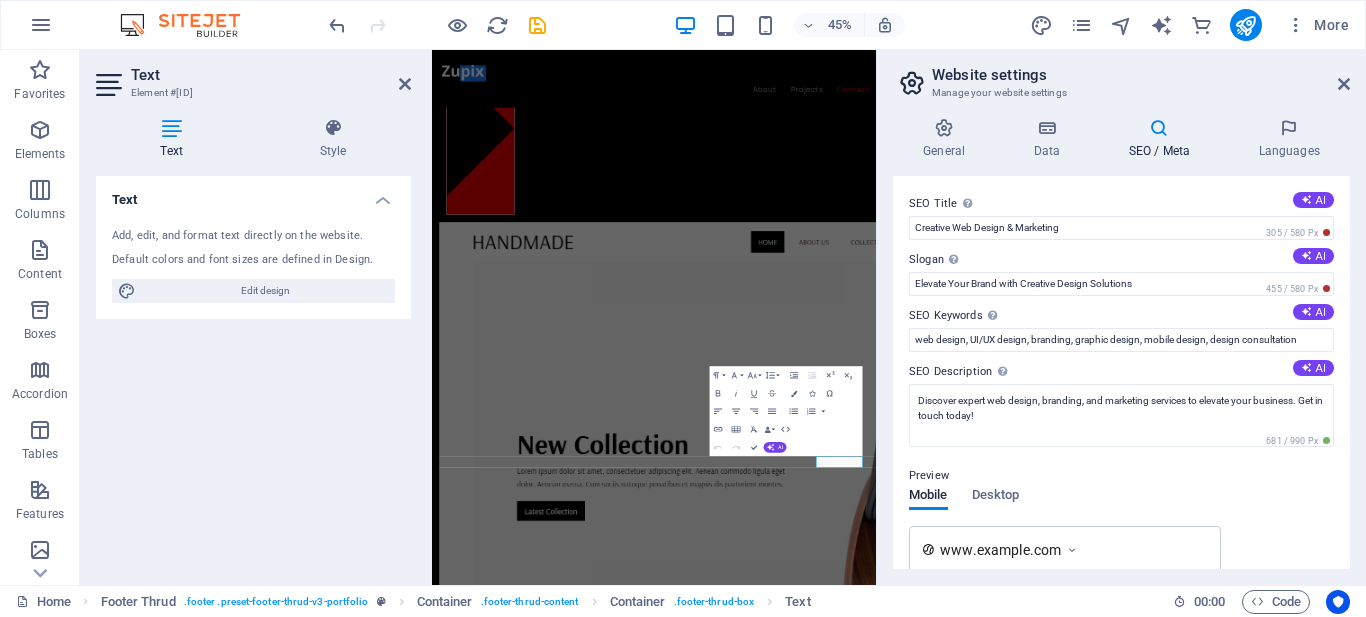 scroll, scrollTop: 0, scrollLeft: 0, axis: both 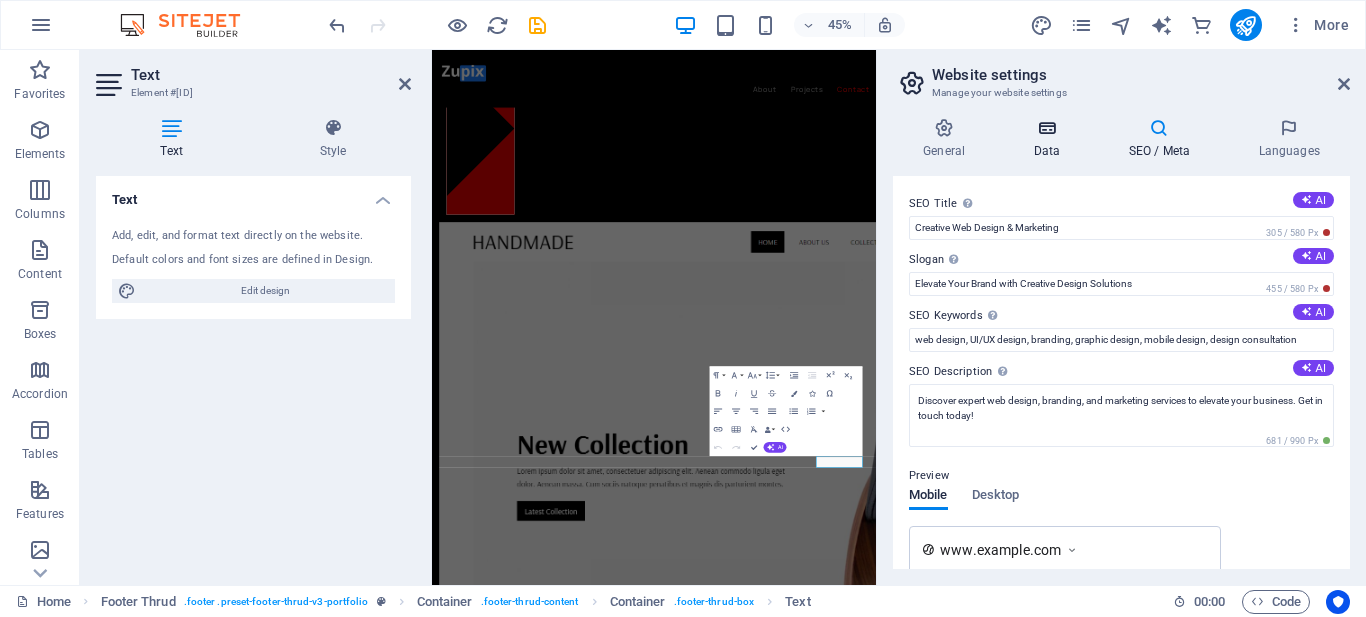 click on "Data" at bounding box center (1050, 139) 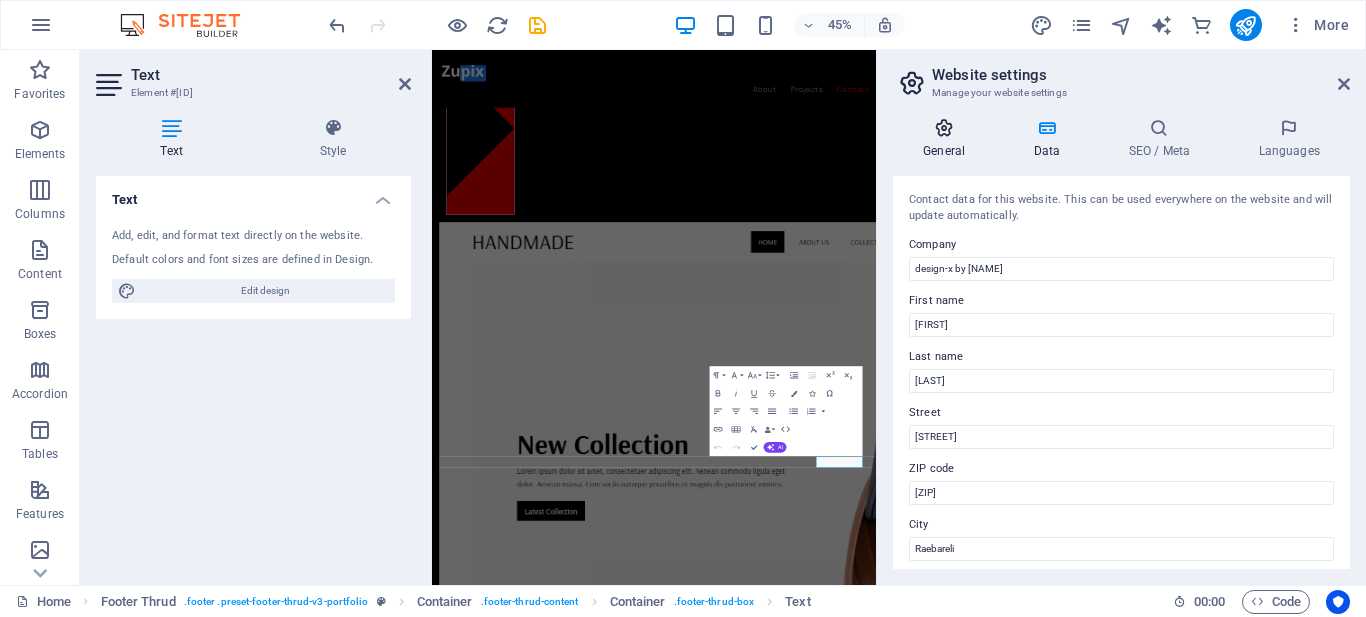 click at bounding box center (944, 128) 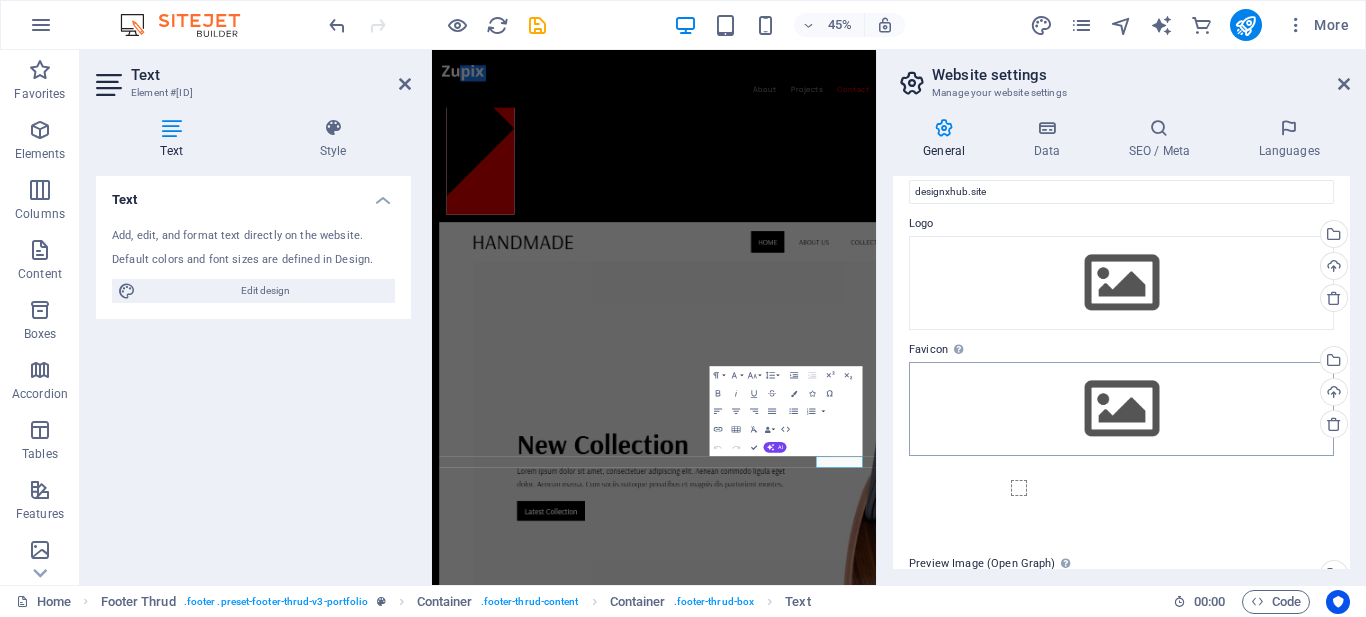 scroll, scrollTop: 0, scrollLeft: 0, axis: both 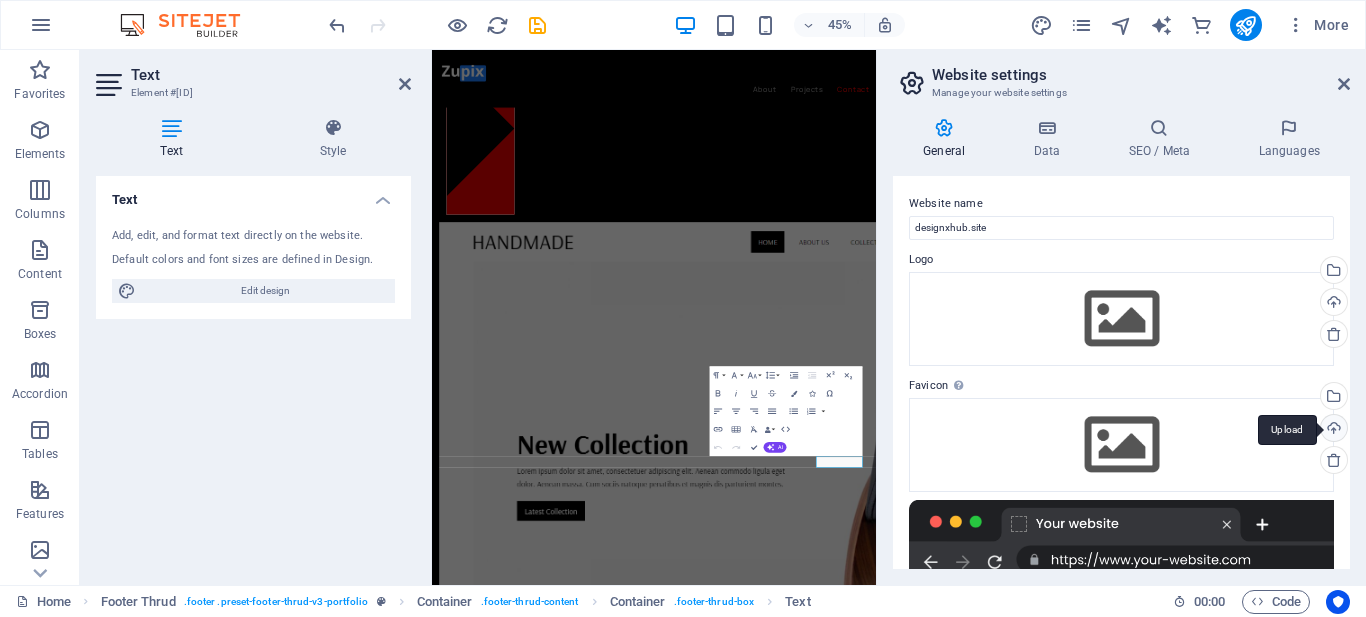 click on "Upload" at bounding box center [1332, 430] 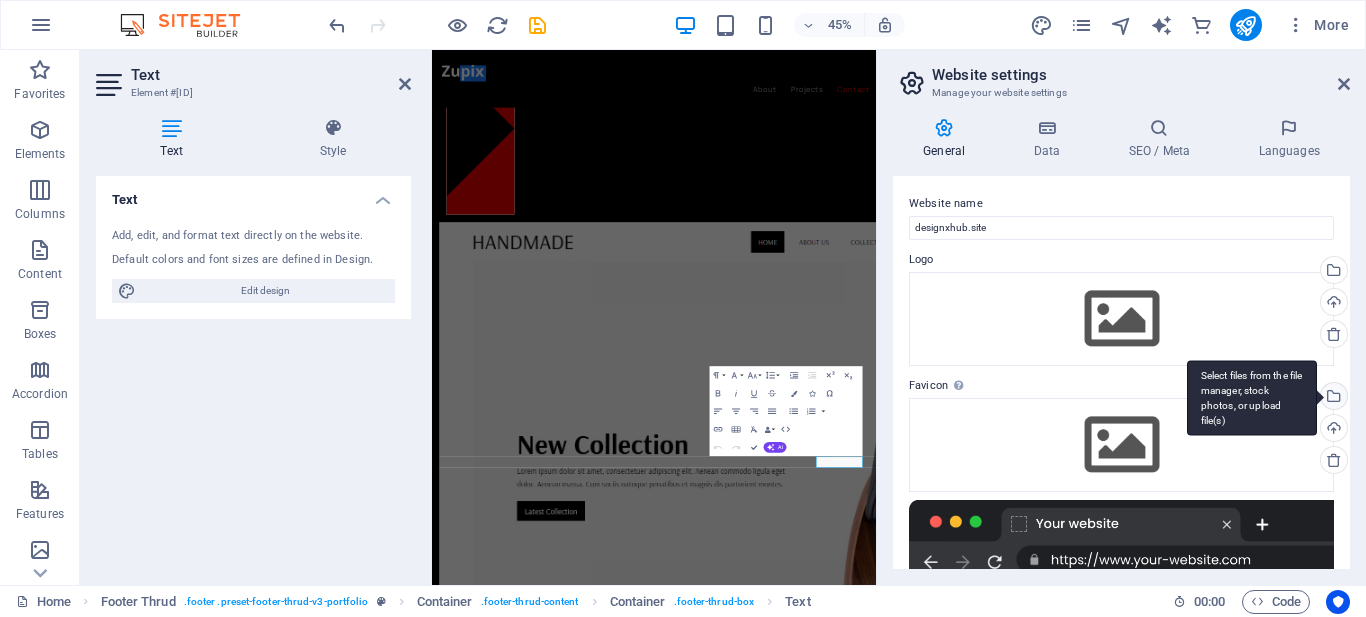 click on "Select files from the file manager, stock photos, or upload file(s)" at bounding box center [1252, 398] 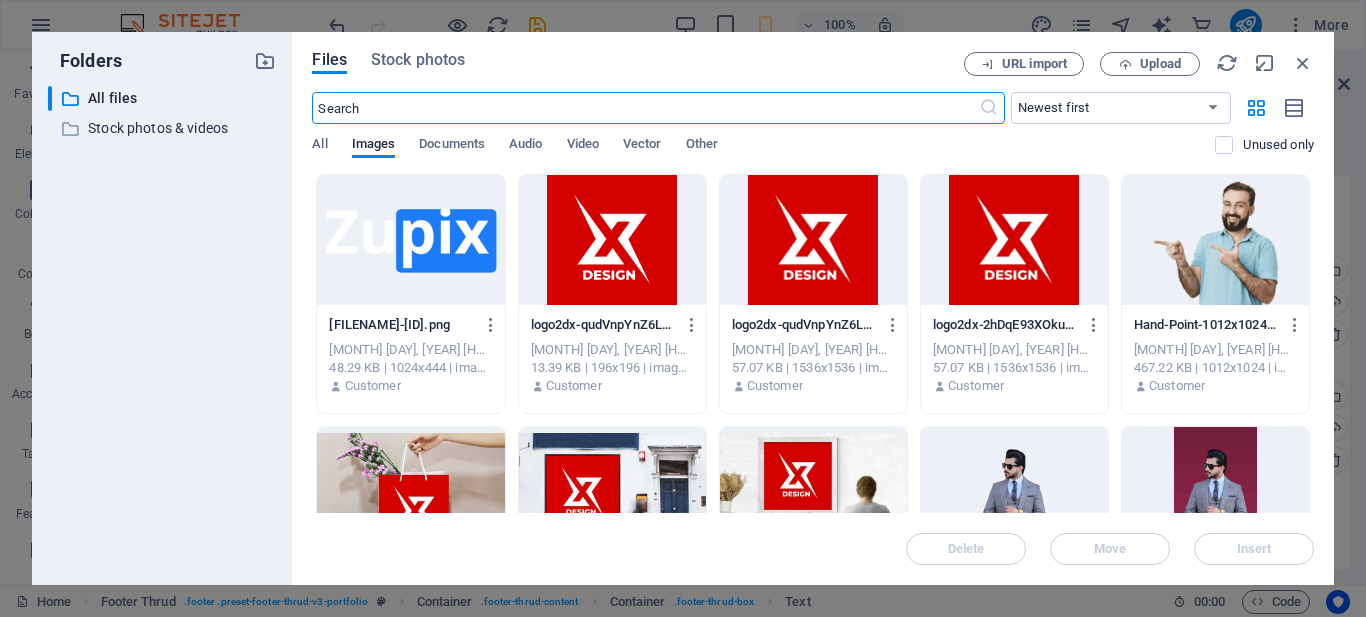 scroll, scrollTop: 5900, scrollLeft: 0, axis: vertical 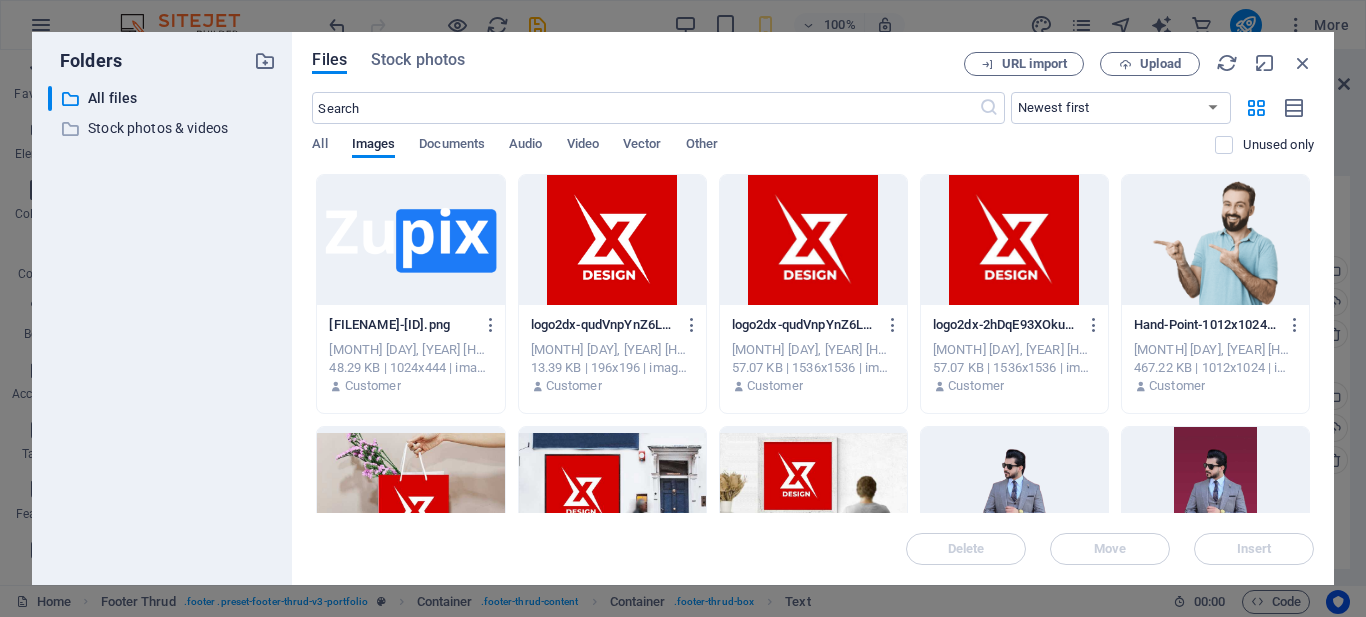 click at bounding box center (612, 240) 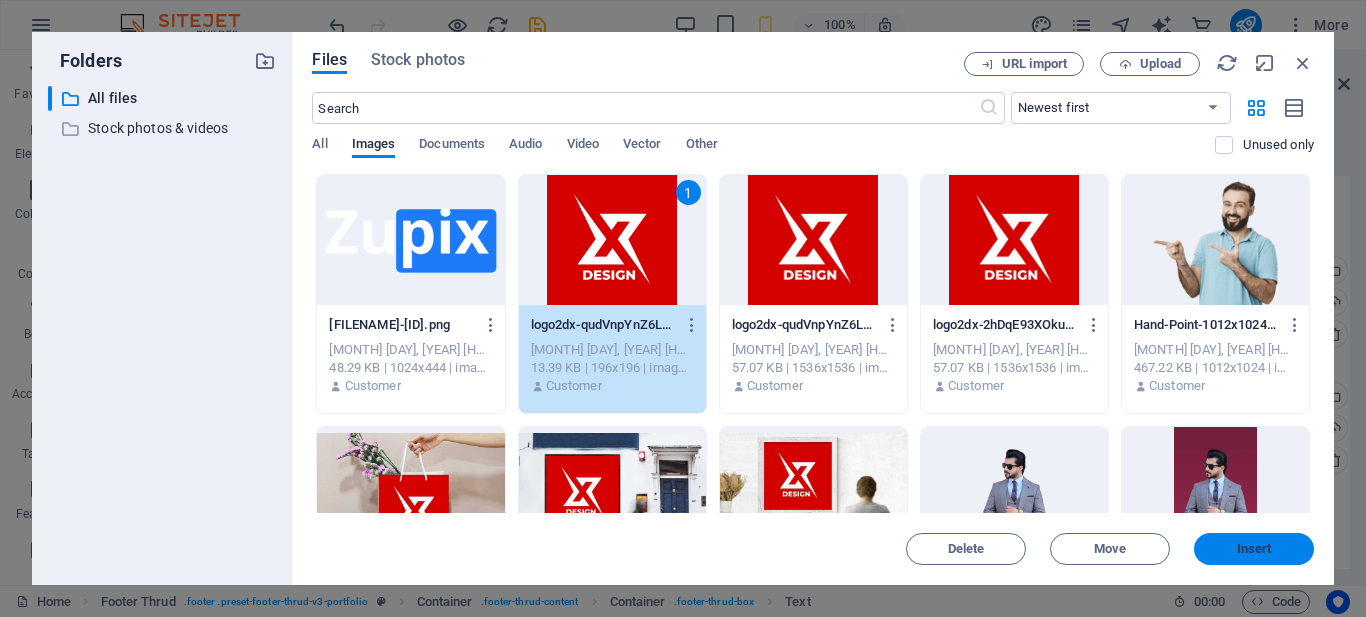 click on "Insert" at bounding box center [1254, 549] 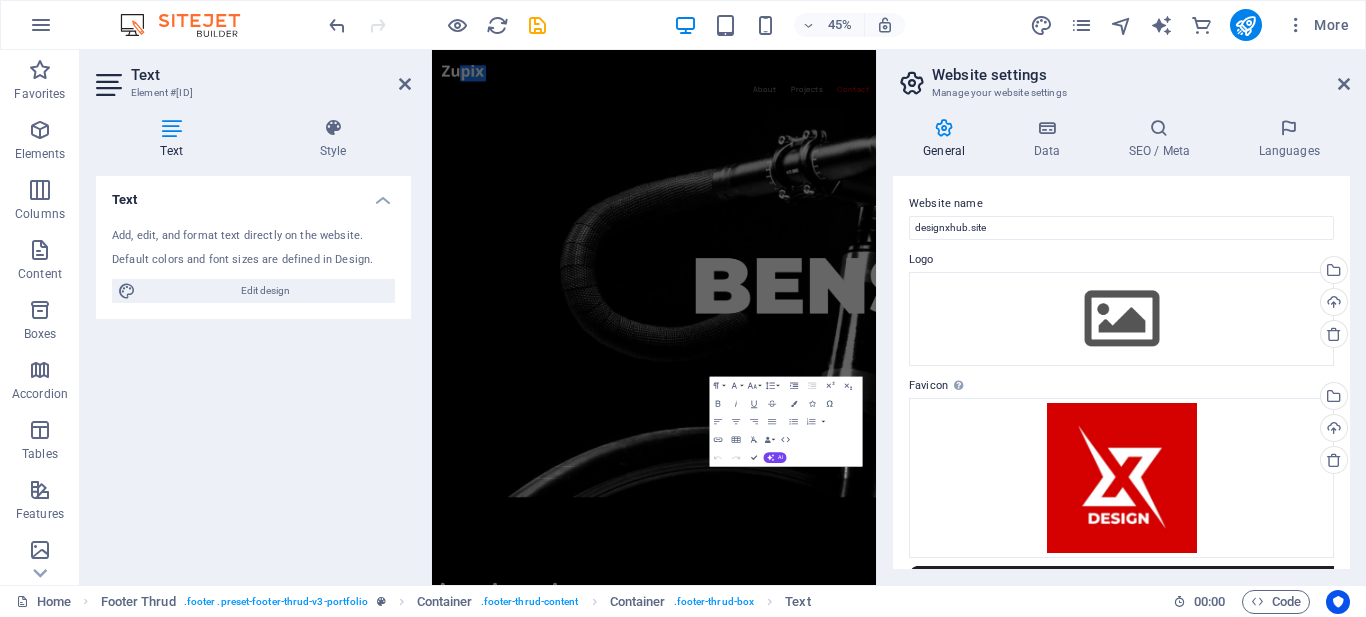 scroll, scrollTop: 7201, scrollLeft: 0, axis: vertical 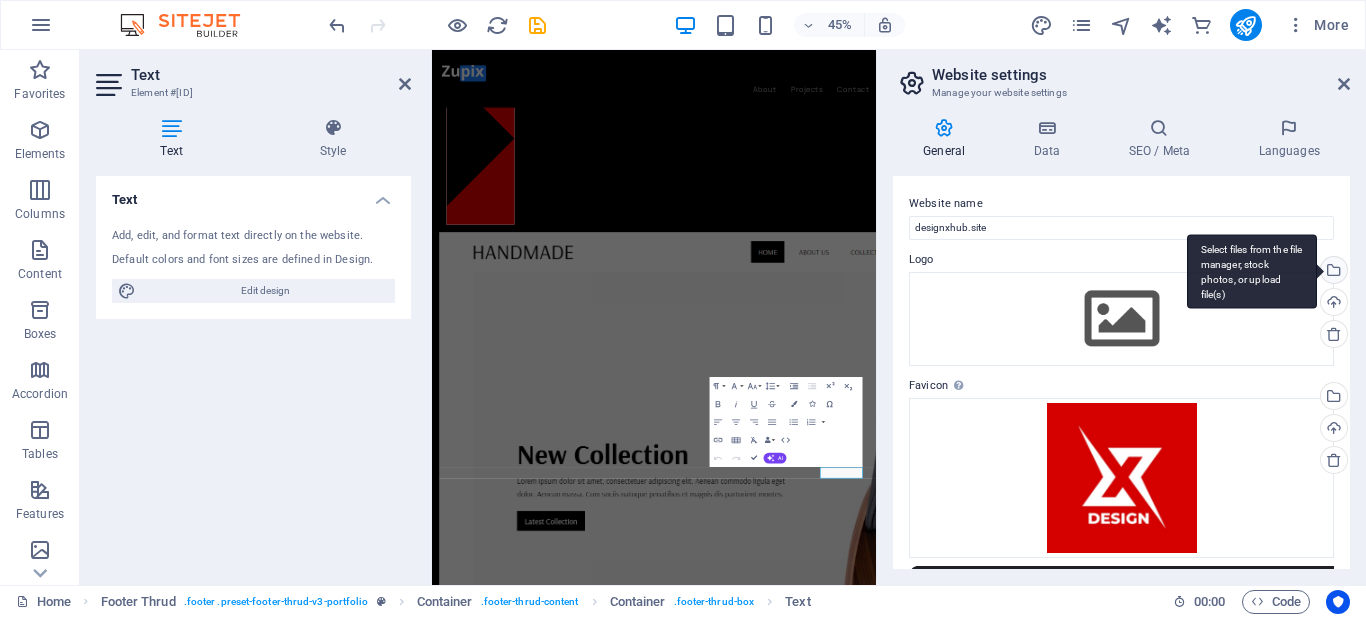 click on "Select files from the file manager, stock photos, or upload file(s)" at bounding box center (1332, 272) 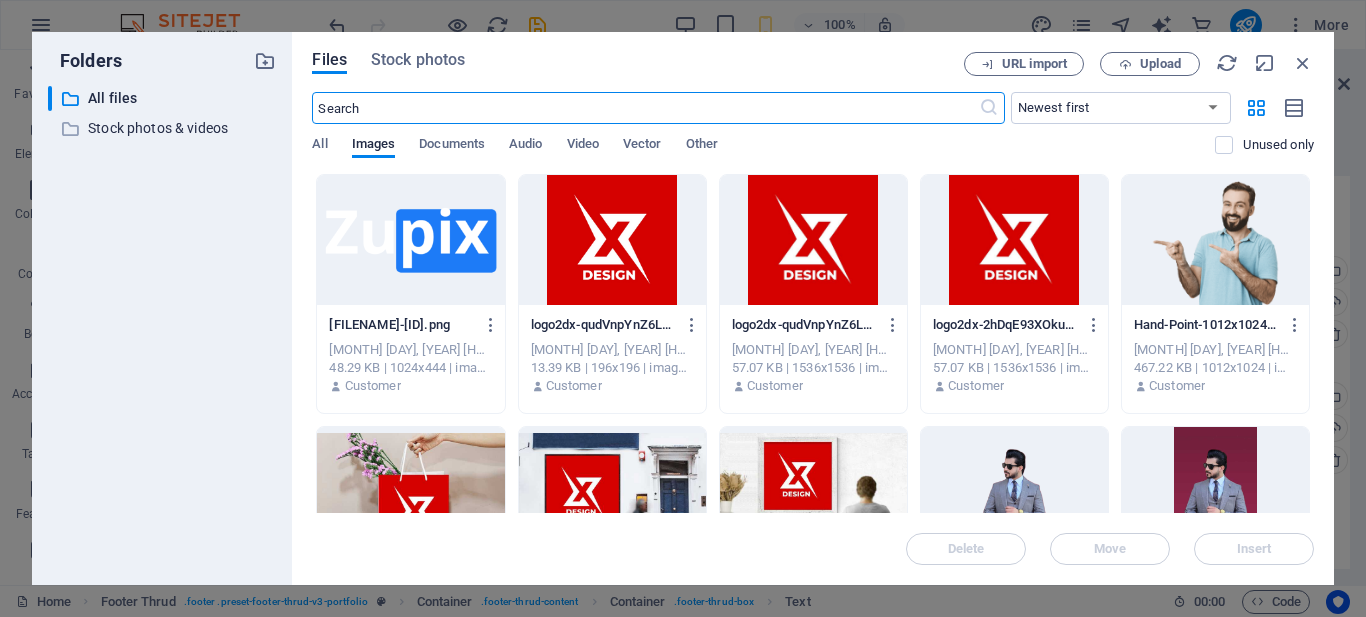 scroll, scrollTop: 5900, scrollLeft: 0, axis: vertical 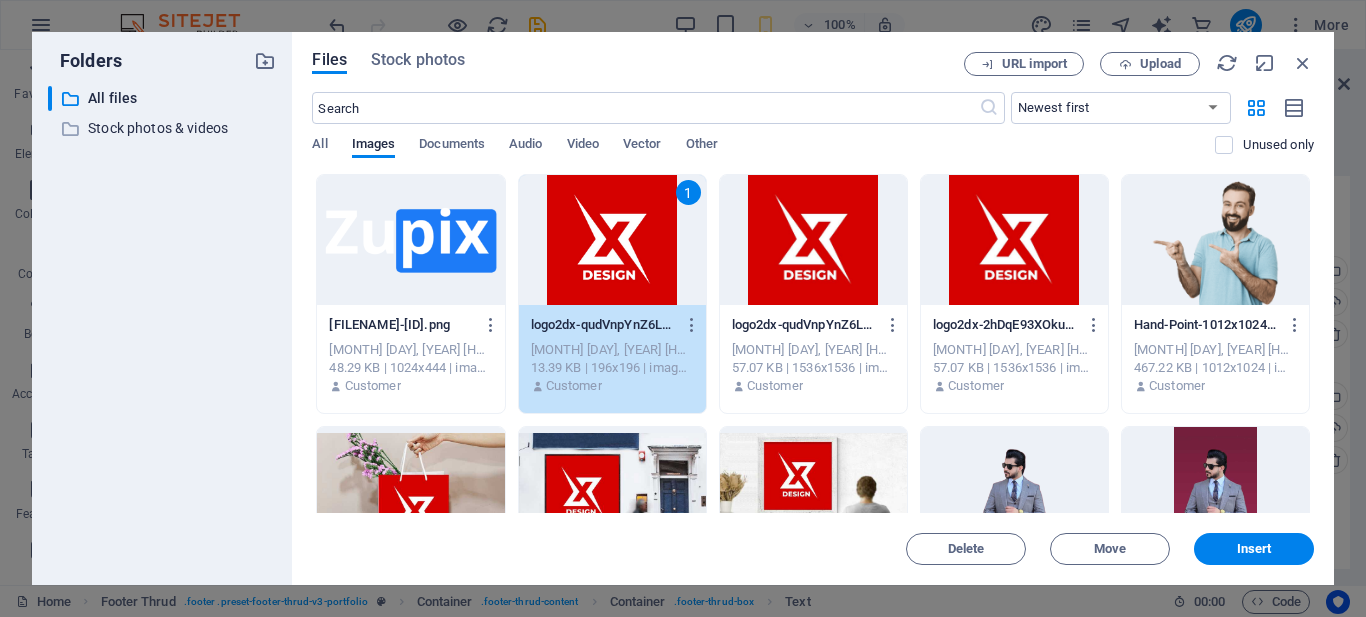 click on "Insert" at bounding box center (1254, 549) 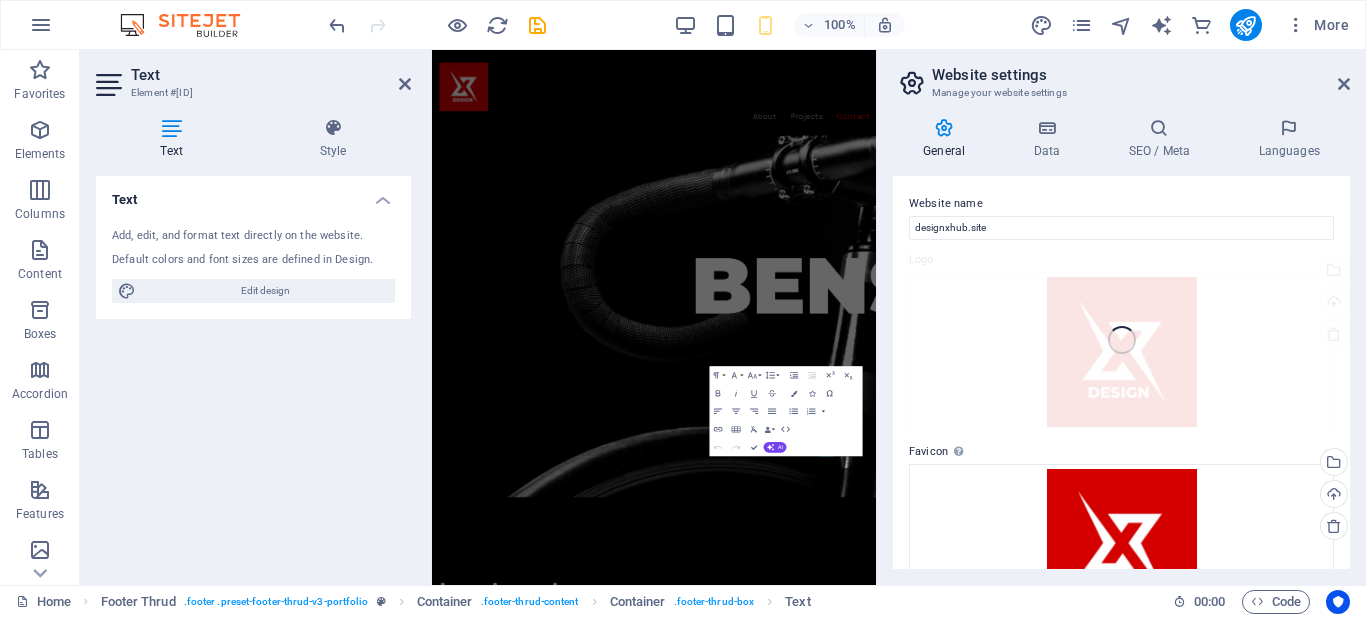 scroll, scrollTop: 7201, scrollLeft: 0, axis: vertical 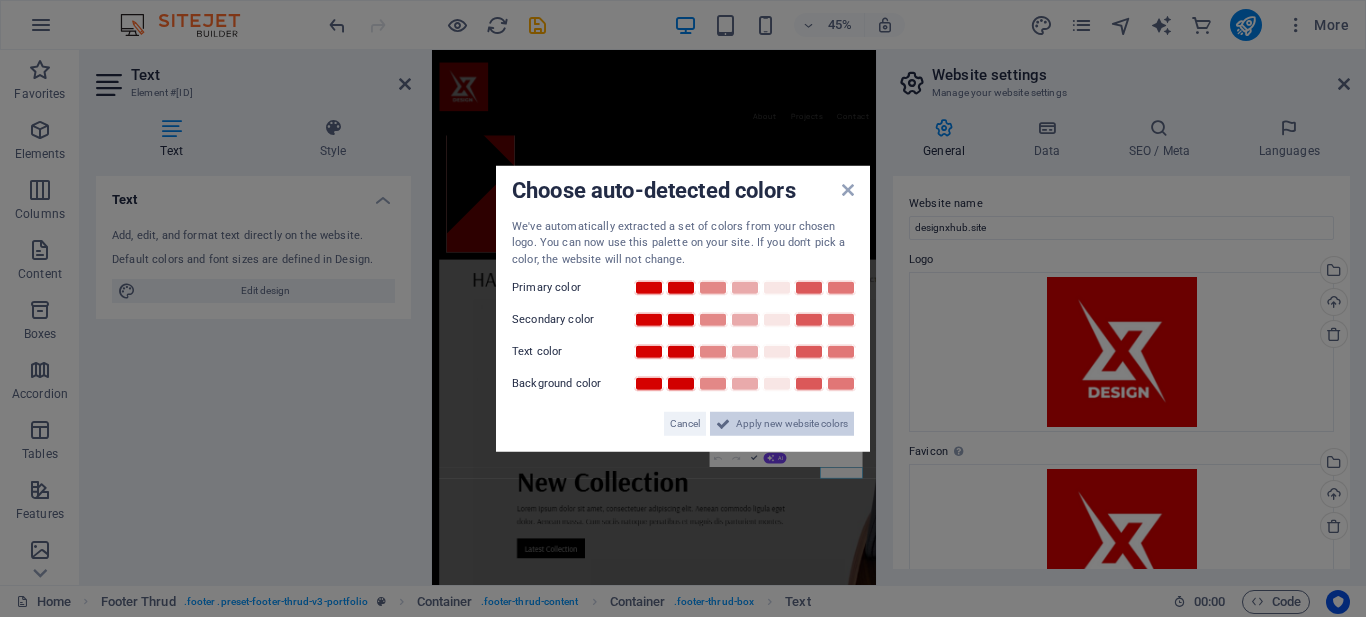 click on "Apply new website colors" at bounding box center [792, 424] 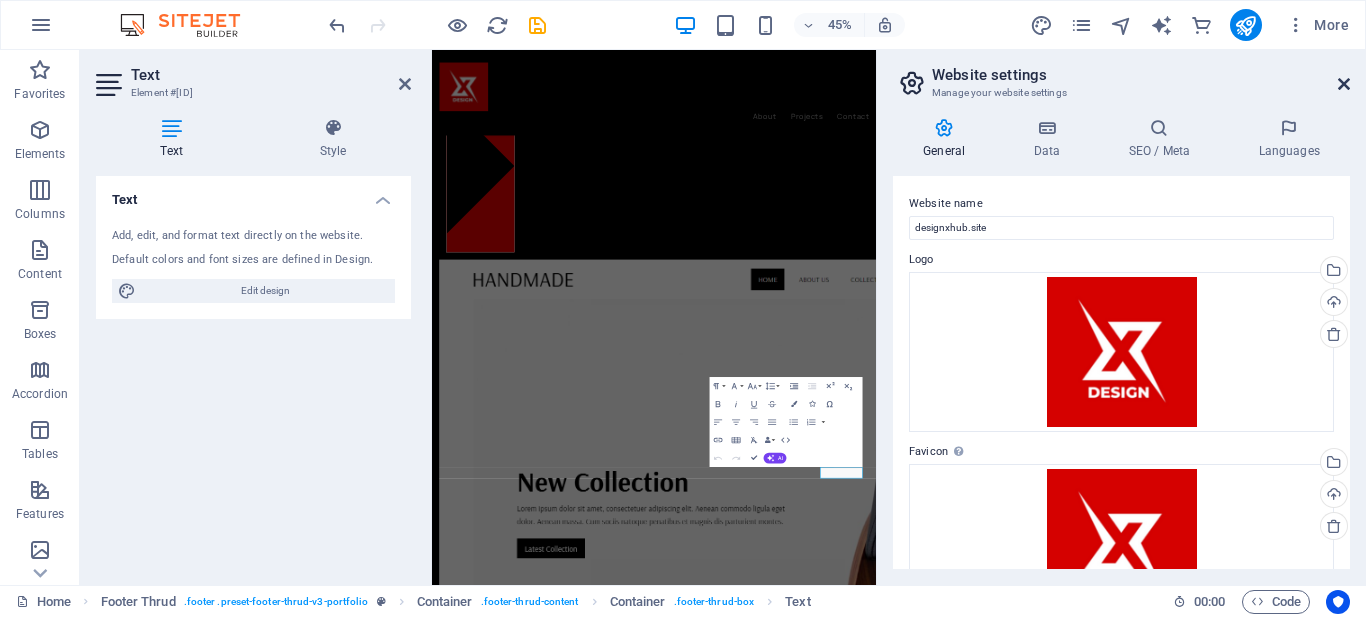 click at bounding box center [1344, 84] 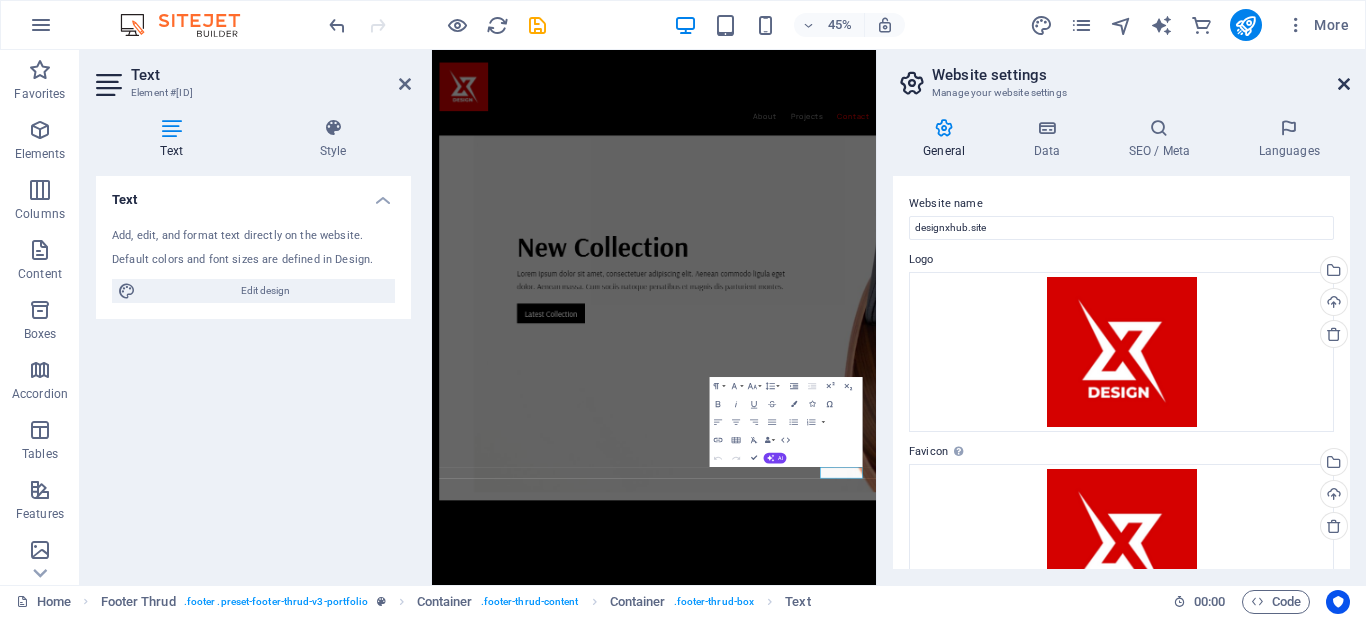 scroll, scrollTop: 7303, scrollLeft: 0, axis: vertical 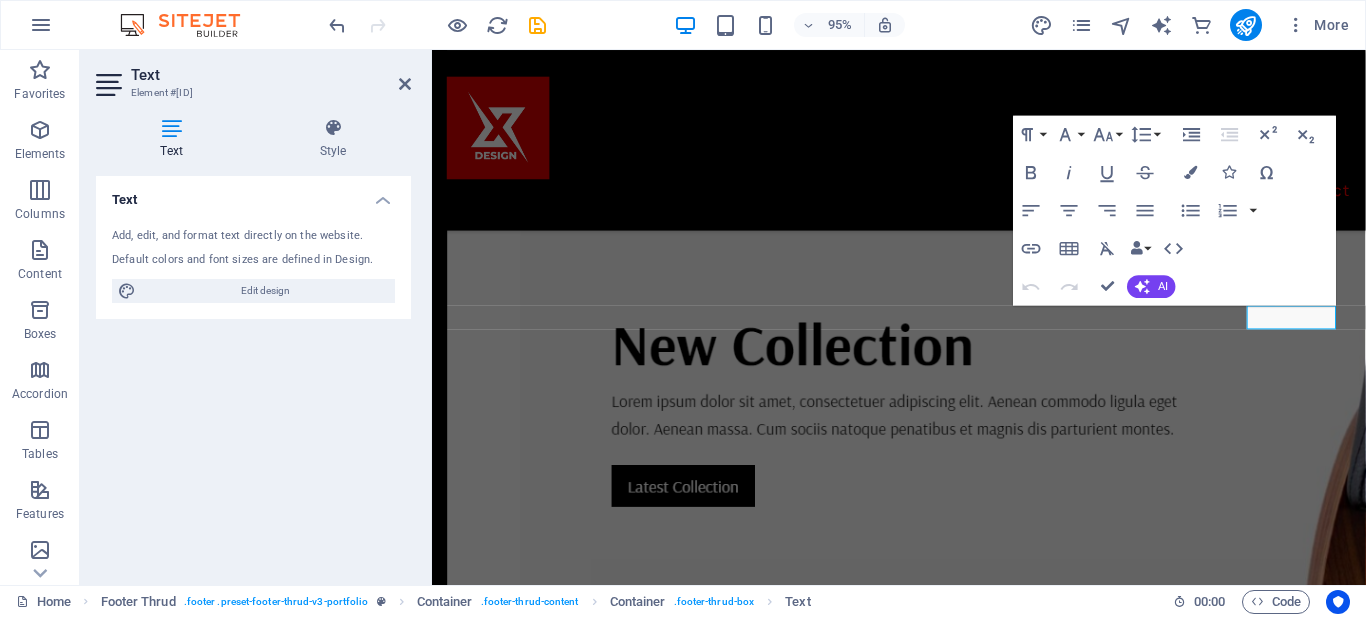 click on "Text Add, edit, and format text directly on the website. Default colors and font sizes are defined in Design. Edit design Alignment Left aligned Centered Right aligned" at bounding box center [253, 372] 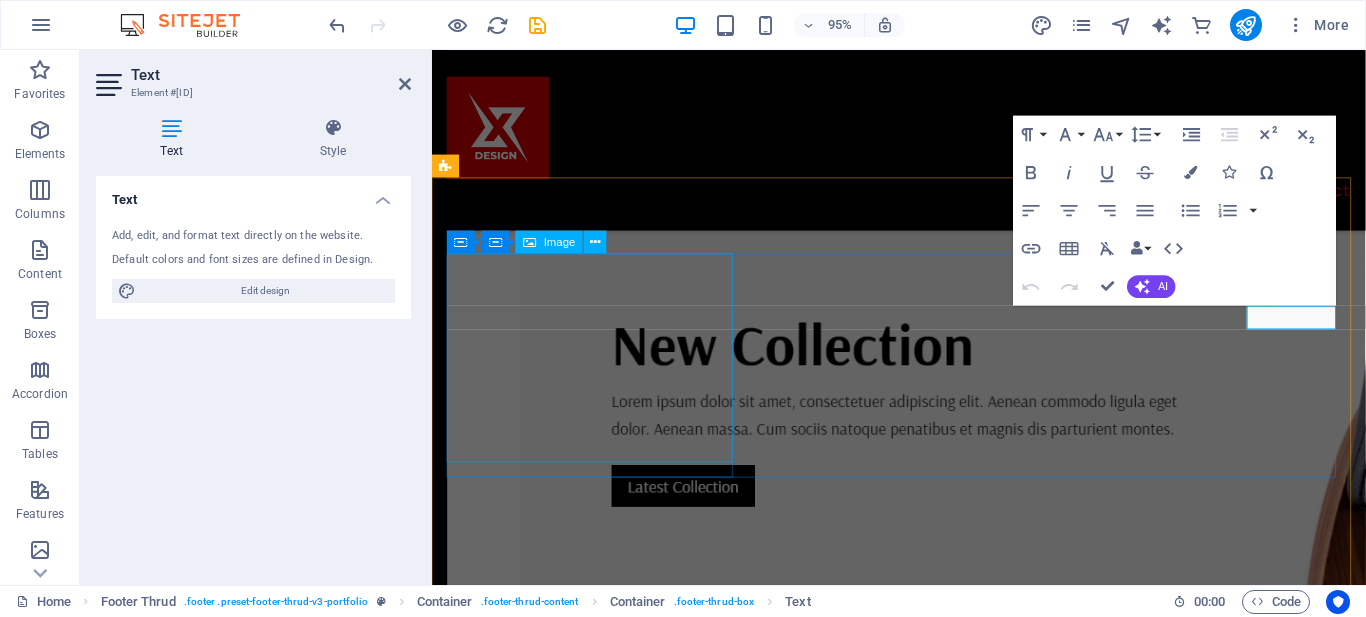 click at bounding box center (601, 11258) 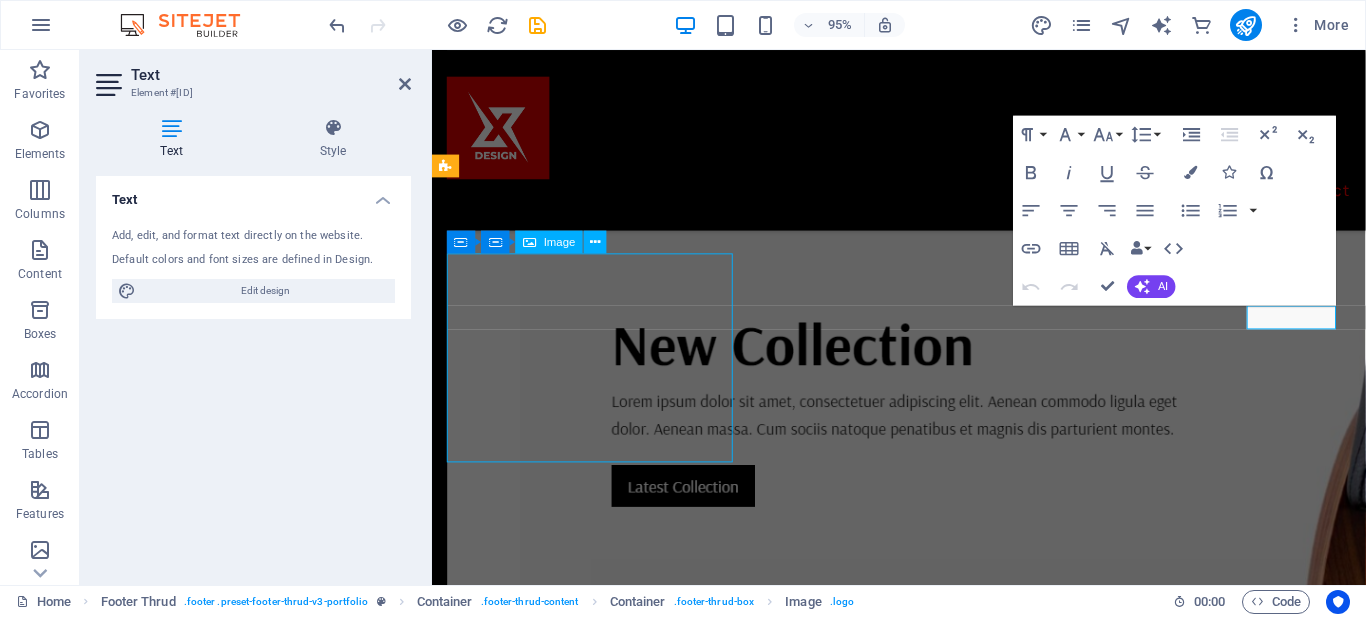 scroll, scrollTop: 7446, scrollLeft: 0, axis: vertical 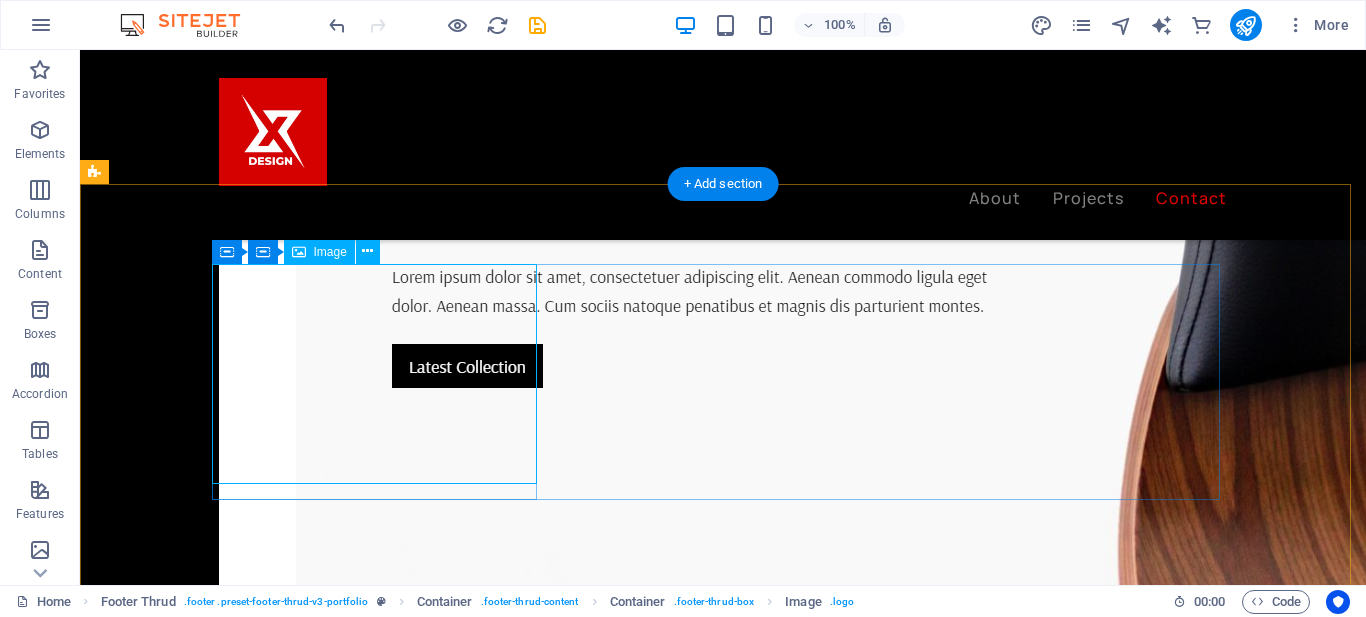 click at bounding box center [381, 11186] 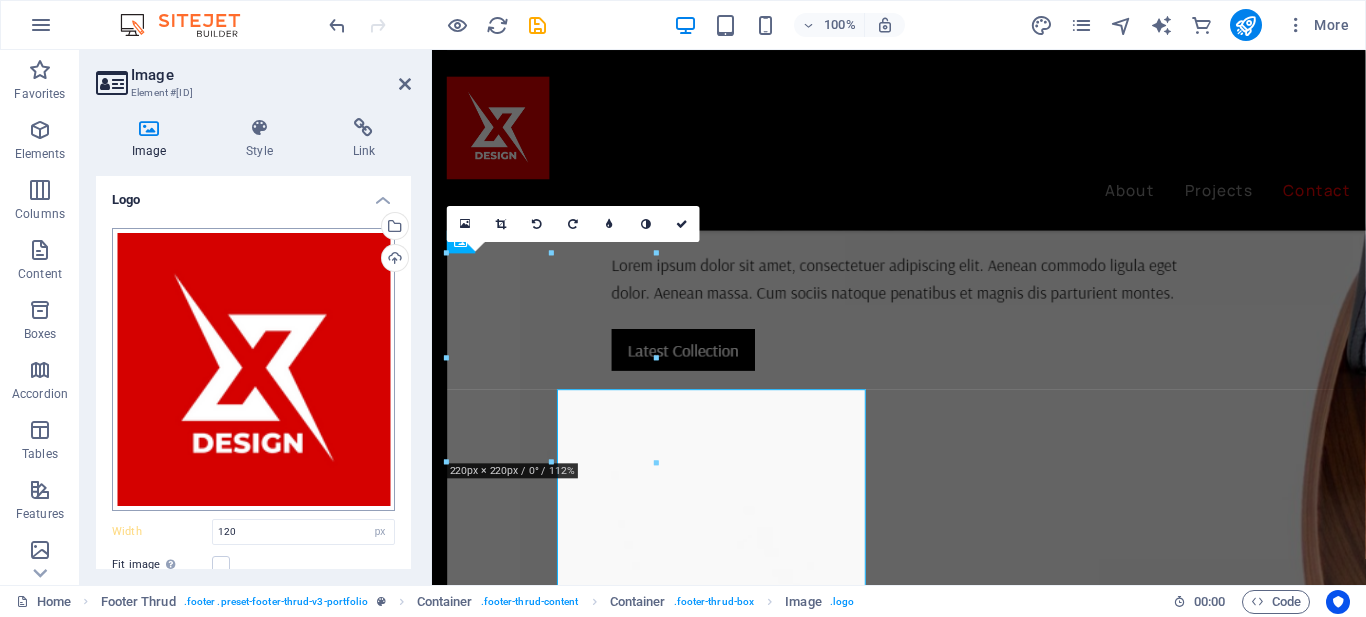 scroll, scrollTop: 7303, scrollLeft: 0, axis: vertical 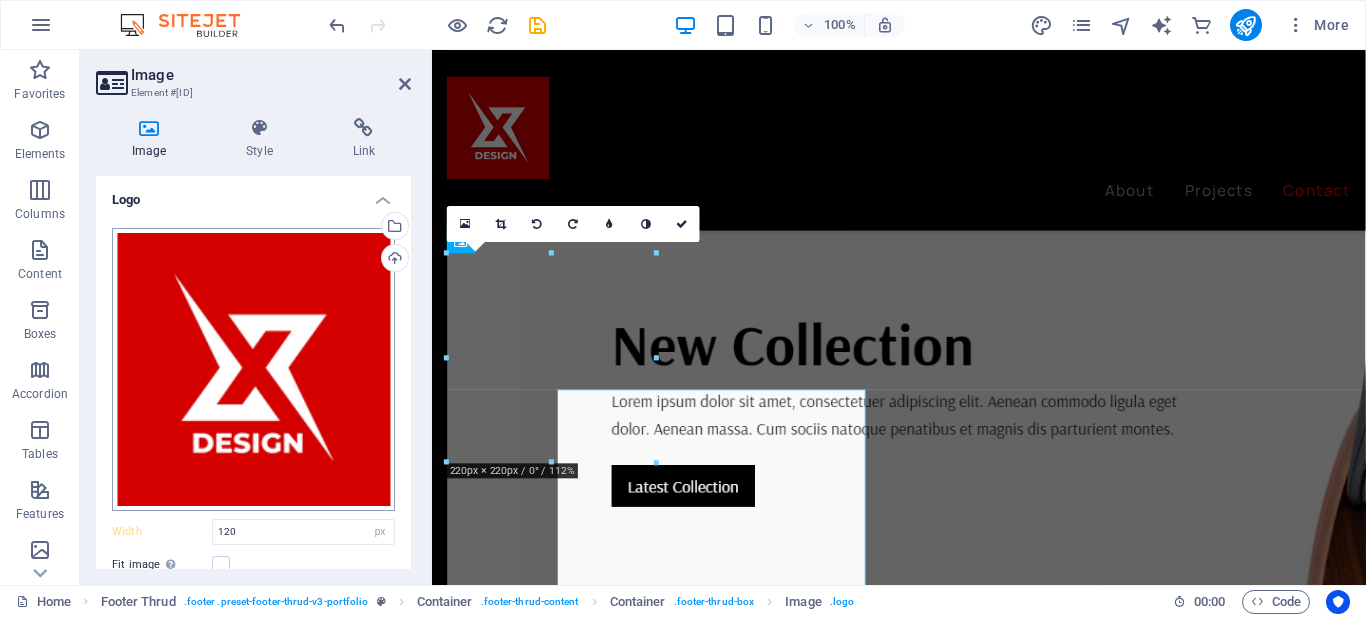 type on "220" 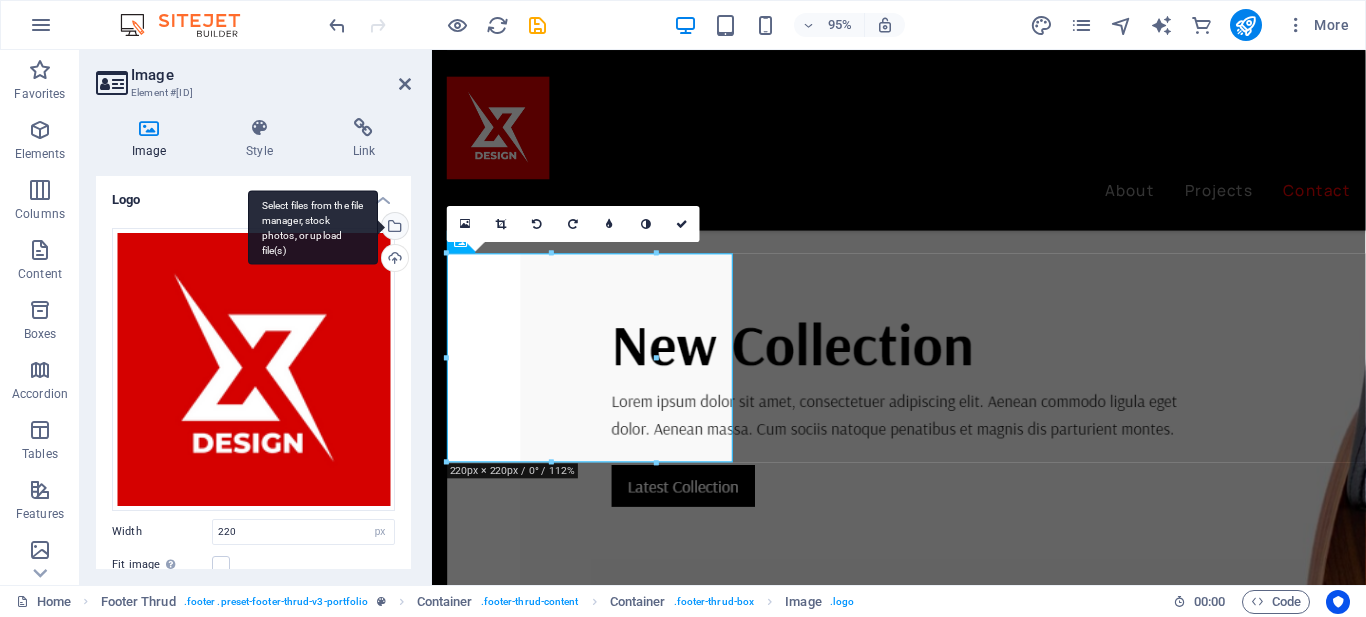 click on "Select files from the file manager, stock photos, or upload file(s)" at bounding box center (393, 228) 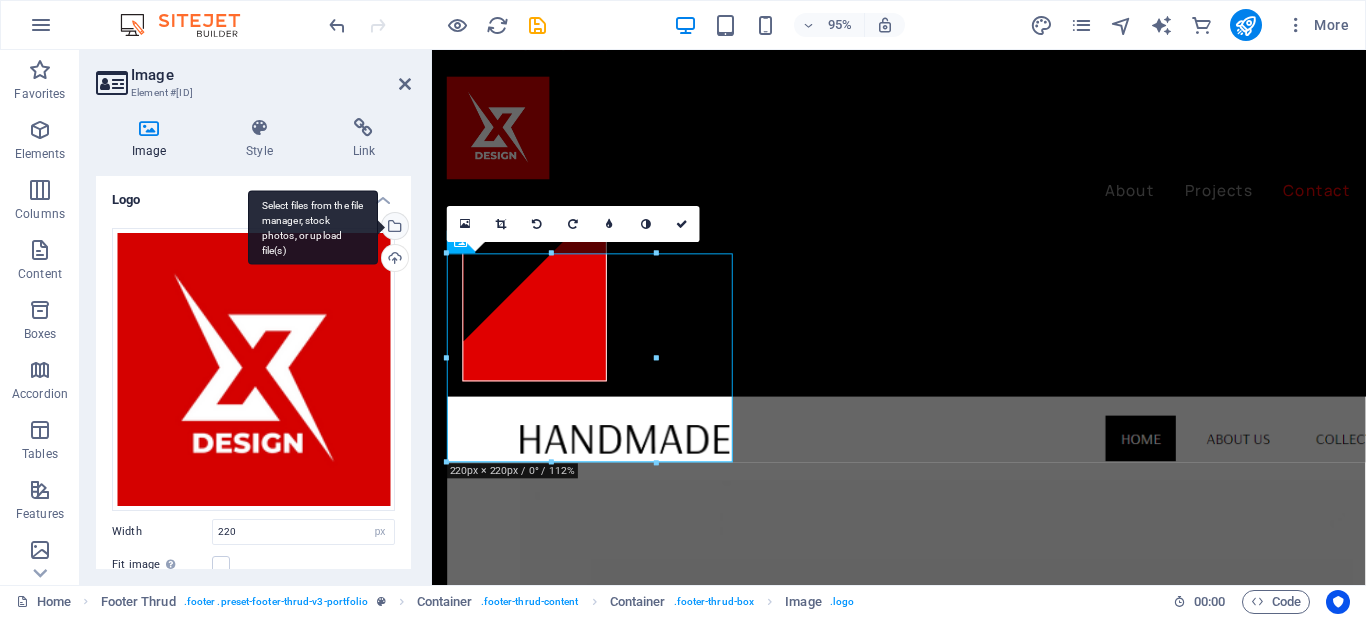 scroll, scrollTop: 7347, scrollLeft: 0, axis: vertical 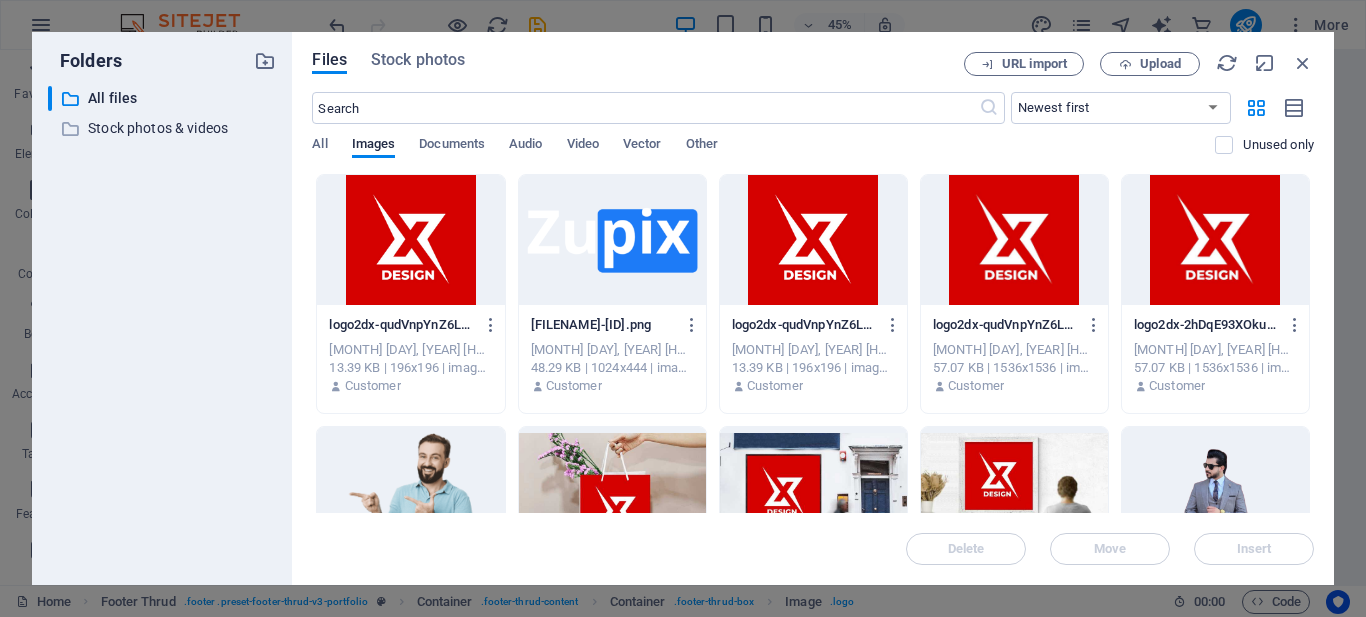 click at bounding box center [612, 240] 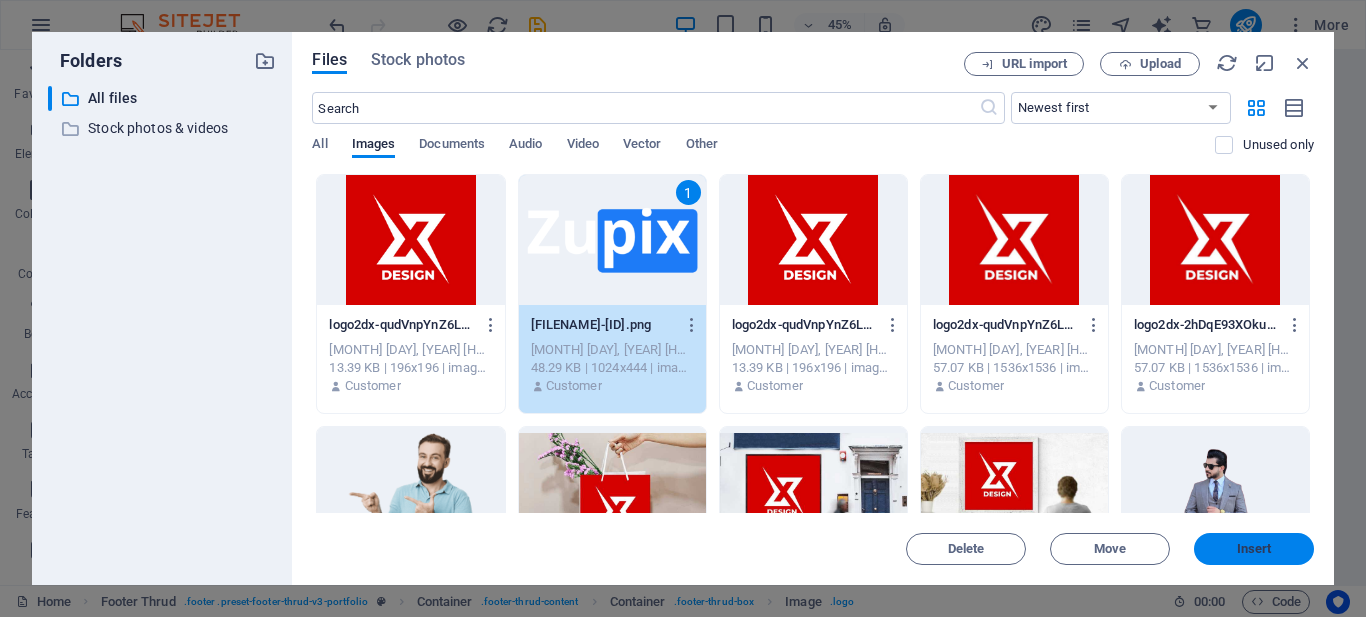 click on "Insert" at bounding box center [1254, 549] 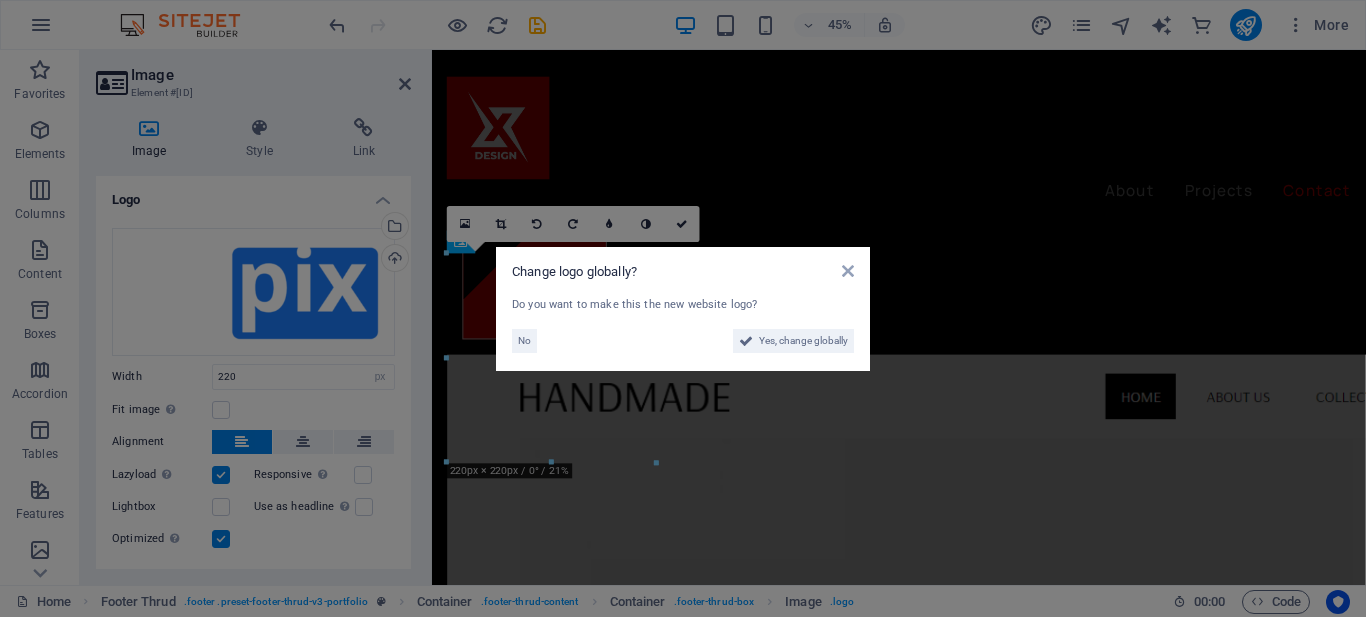 scroll, scrollTop: 7295, scrollLeft: 0, axis: vertical 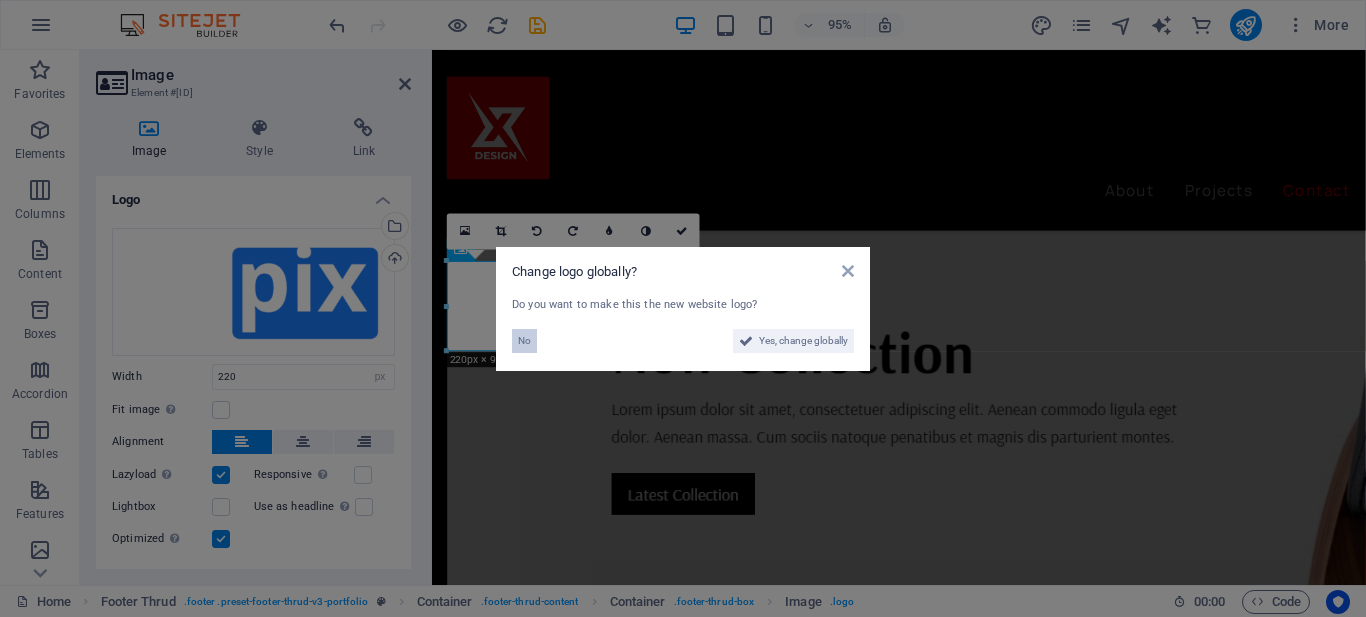 click on "No" at bounding box center (524, 341) 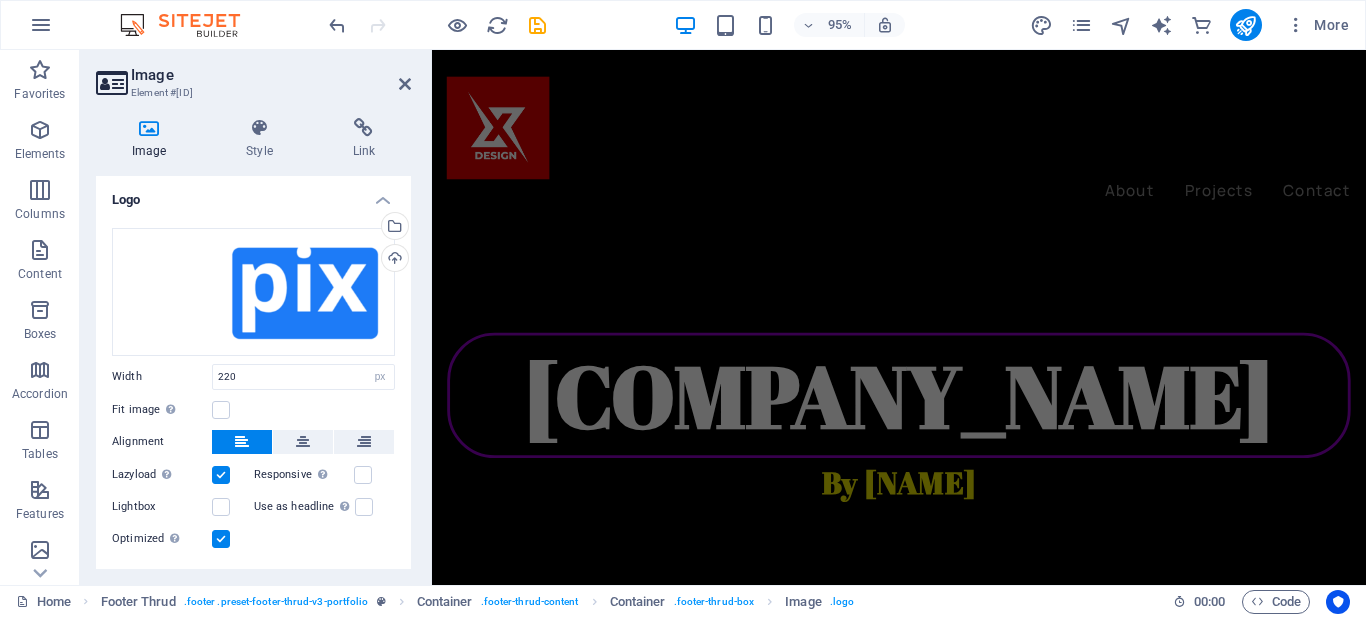 scroll, scrollTop: 0, scrollLeft: 0, axis: both 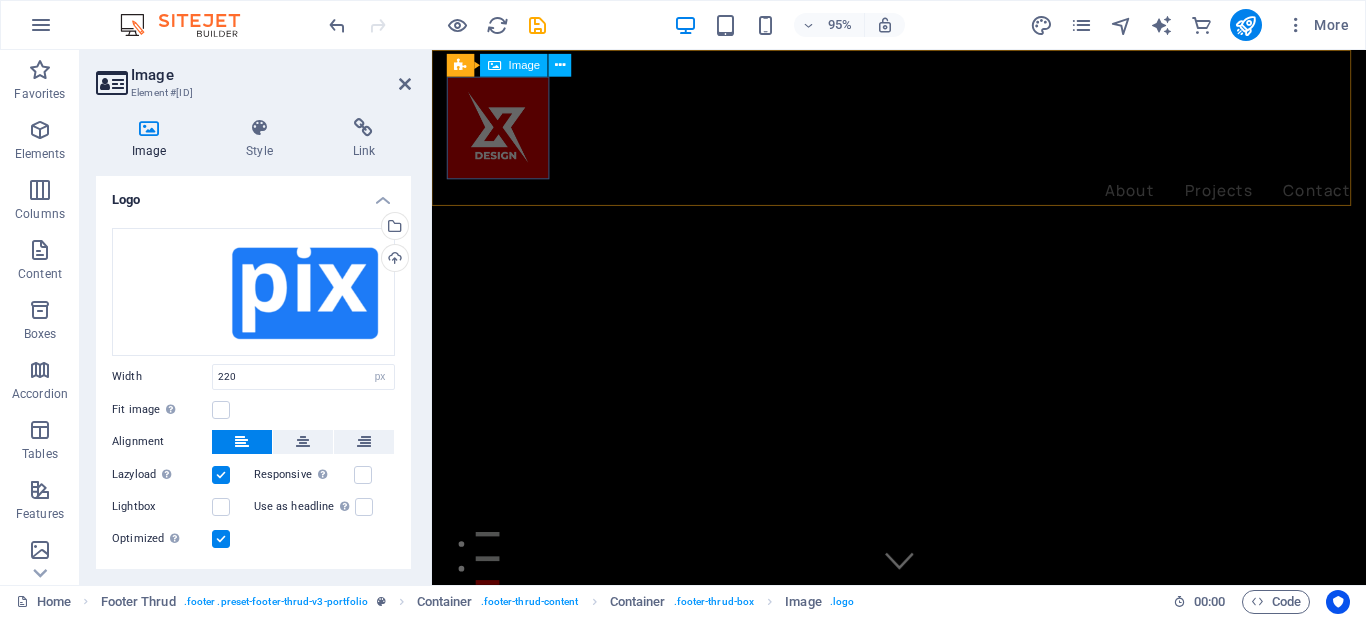click at bounding box center (923, 132) 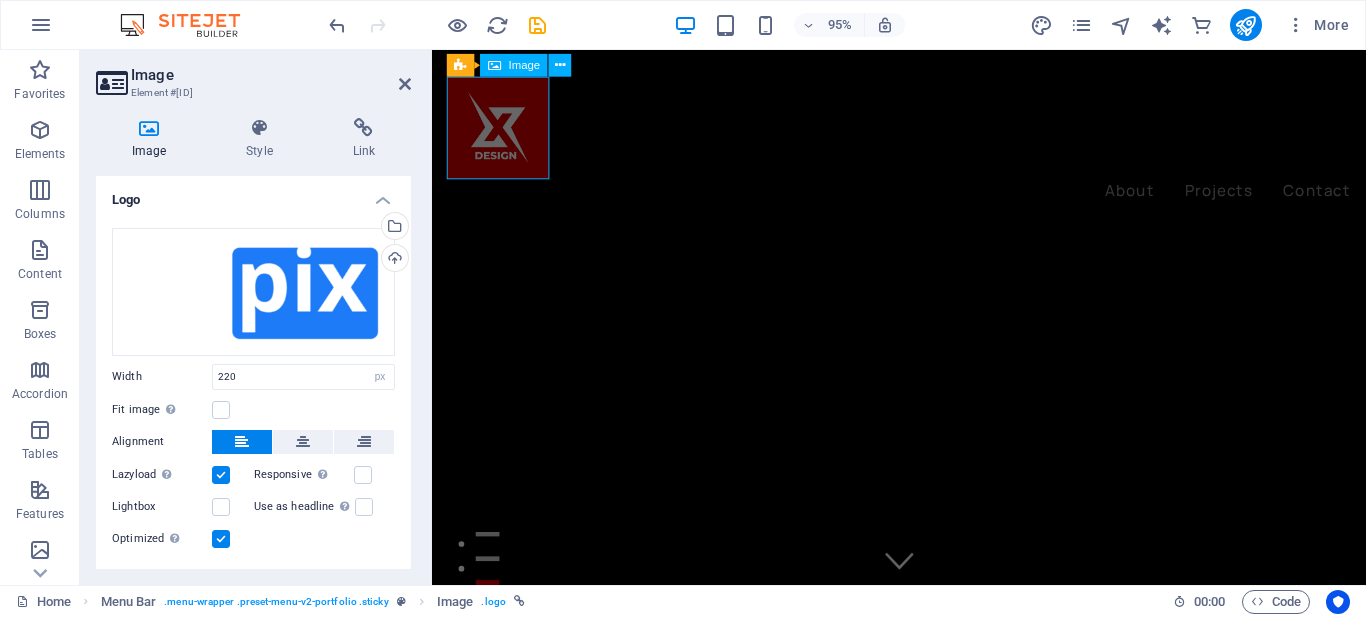 click at bounding box center (923, 132) 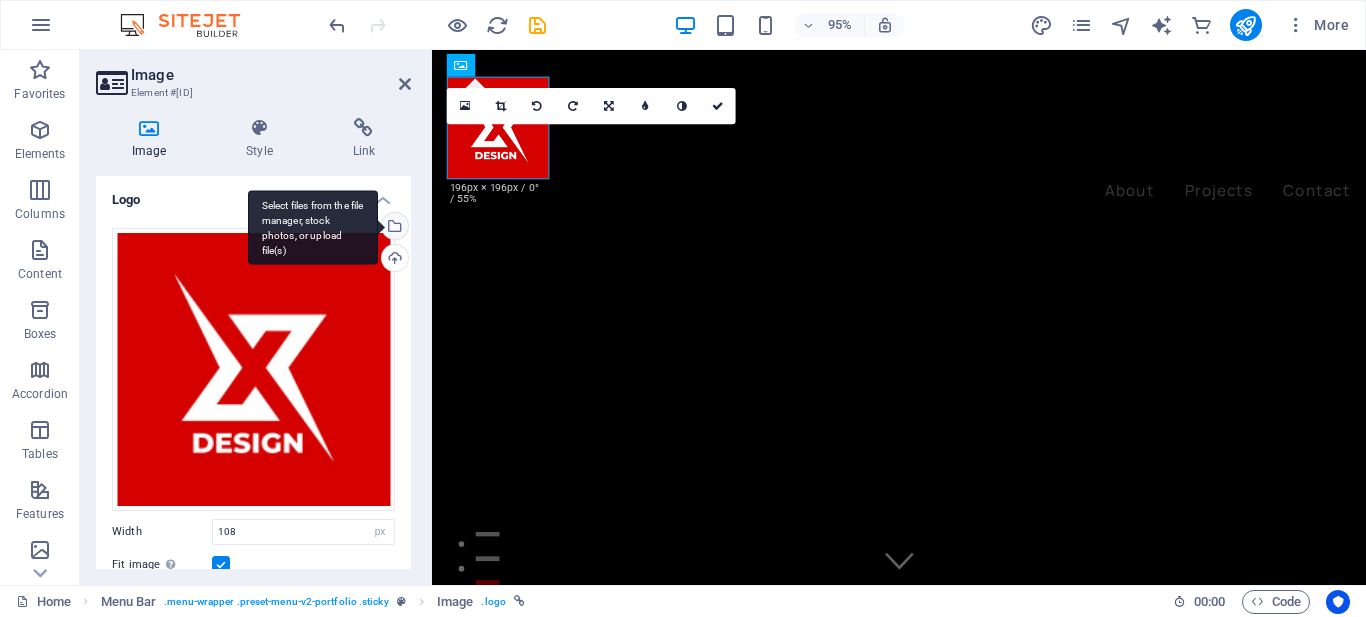 click on "Select files from the file manager, stock photos, or upload file(s)" at bounding box center [393, 228] 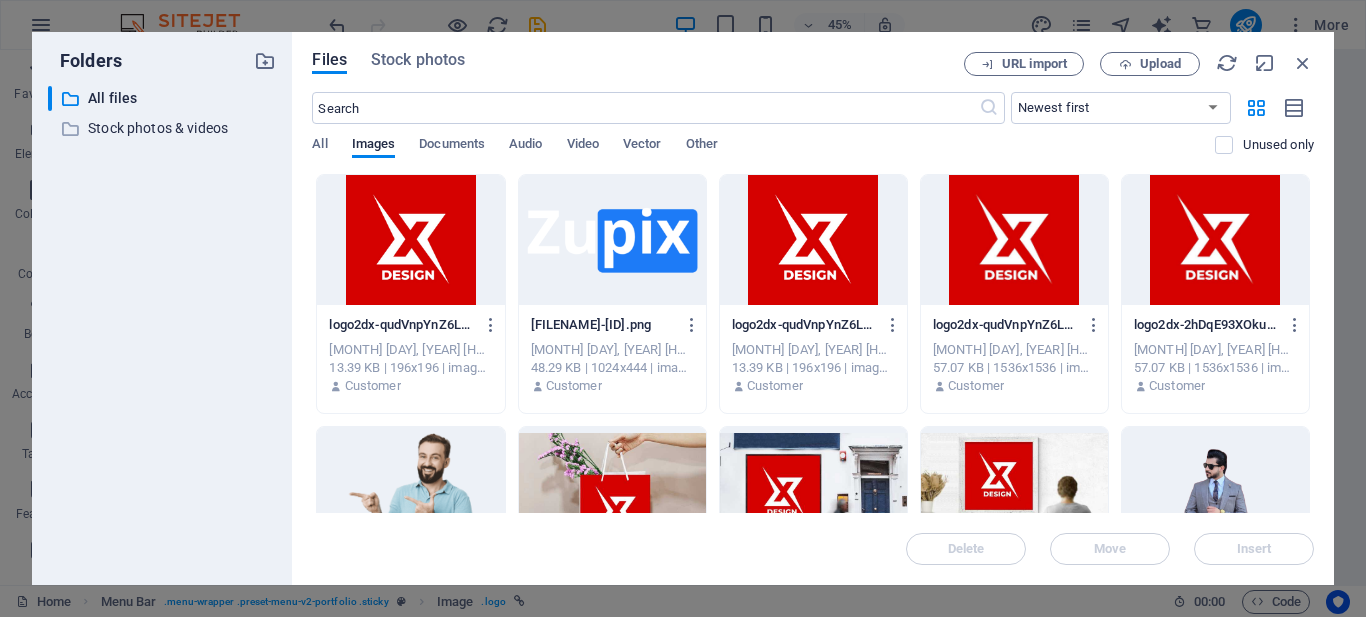 click at bounding box center (612, 240) 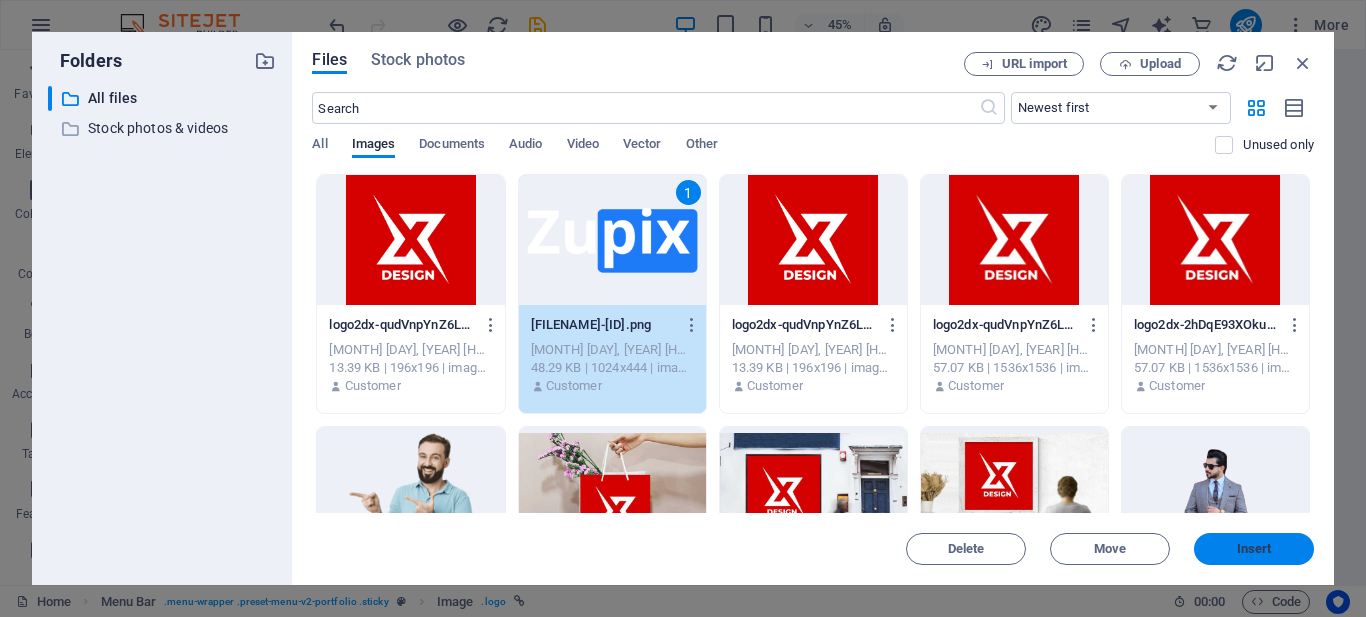 drag, startPoint x: 1270, startPoint y: 538, endPoint x: 881, endPoint y: 512, distance: 389.86792 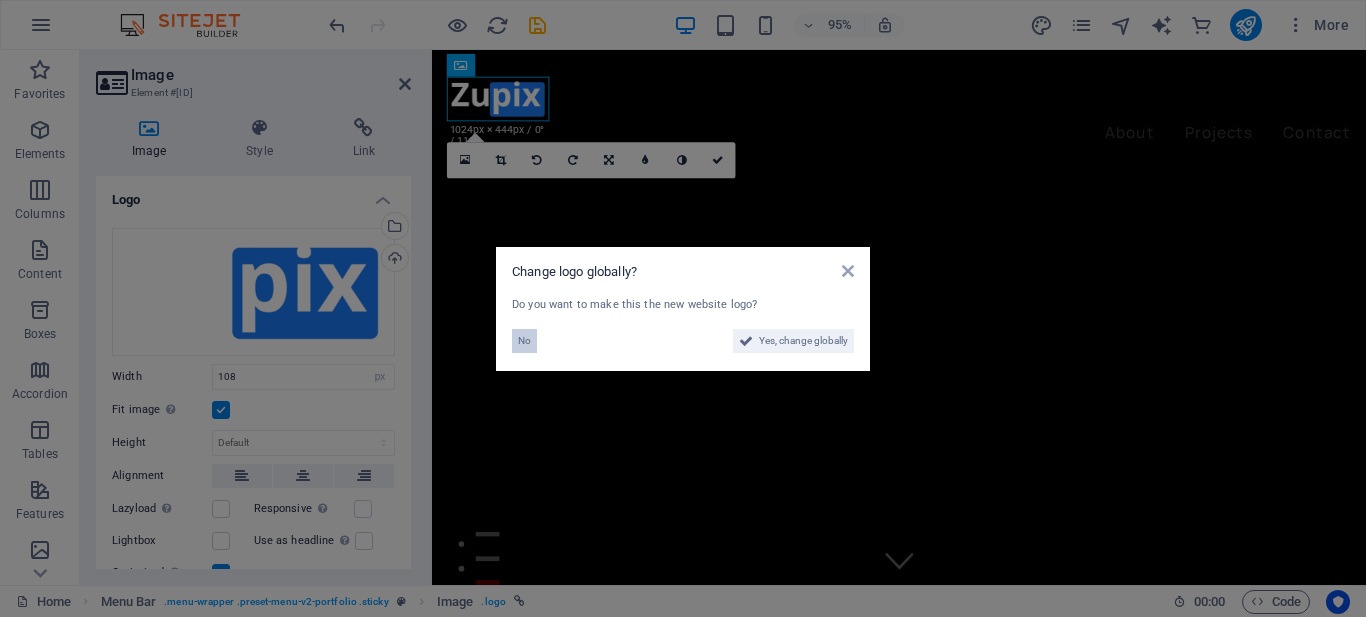 drag, startPoint x: 521, startPoint y: 344, endPoint x: 93, endPoint y: 309, distance: 429.42868 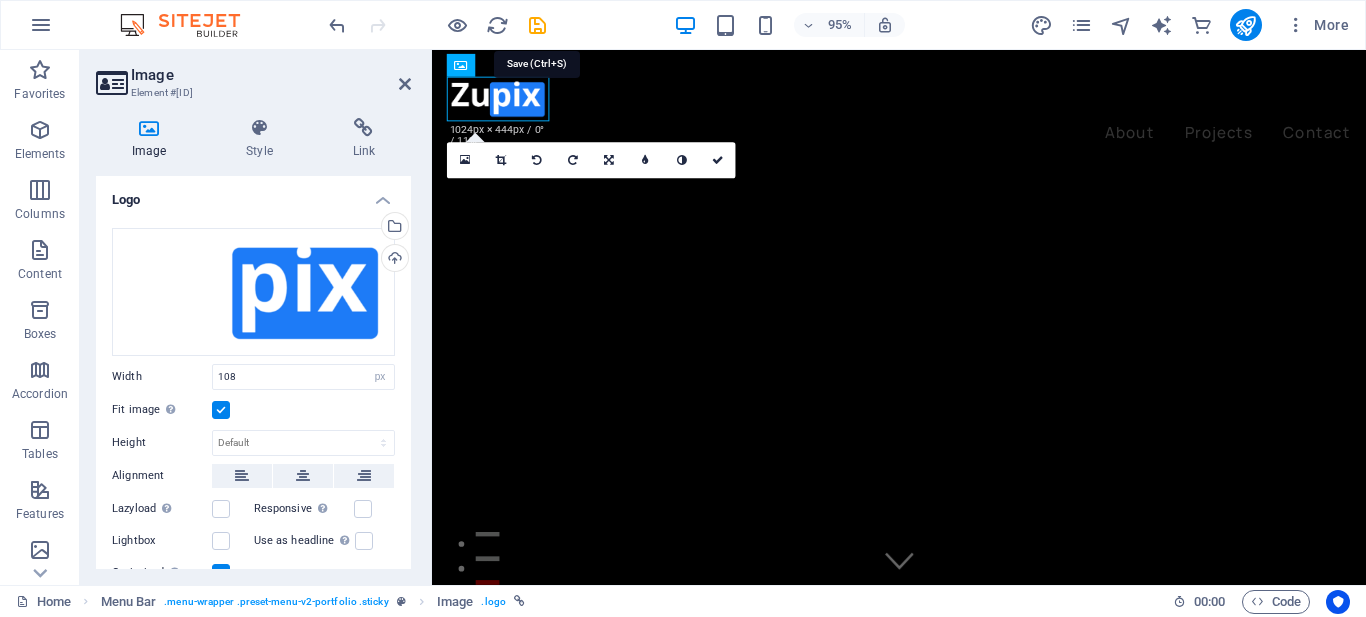 drag, startPoint x: 529, startPoint y: 27, endPoint x: 520, endPoint y: 41, distance: 16.643316 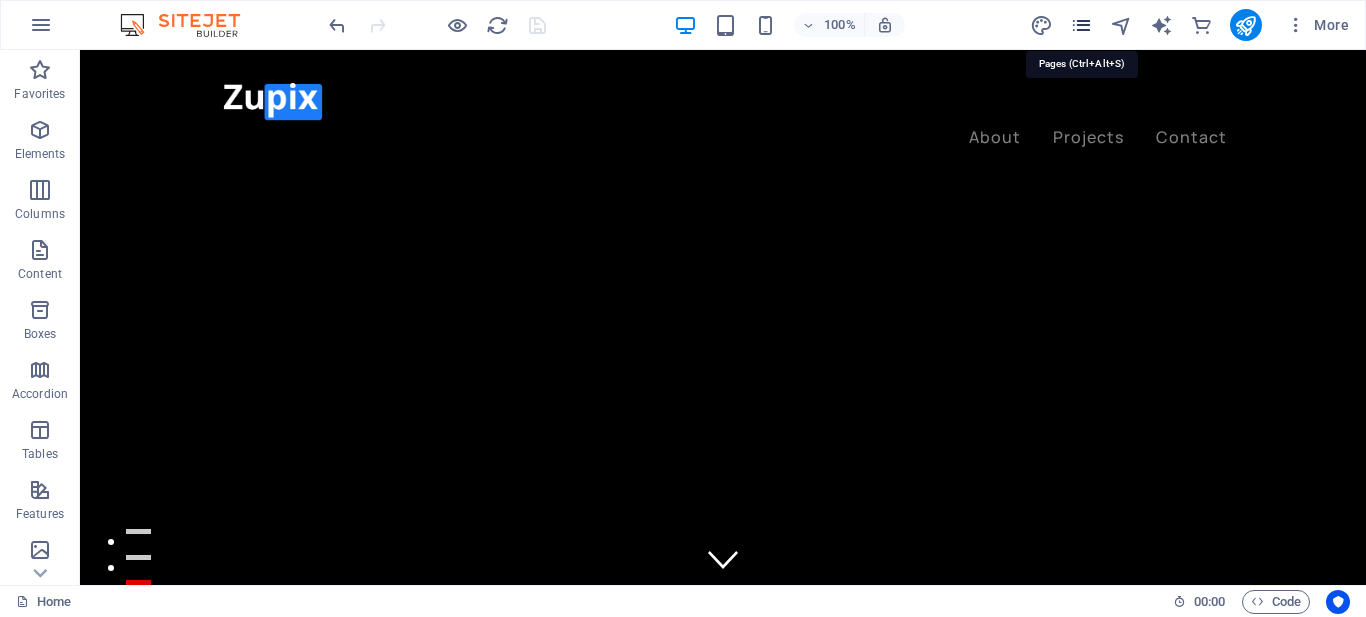 click at bounding box center [1081, 25] 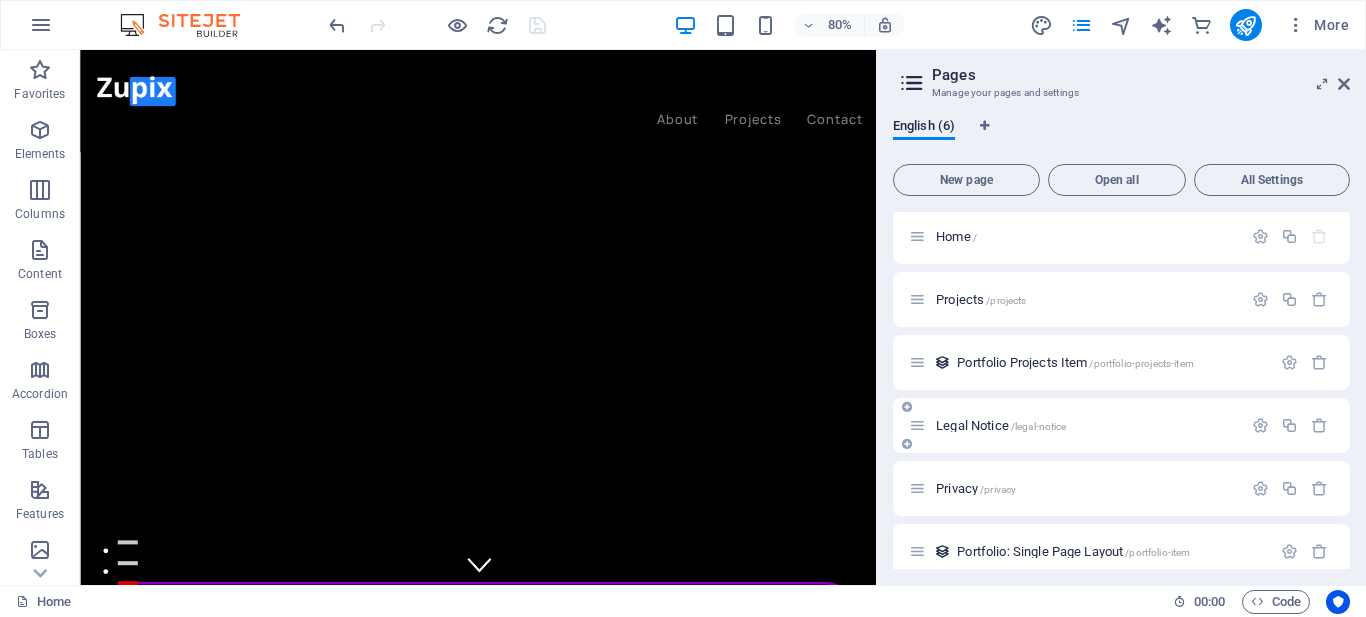 scroll, scrollTop: 0, scrollLeft: 0, axis: both 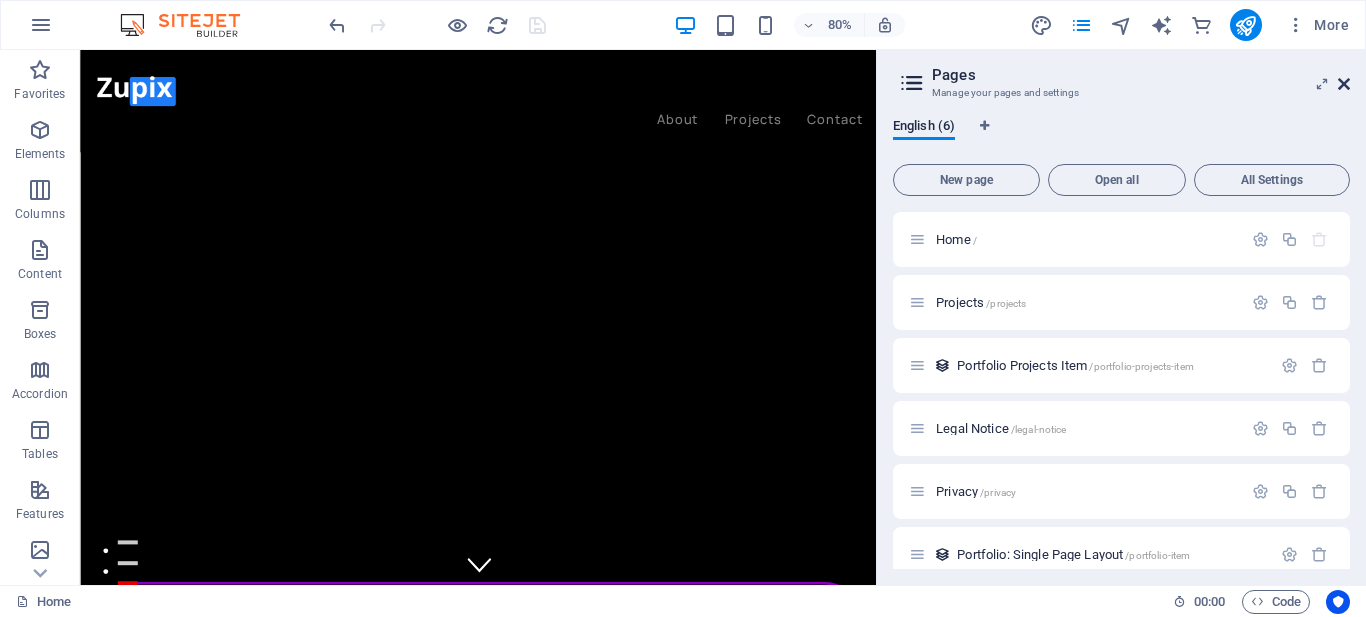 click at bounding box center [1344, 84] 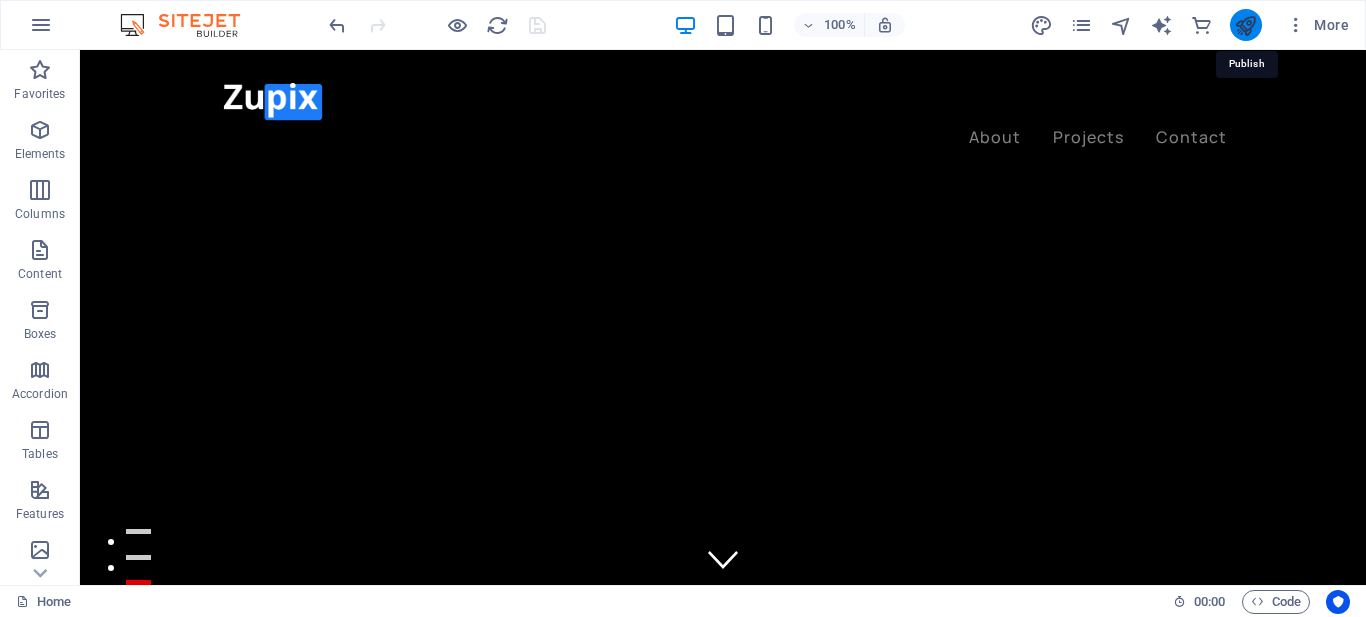 click at bounding box center (1245, 25) 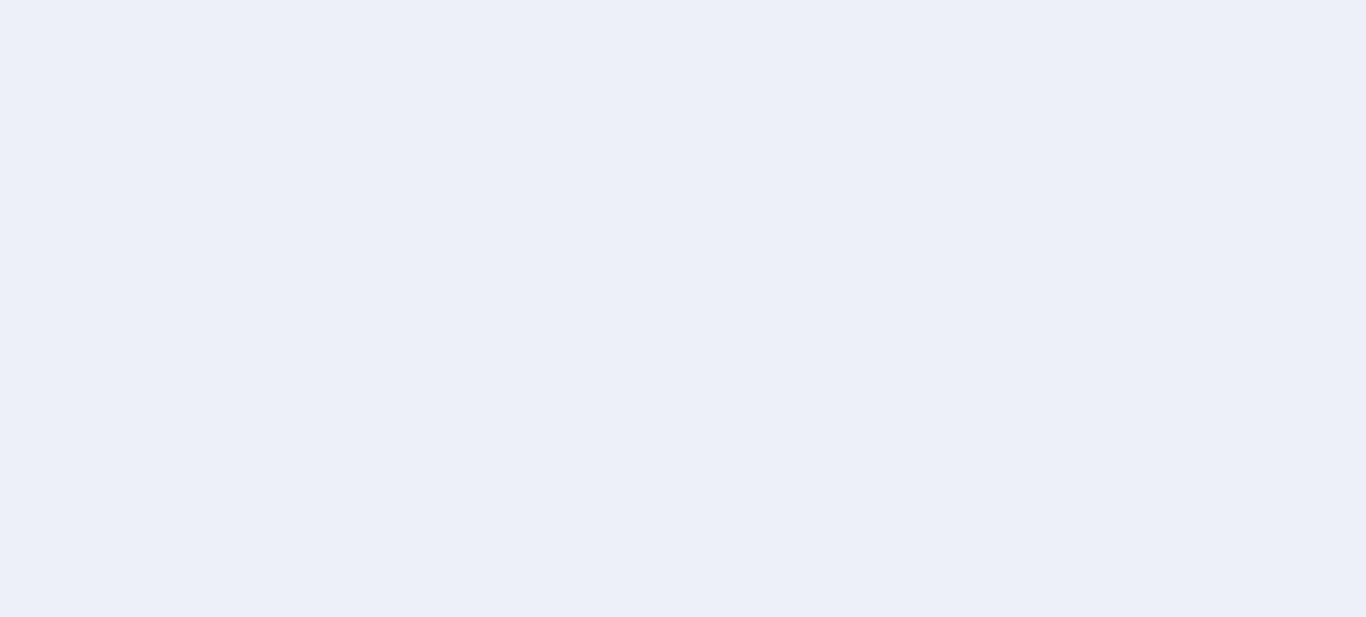 scroll, scrollTop: 0, scrollLeft: 0, axis: both 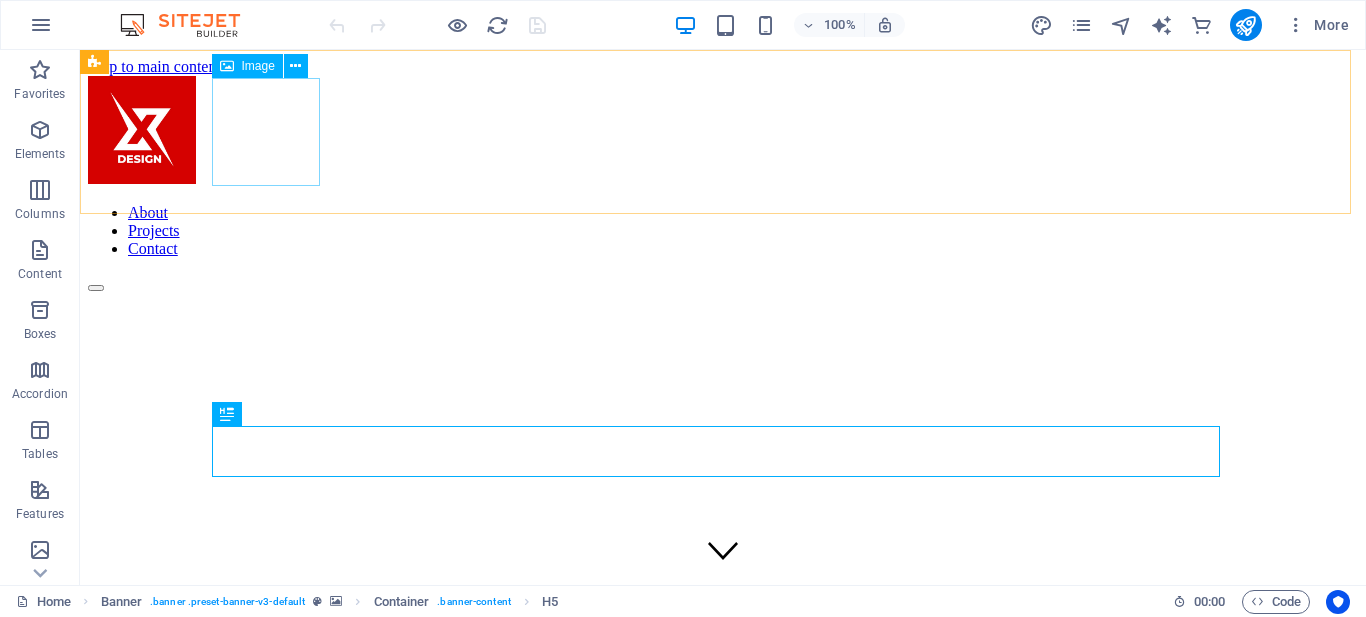 click at bounding box center (723, 132) 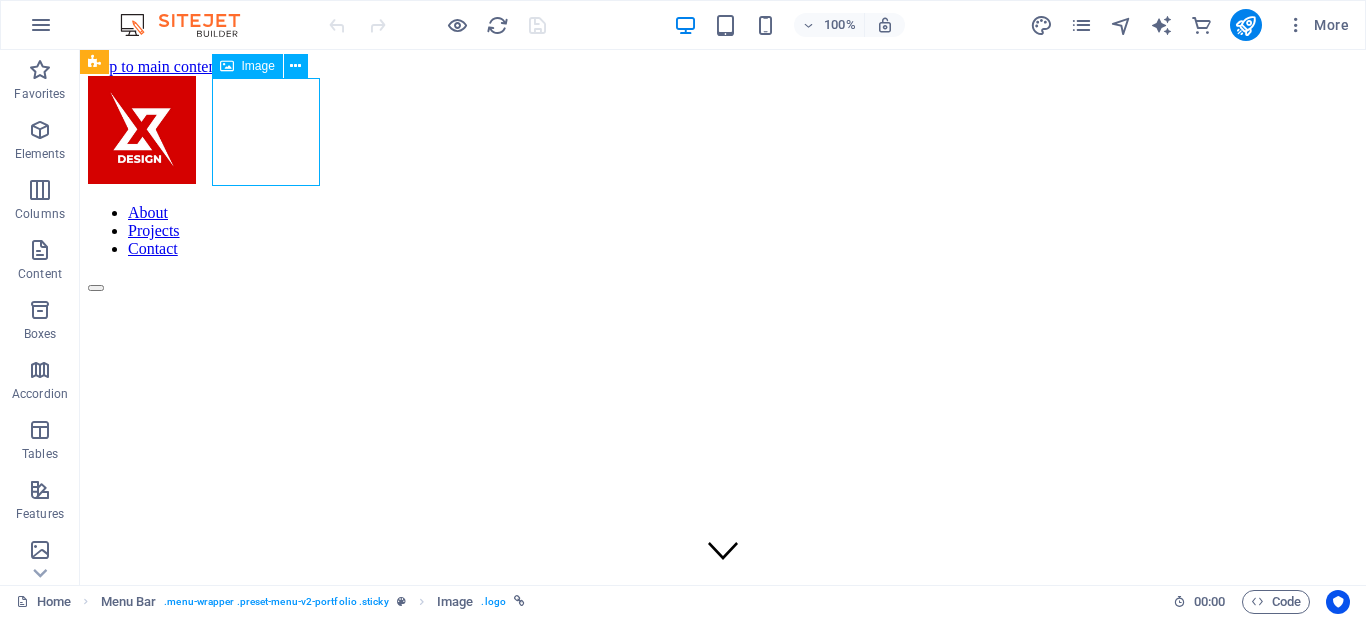 click at bounding box center [723, 132] 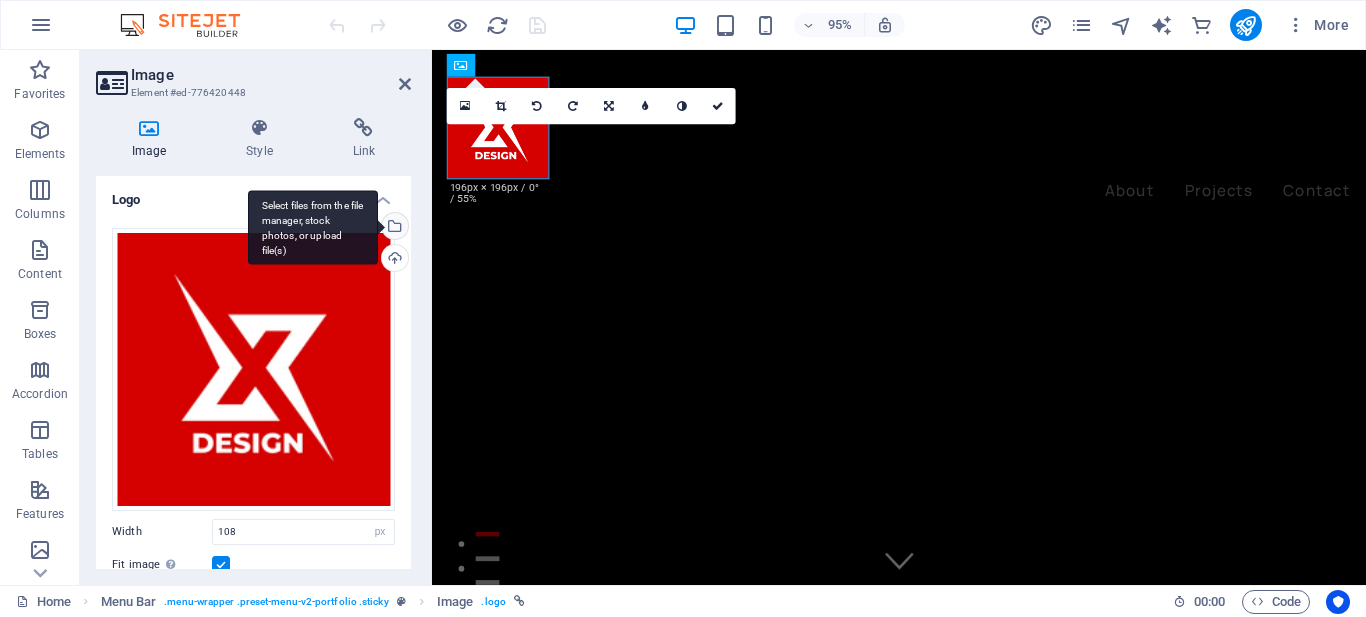 click on "Select files from the file manager, stock photos, or upload file(s)" at bounding box center (393, 228) 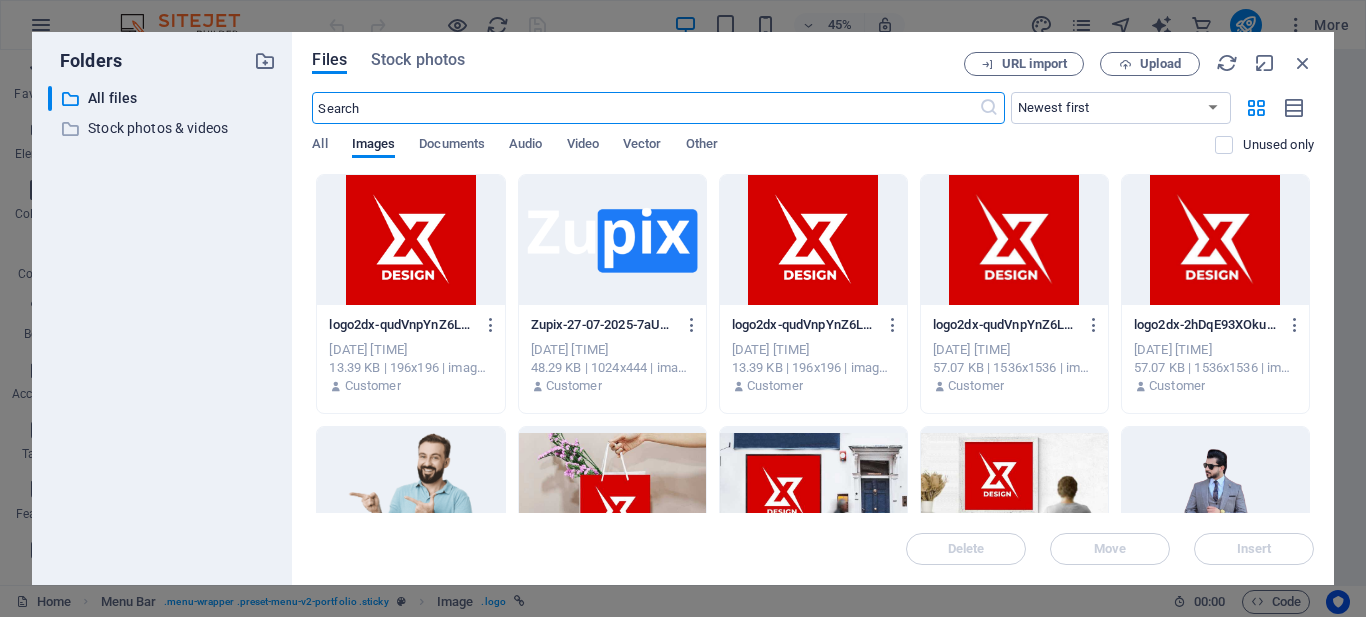 click at bounding box center (612, 240) 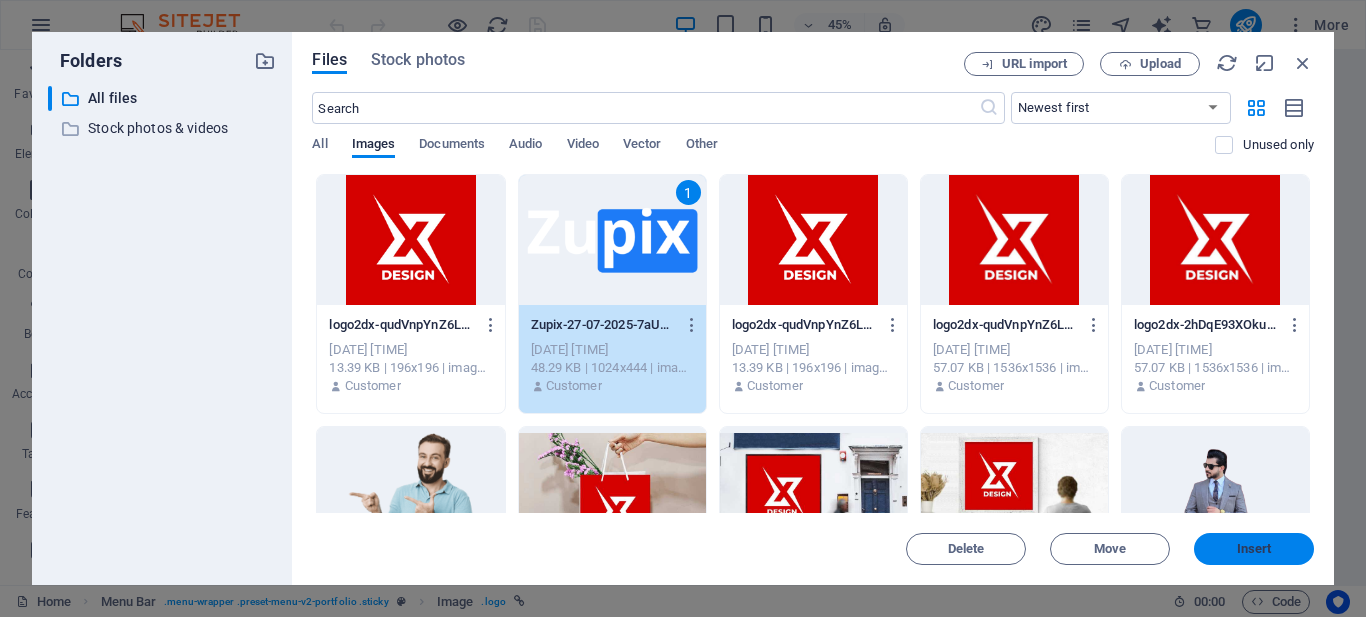 drag, startPoint x: 1249, startPoint y: 548, endPoint x: 837, endPoint y: 510, distance: 413.74872 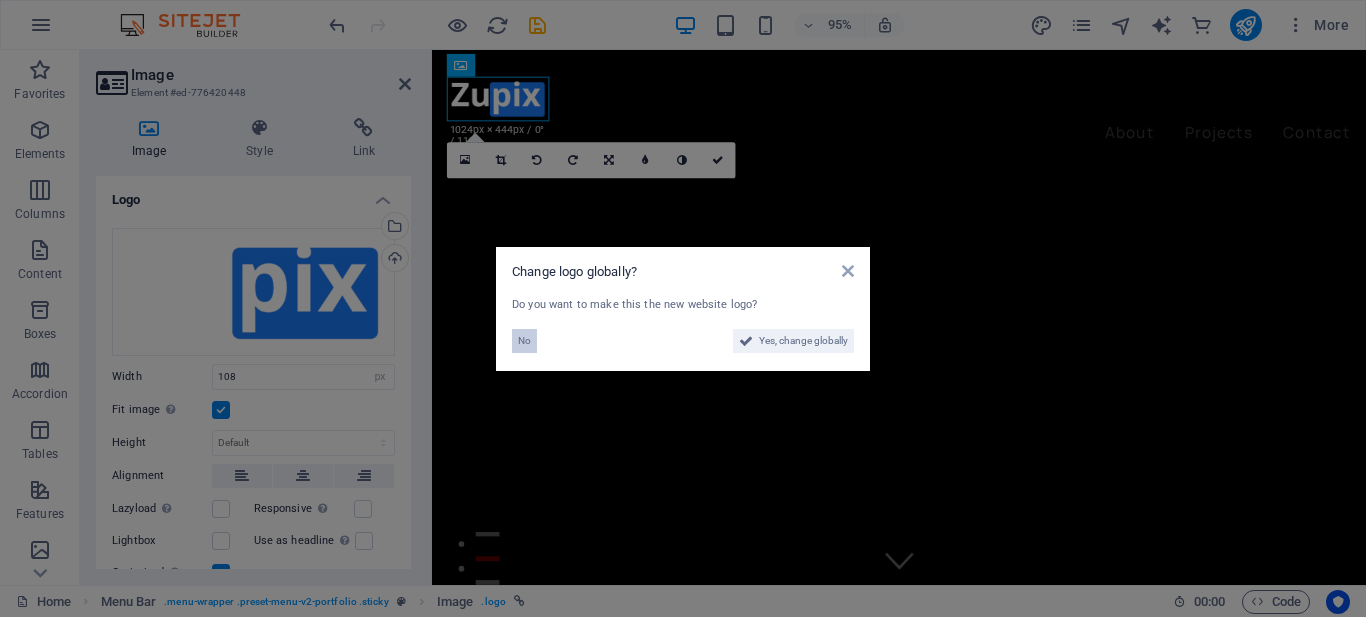 click on "No" at bounding box center (524, 341) 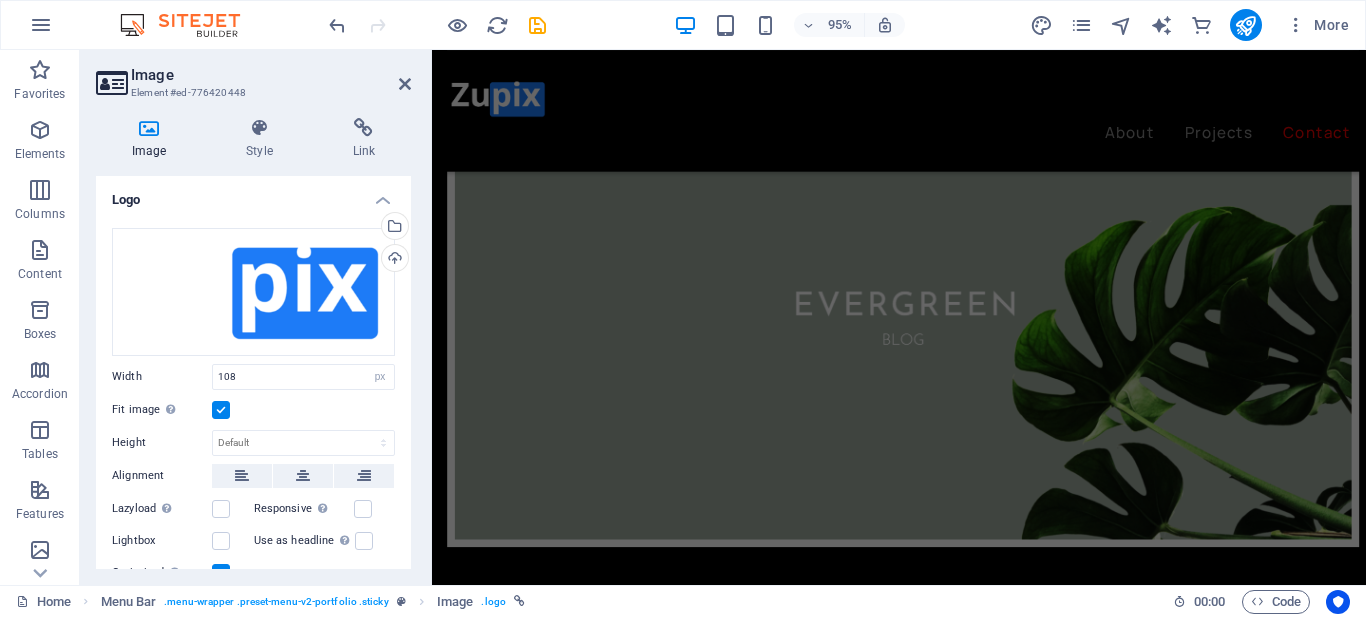 scroll, scrollTop: 7280, scrollLeft: 0, axis: vertical 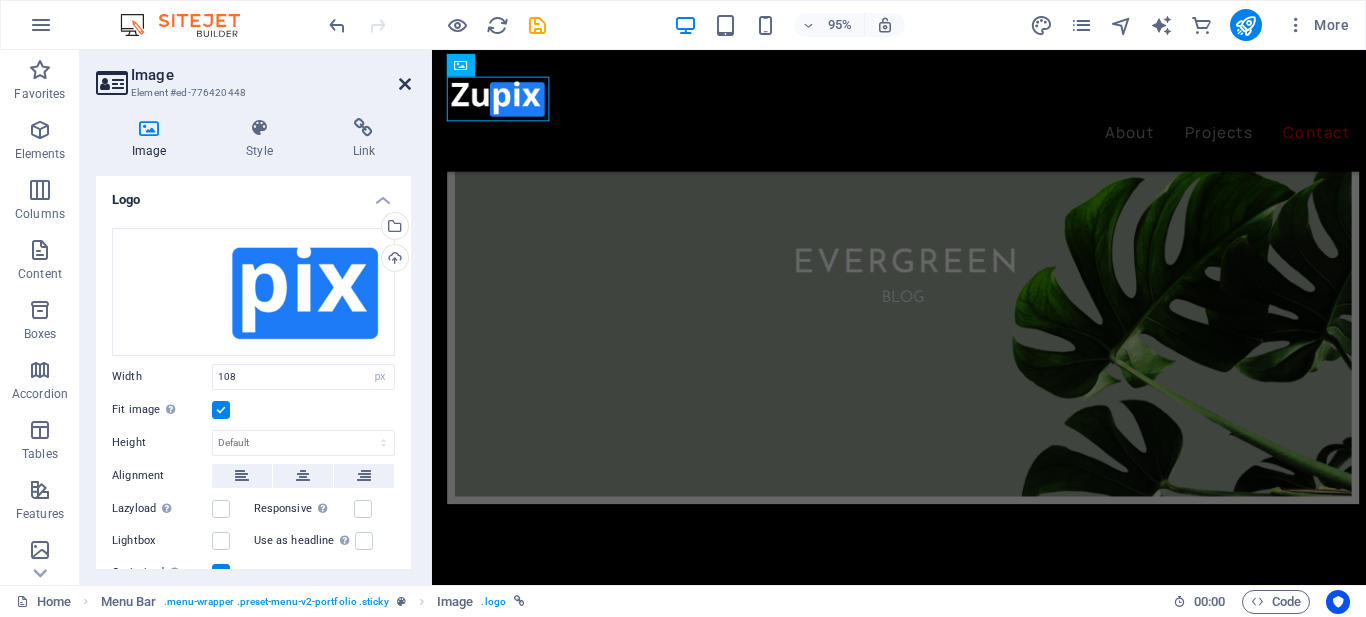 drag, startPoint x: 403, startPoint y: 80, endPoint x: 350, endPoint y: 12, distance: 86.21485 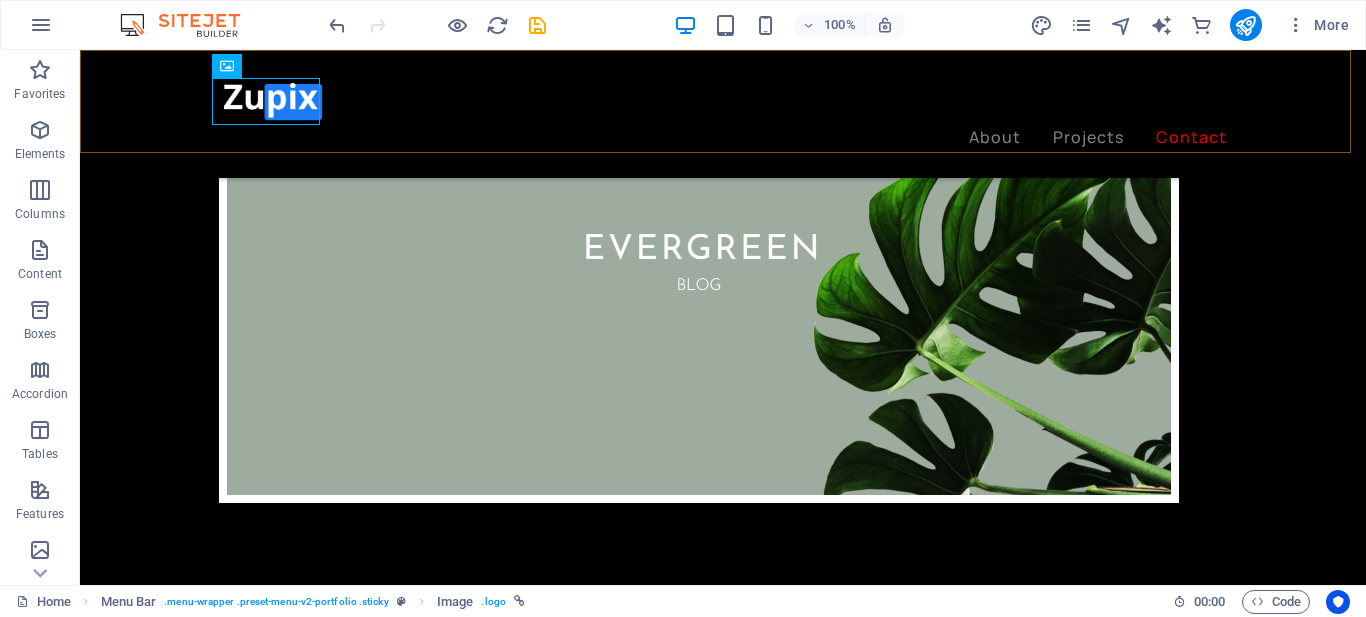 scroll, scrollTop: 7397, scrollLeft: 0, axis: vertical 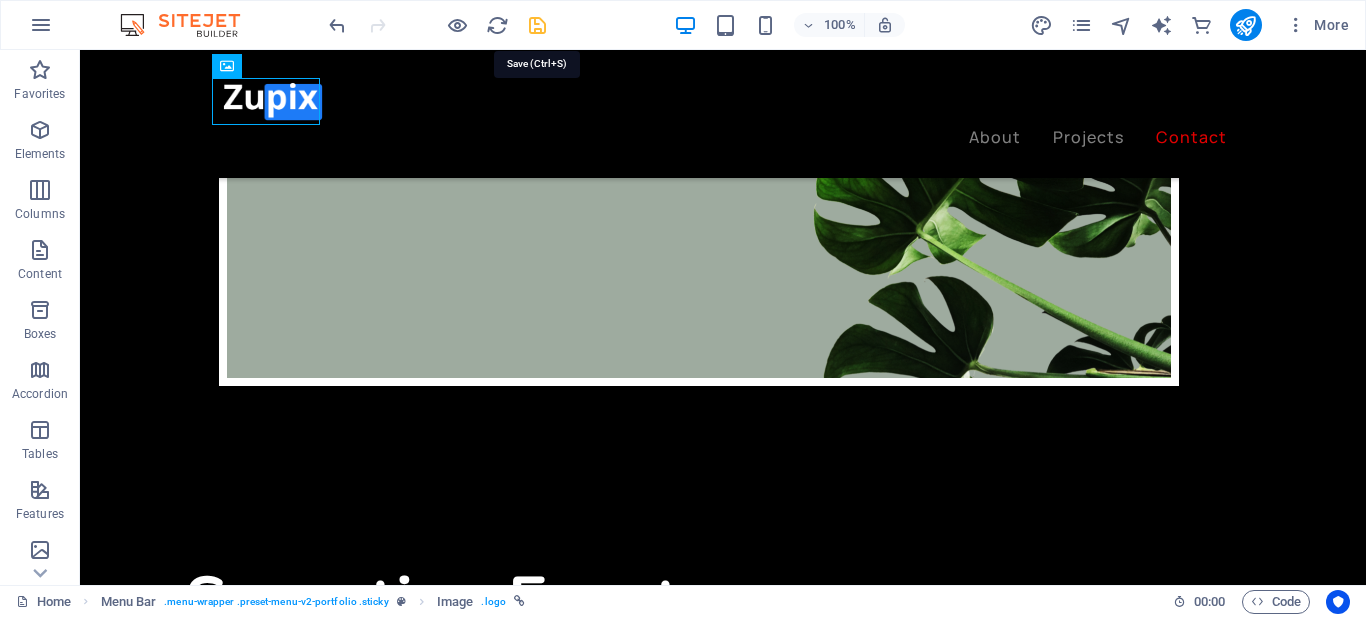 click at bounding box center [537, 25] 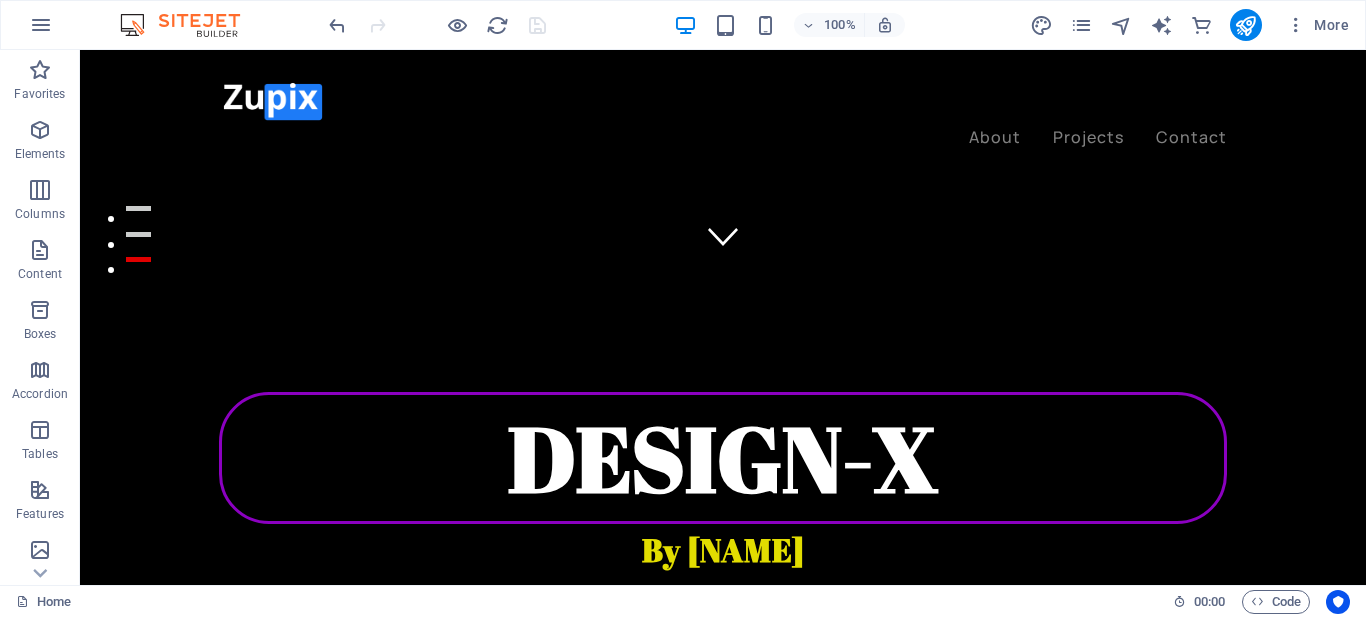 scroll, scrollTop: 0, scrollLeft: 0, axis: both 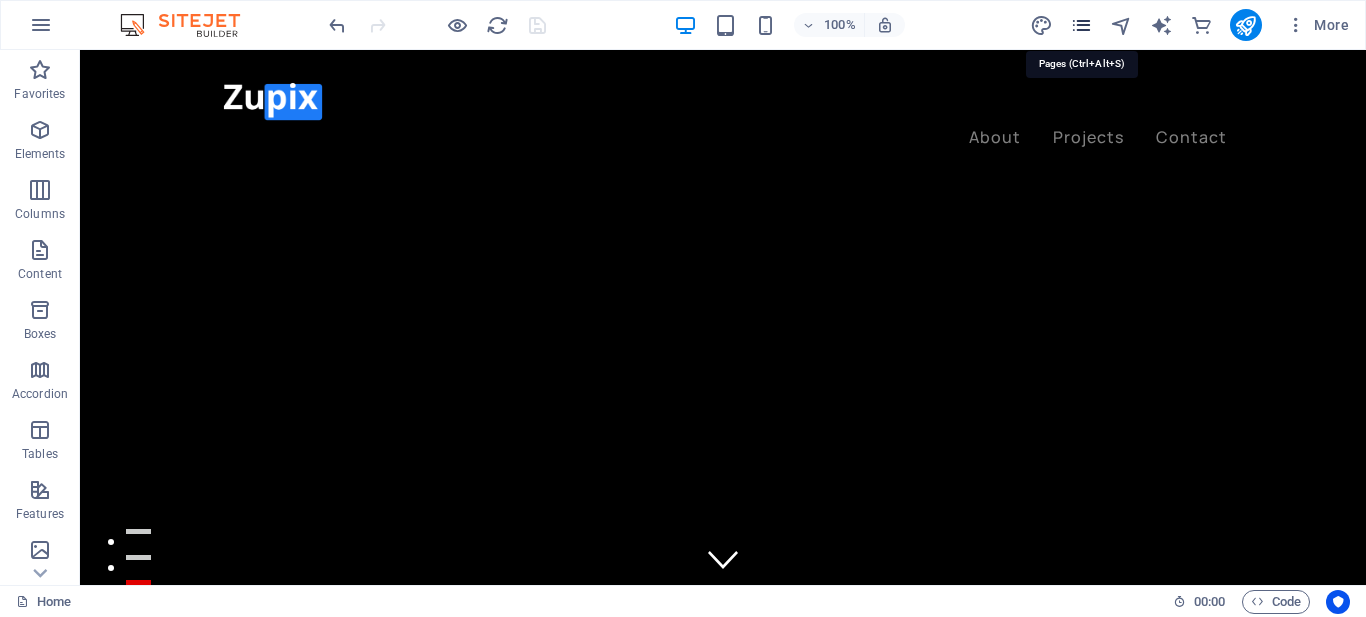 click at bounding box center (1081, 25) 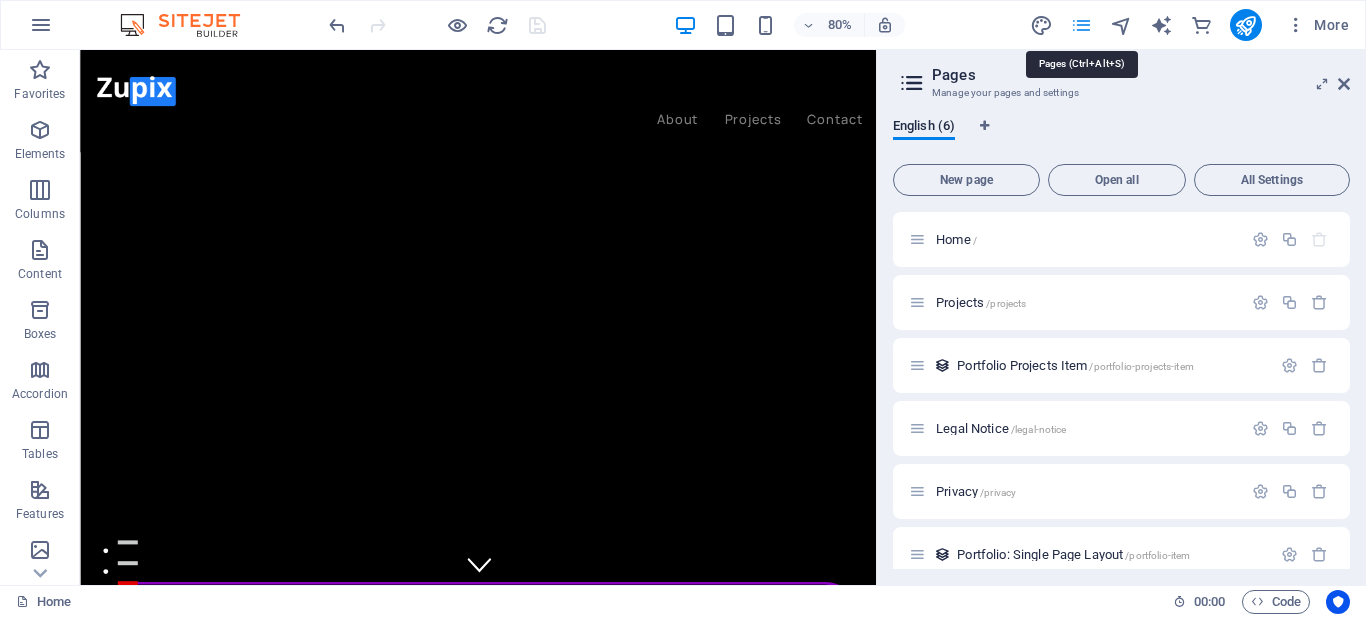 click at bounding box center [1081, 25] 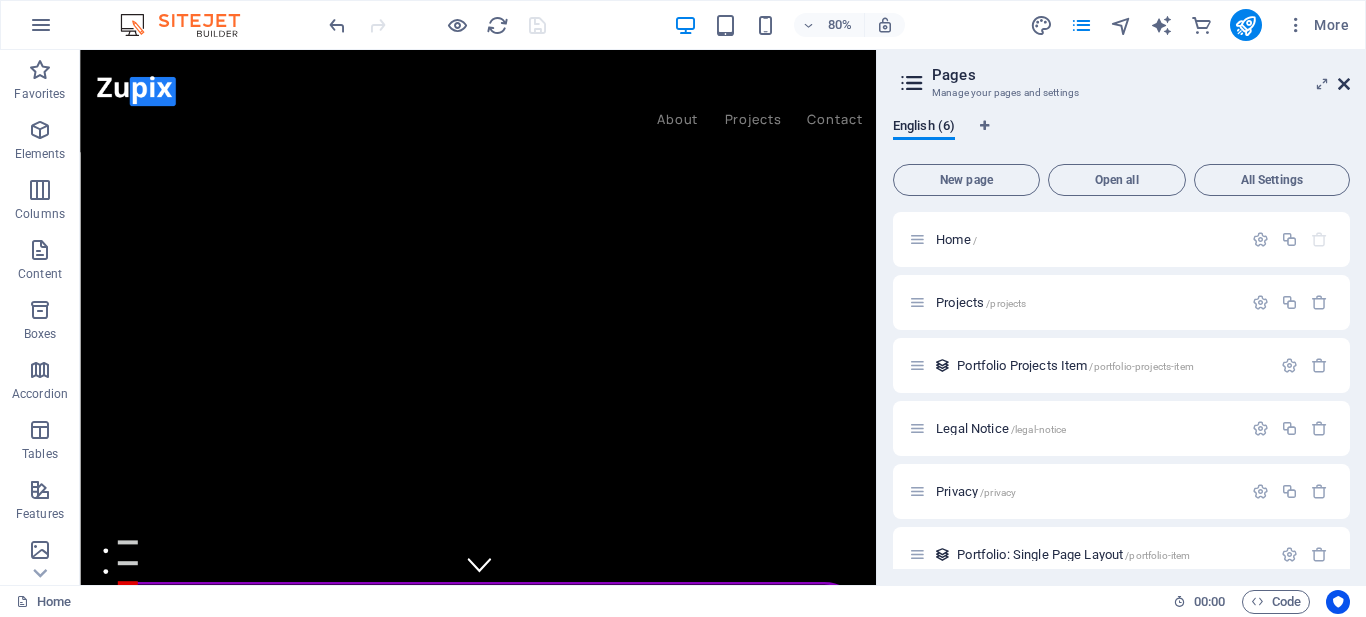 drag, startPoint x: 1346, startPoint y: 79, endPoint x: 1160, endPoint y: 34, distance: 191.36613 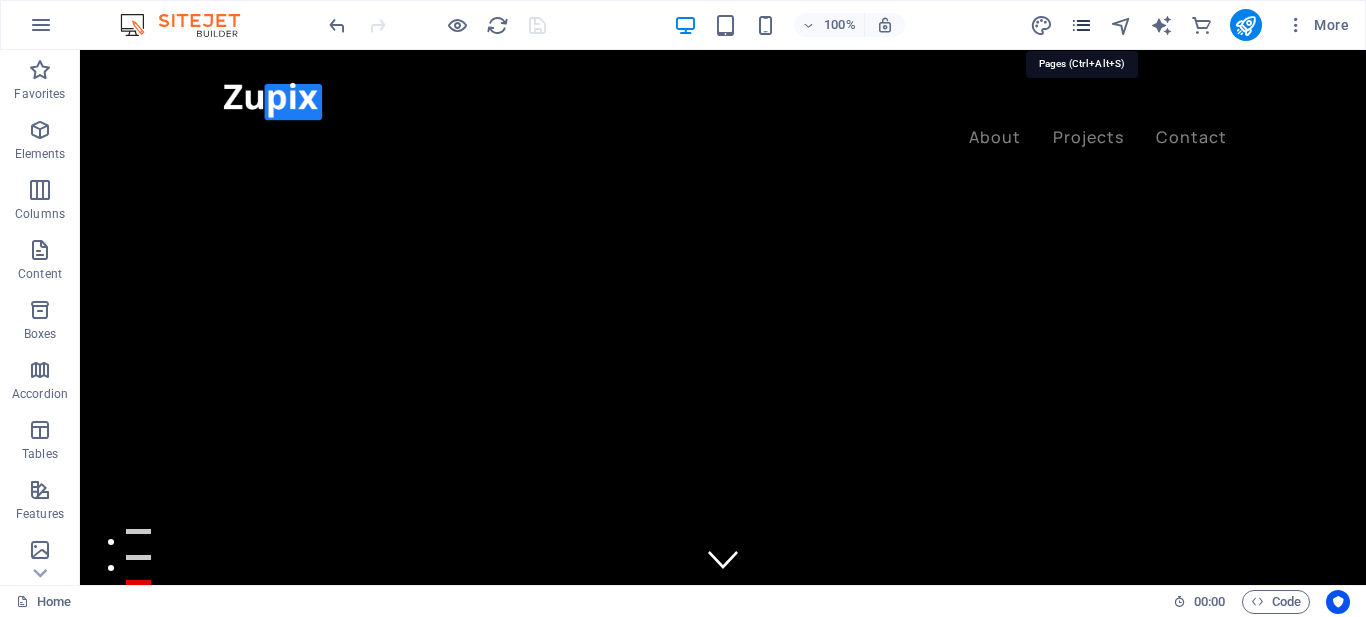 click at bounding box center [1081, 25] 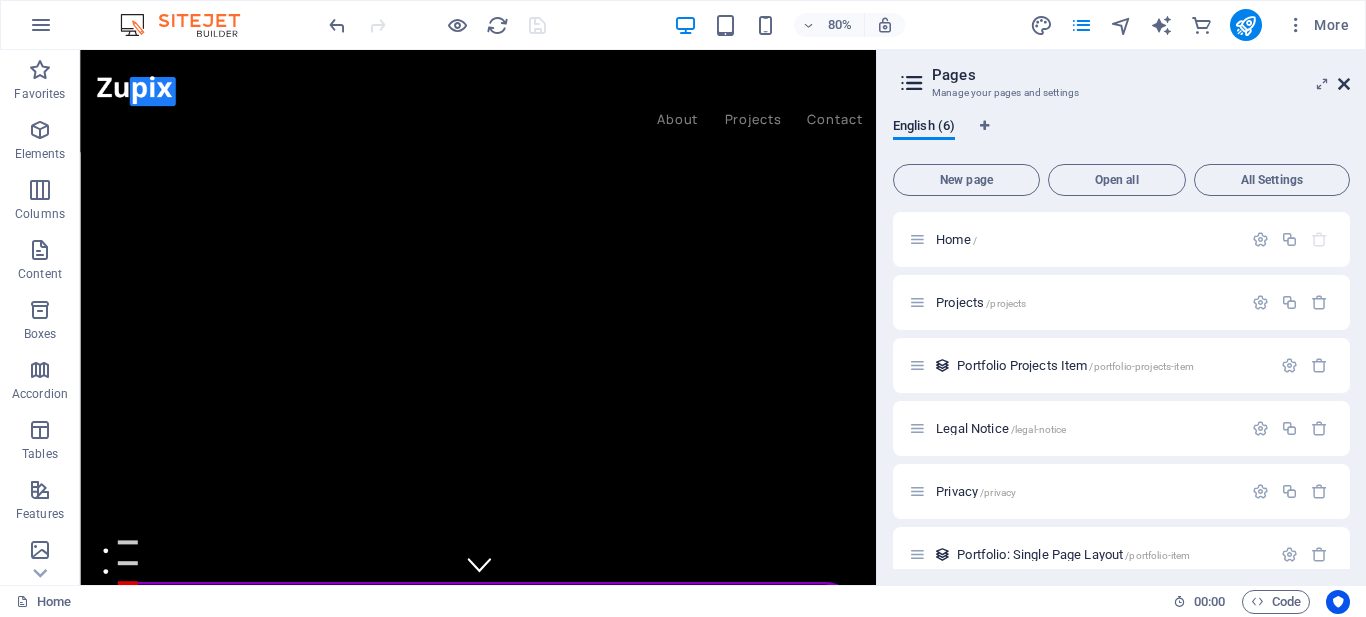 drag, startPoint x: 1344, startPoint y: 81, endPoint x: 1243, endPoint y: 6, distance: 125.80143 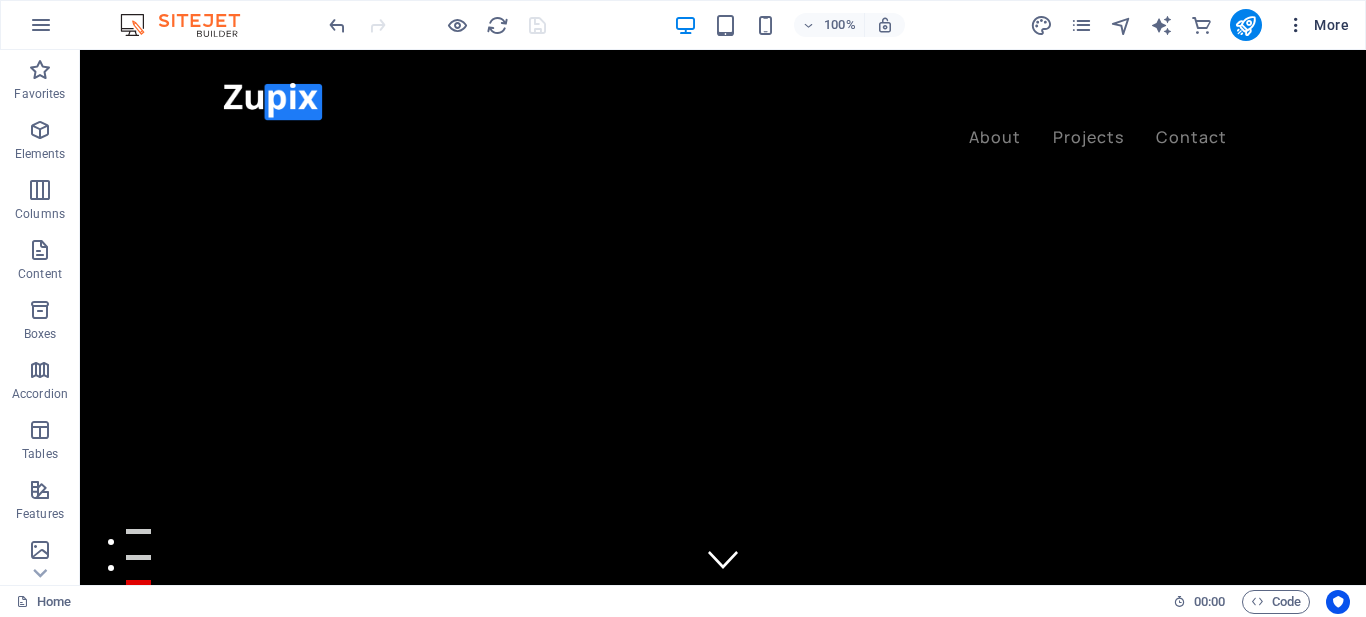 click on "More" at bounding box center [1317, 25] 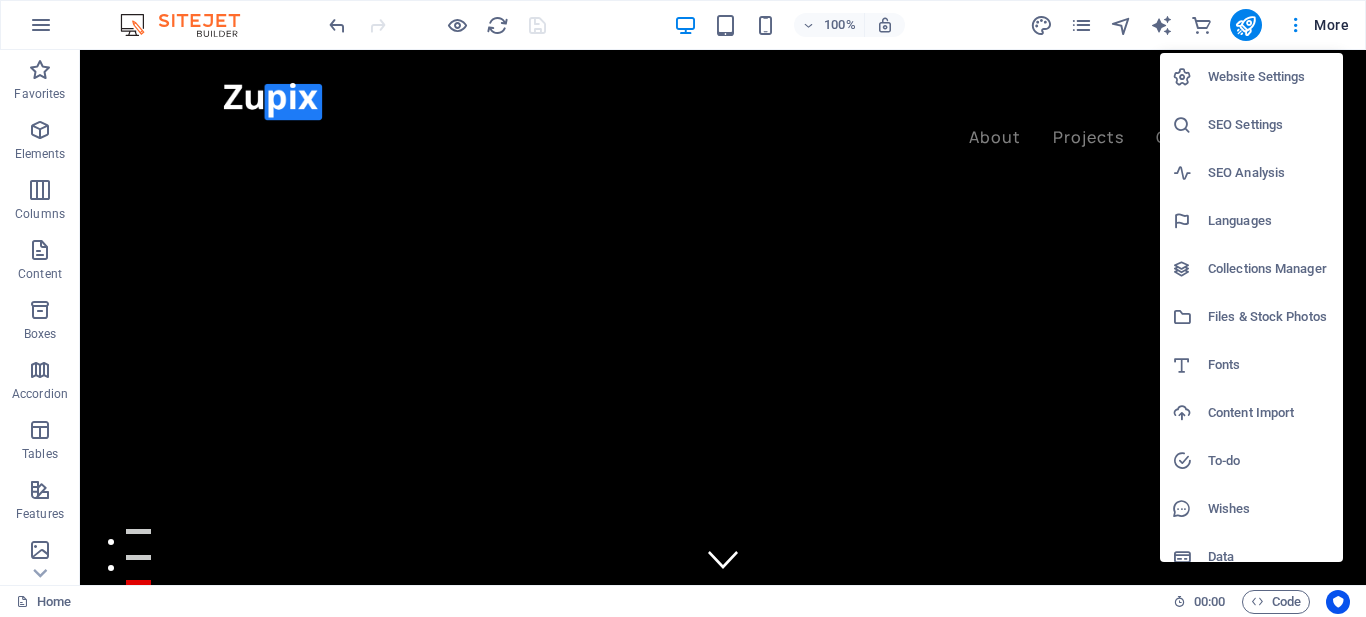 click on "Website Settings" at bounding box center (1269, 77) 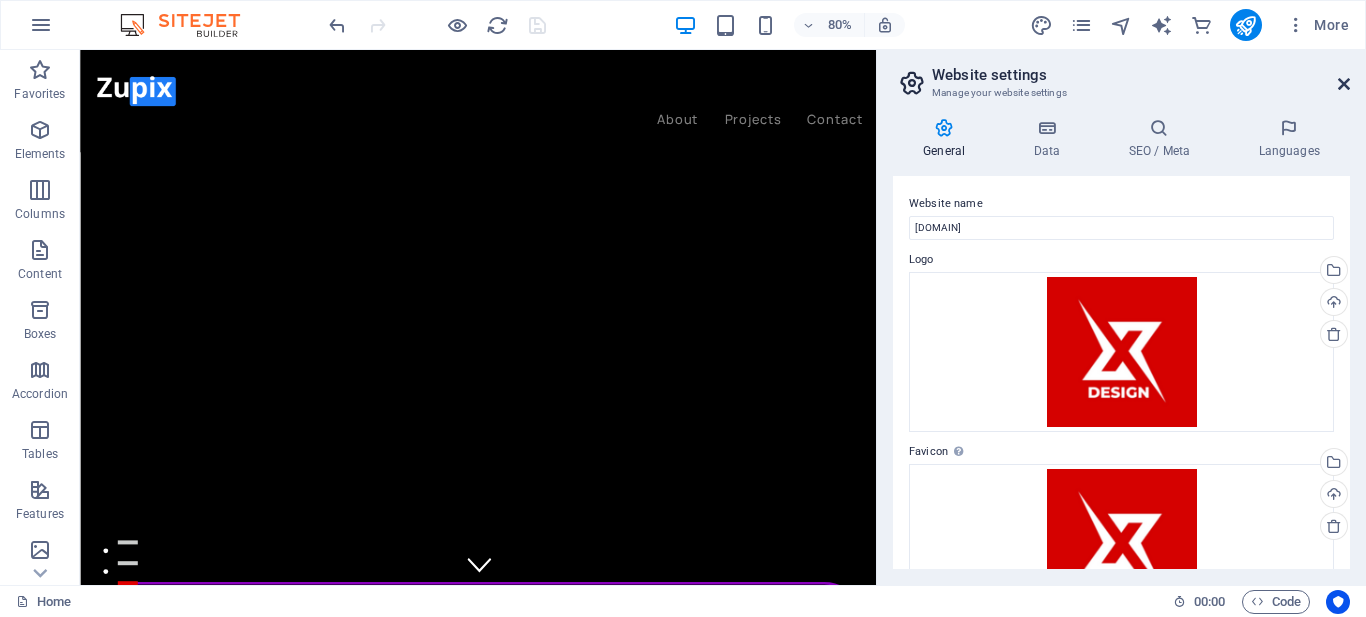 drag, startPoint x: 1348, startPoint y: 79, endPoint x: 1256, endPoint y: 24, distance: 107.18675 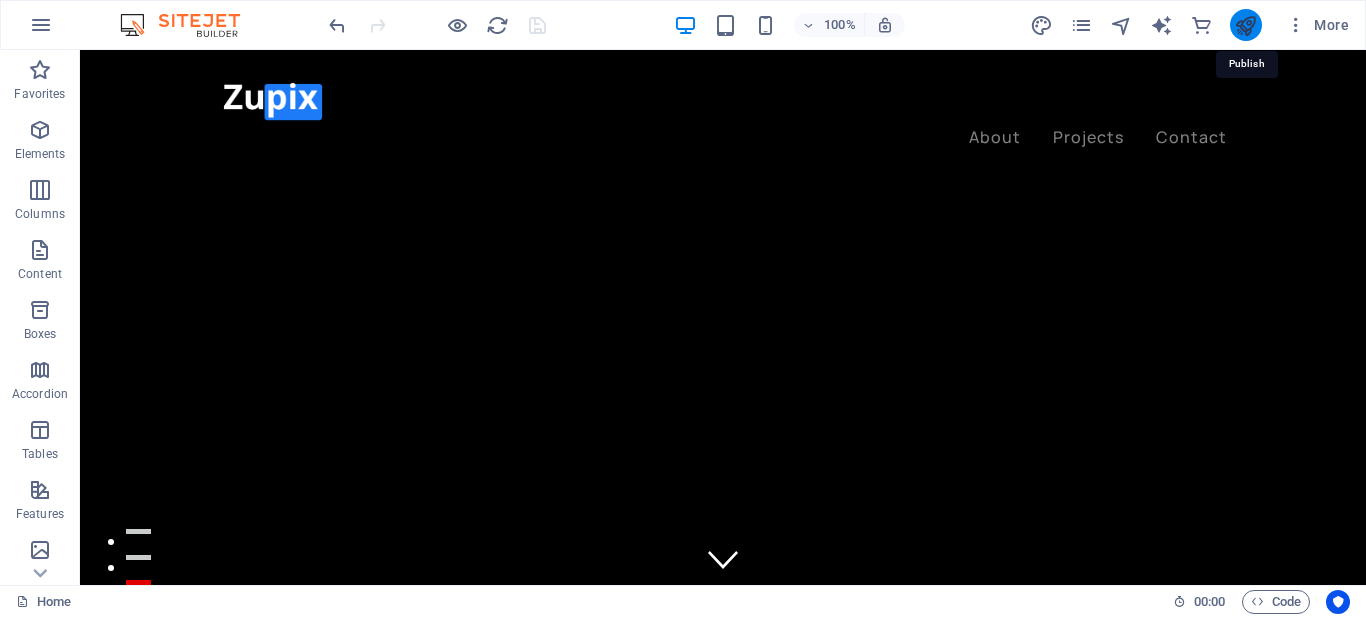 click at bounding box center (1245, 25) 